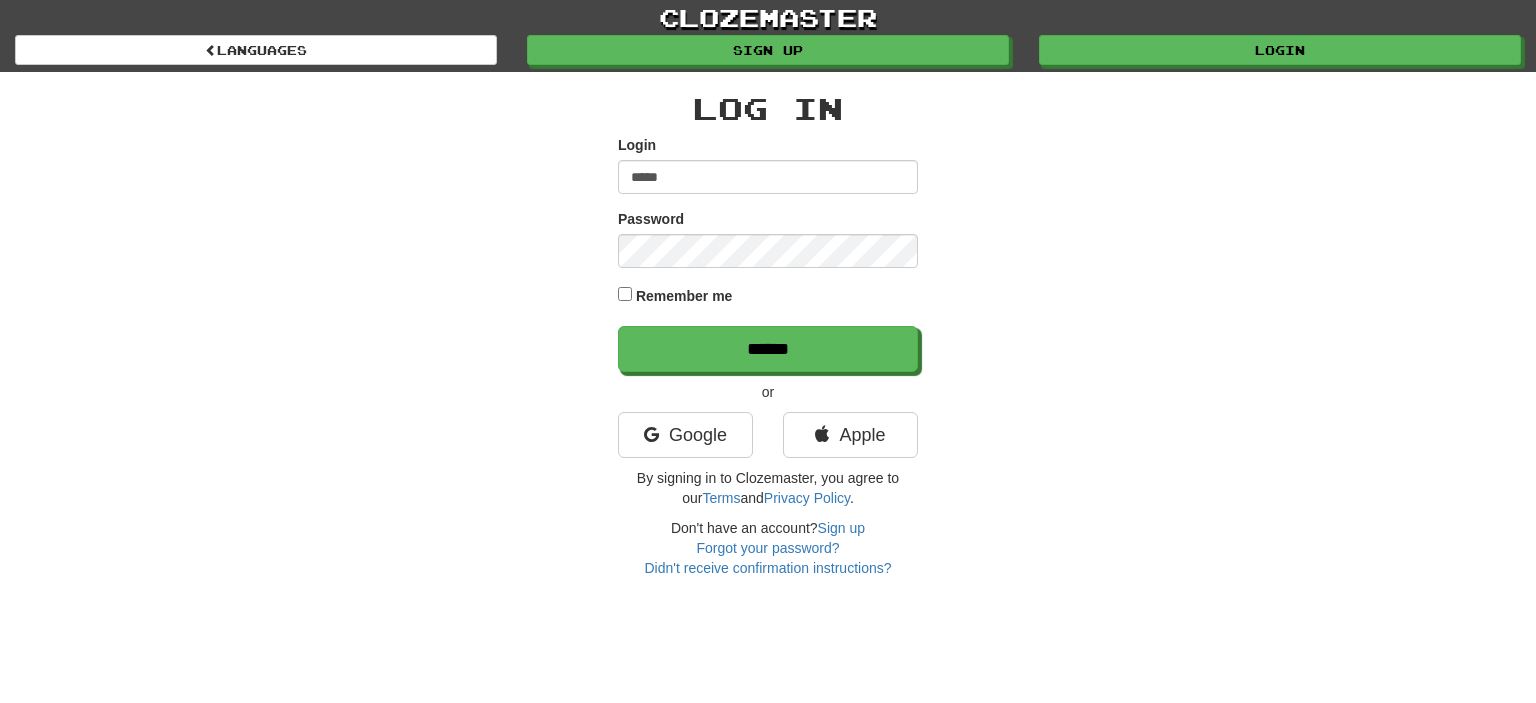 scroll, scrollTop: 0, scrollLeft: 0, axis: both 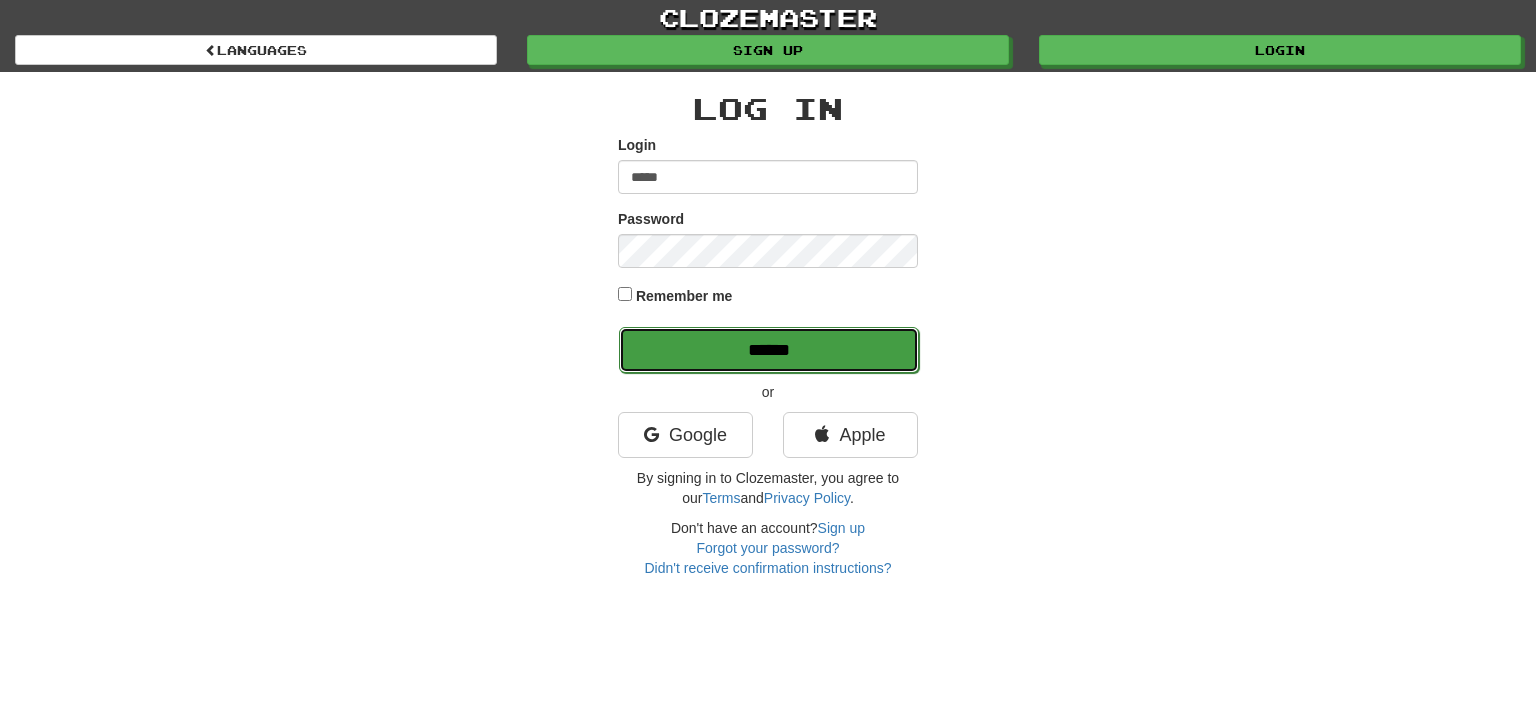 click on "******" at bounding box center [769, 350] 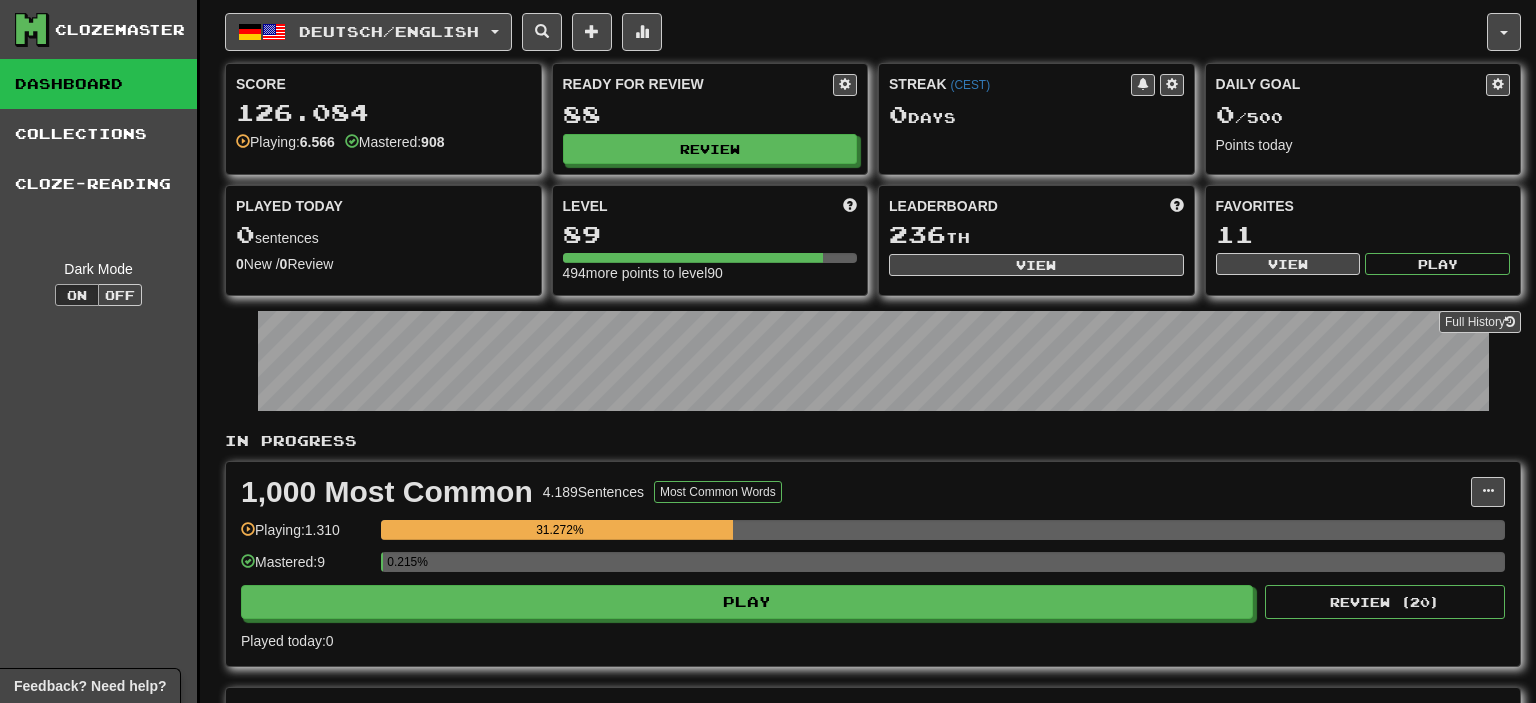 scroll, scrollTop: 0, scrollLeft: 0, axis: both 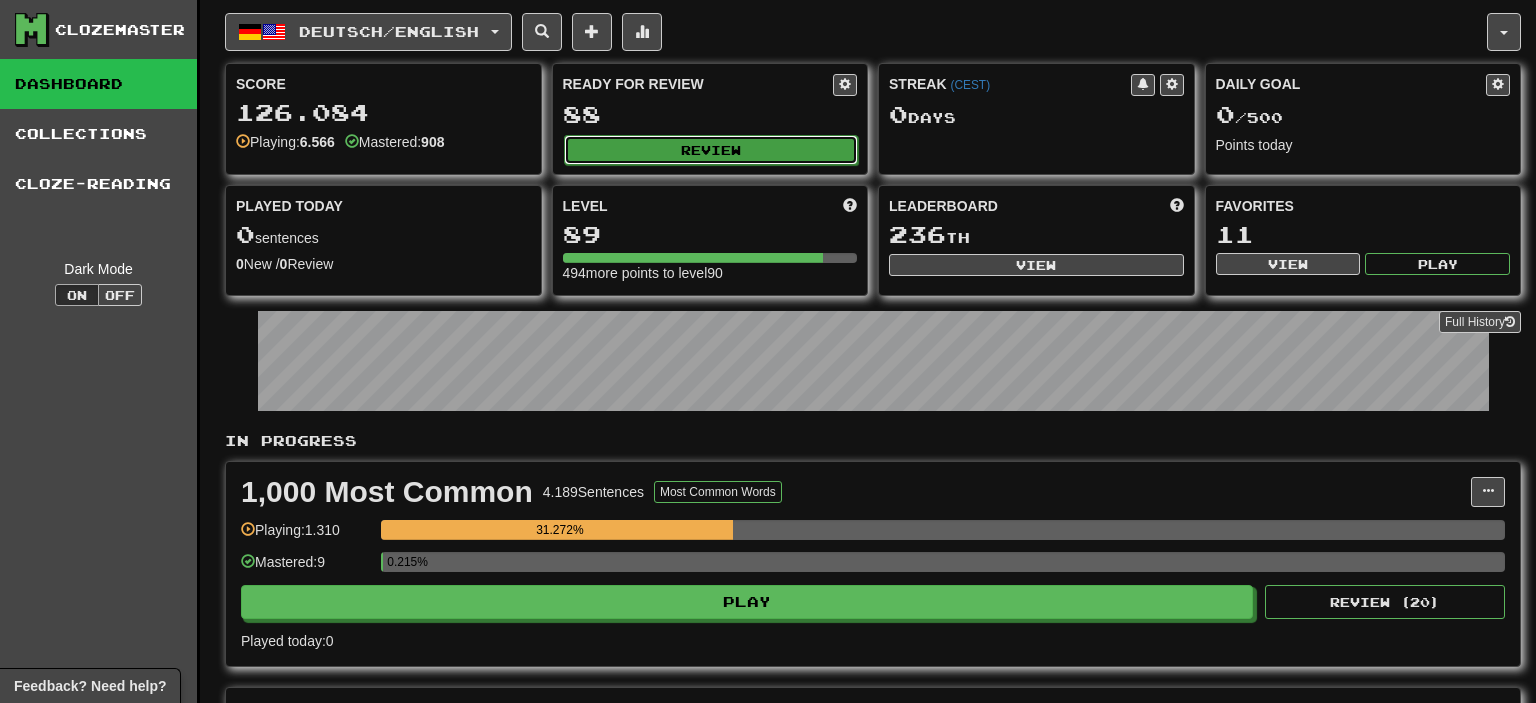 click on "Review" at bounding box center [711, 150] 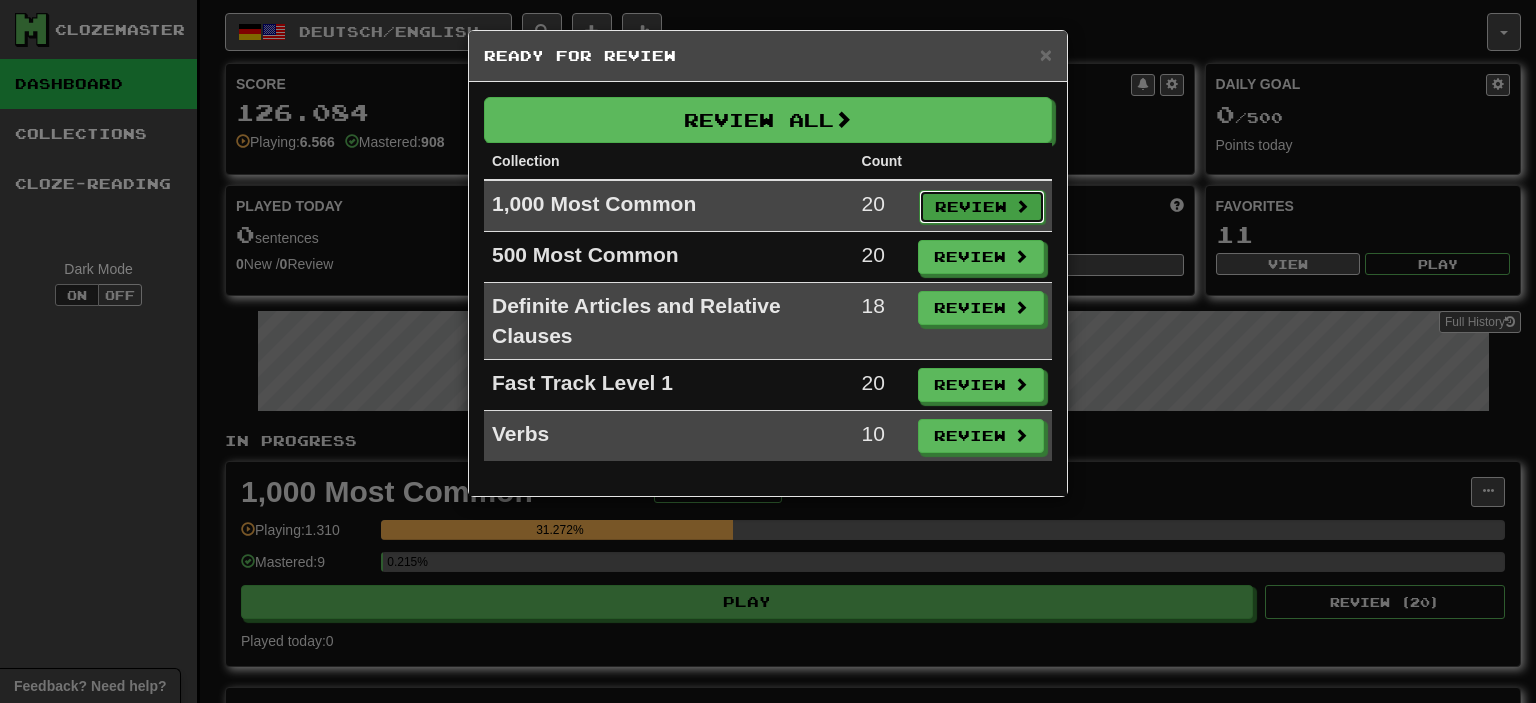 click on "Review" at bounding box center (982, 207) 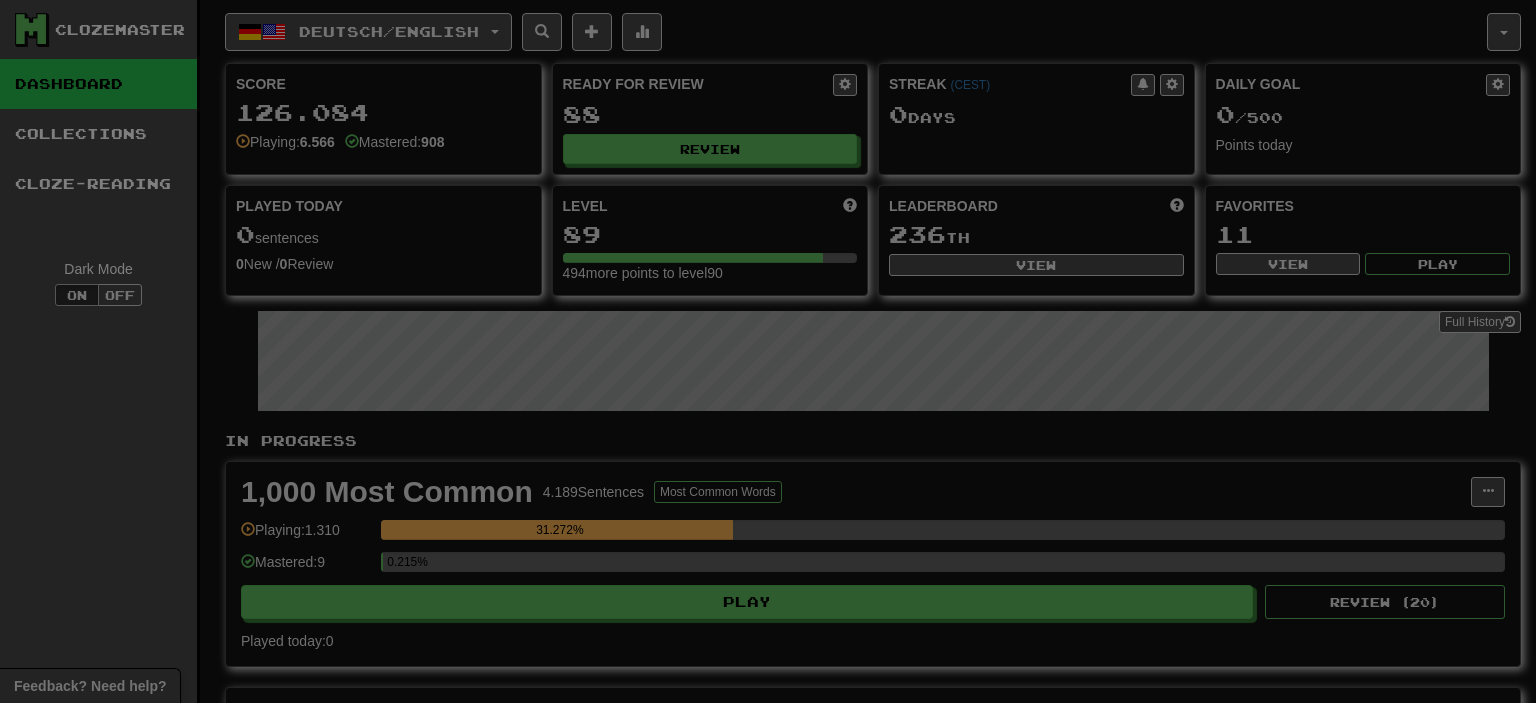 select on "**" 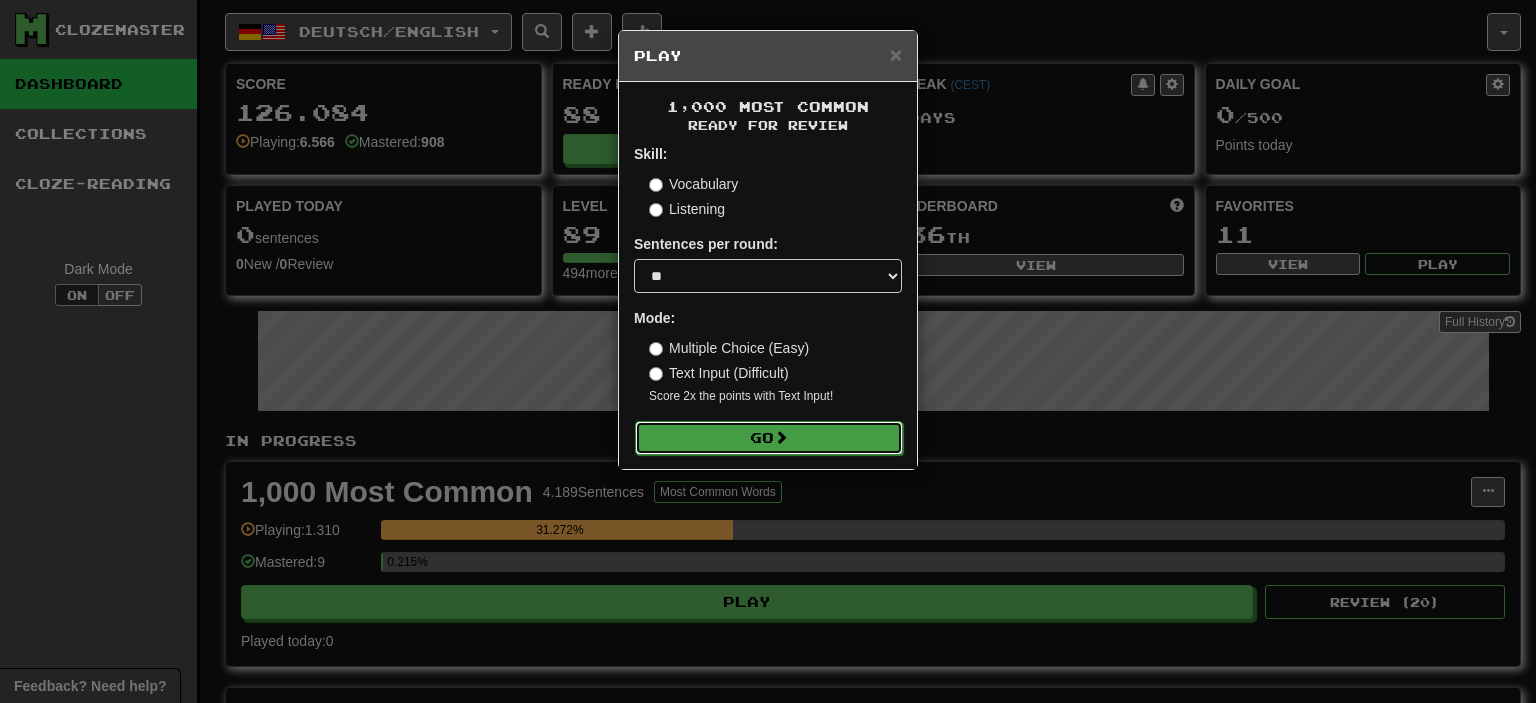 click on "Go" at bounding box center (769, 438) 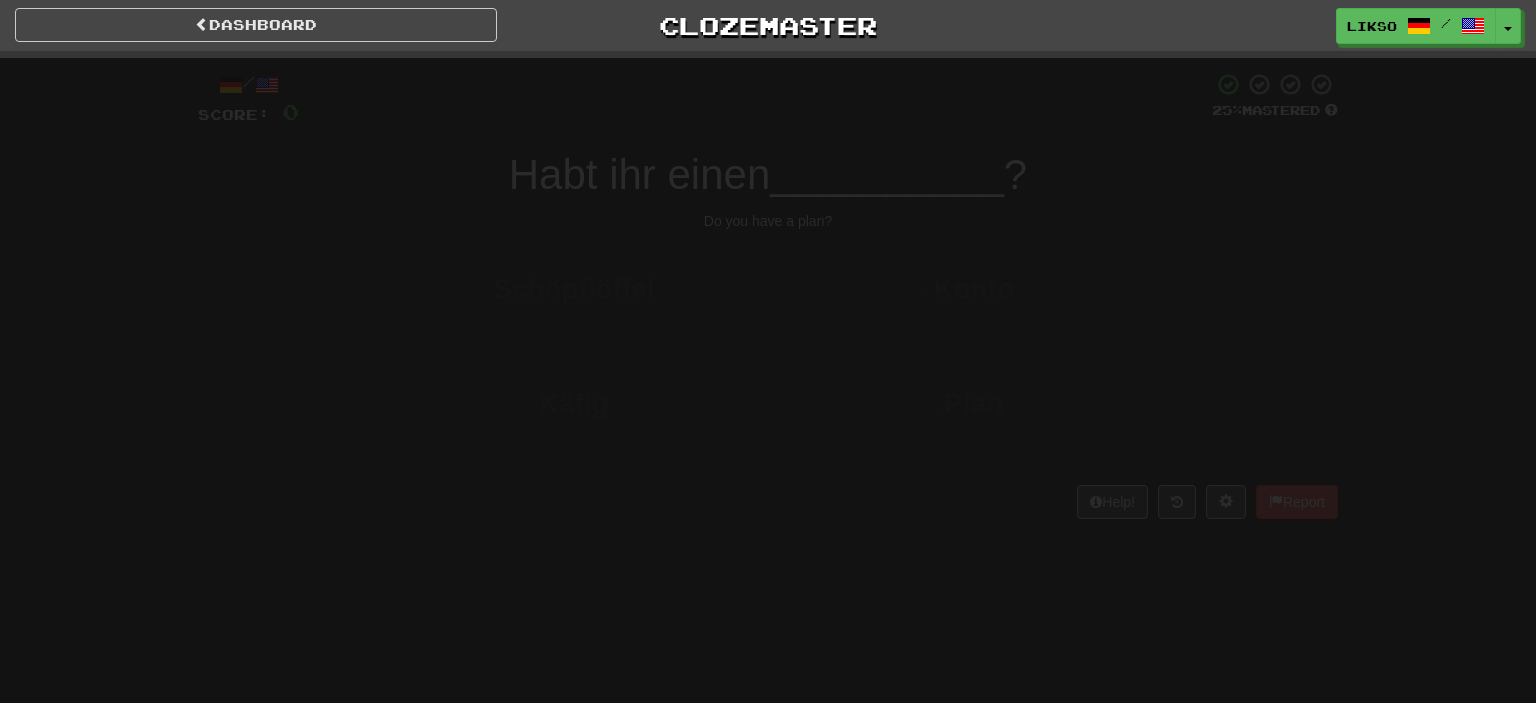 scroll, scrollTop: 0, scrollLeft: 0, axis: both 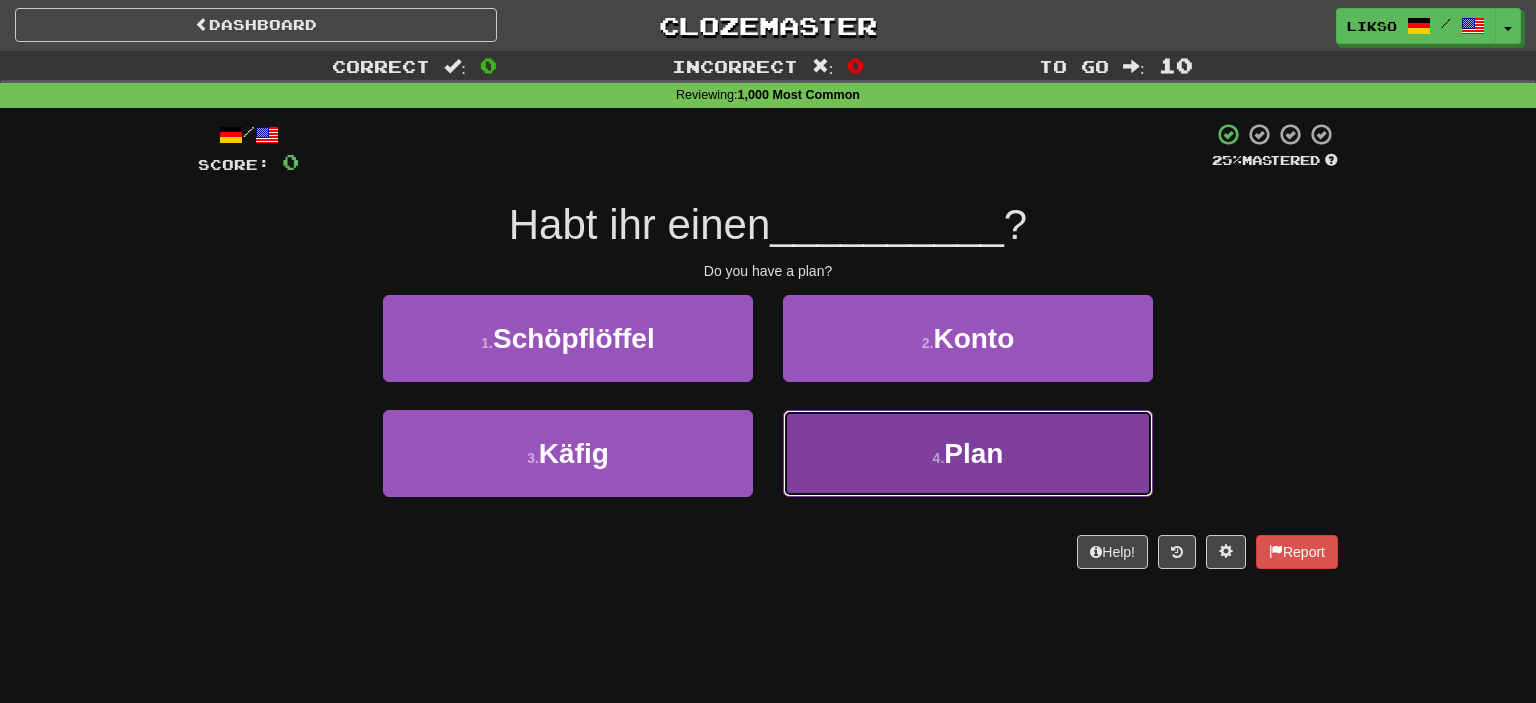 click on "[NUMBER] .  Plan" at bounding box center [968, 453] 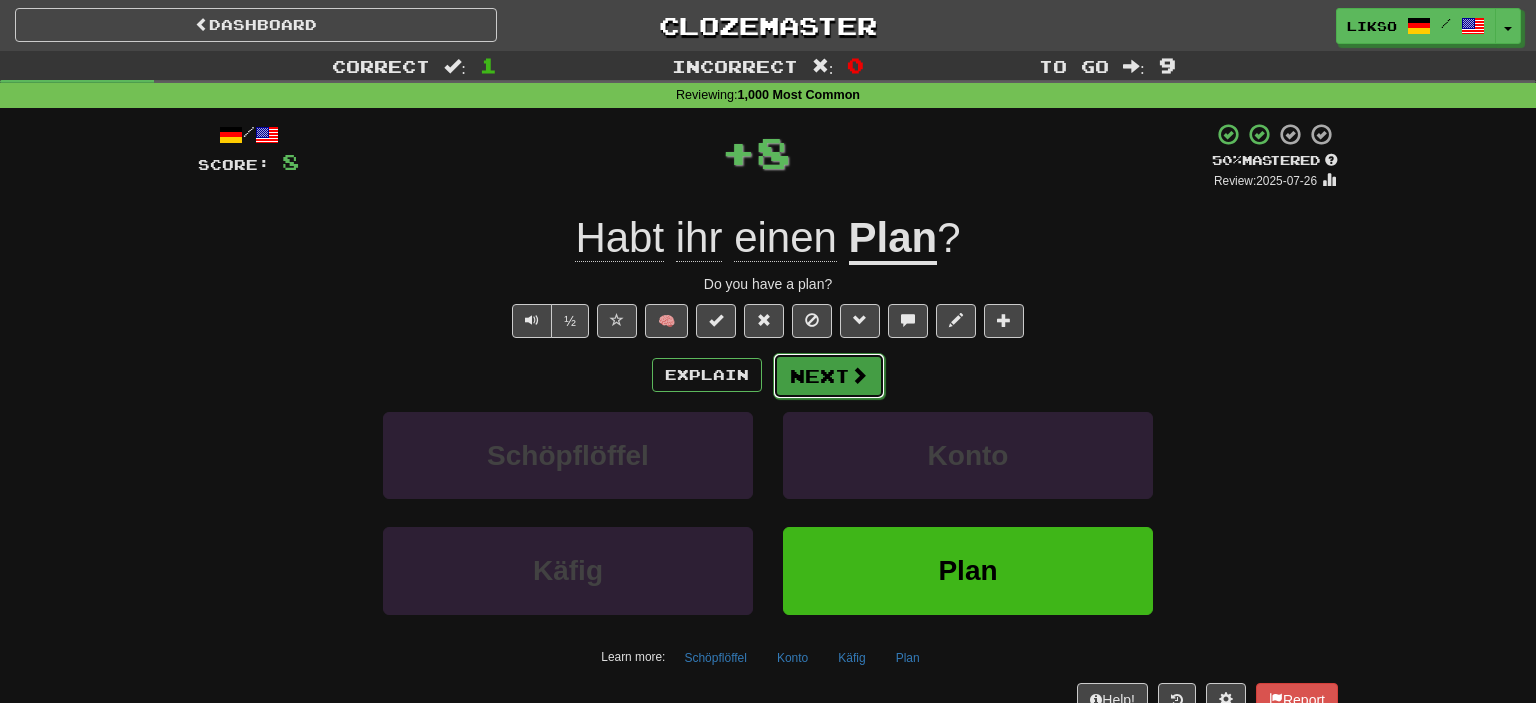 click on "Next" at bounding box center (829, 376) 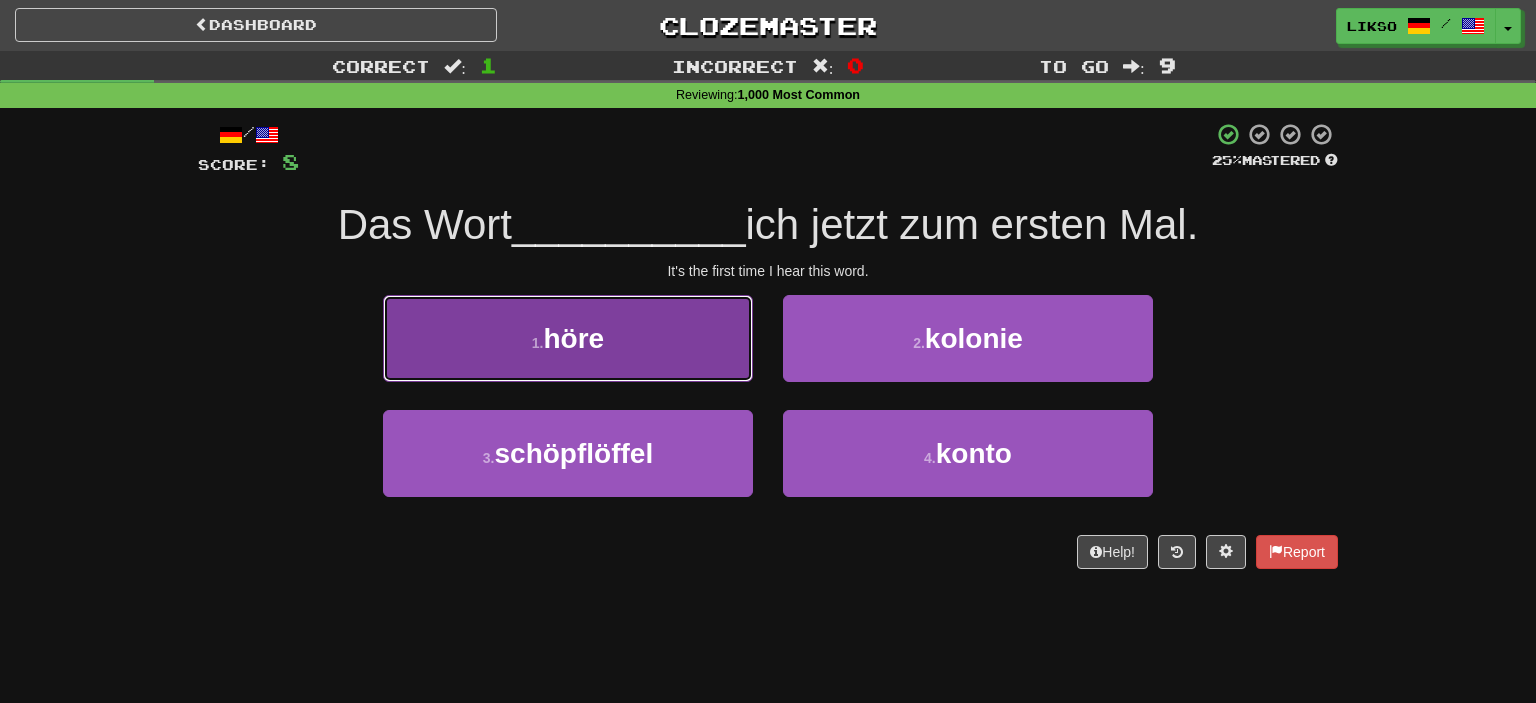 click on "[NUMBER] .  höre" at bounding box center (568, 338) 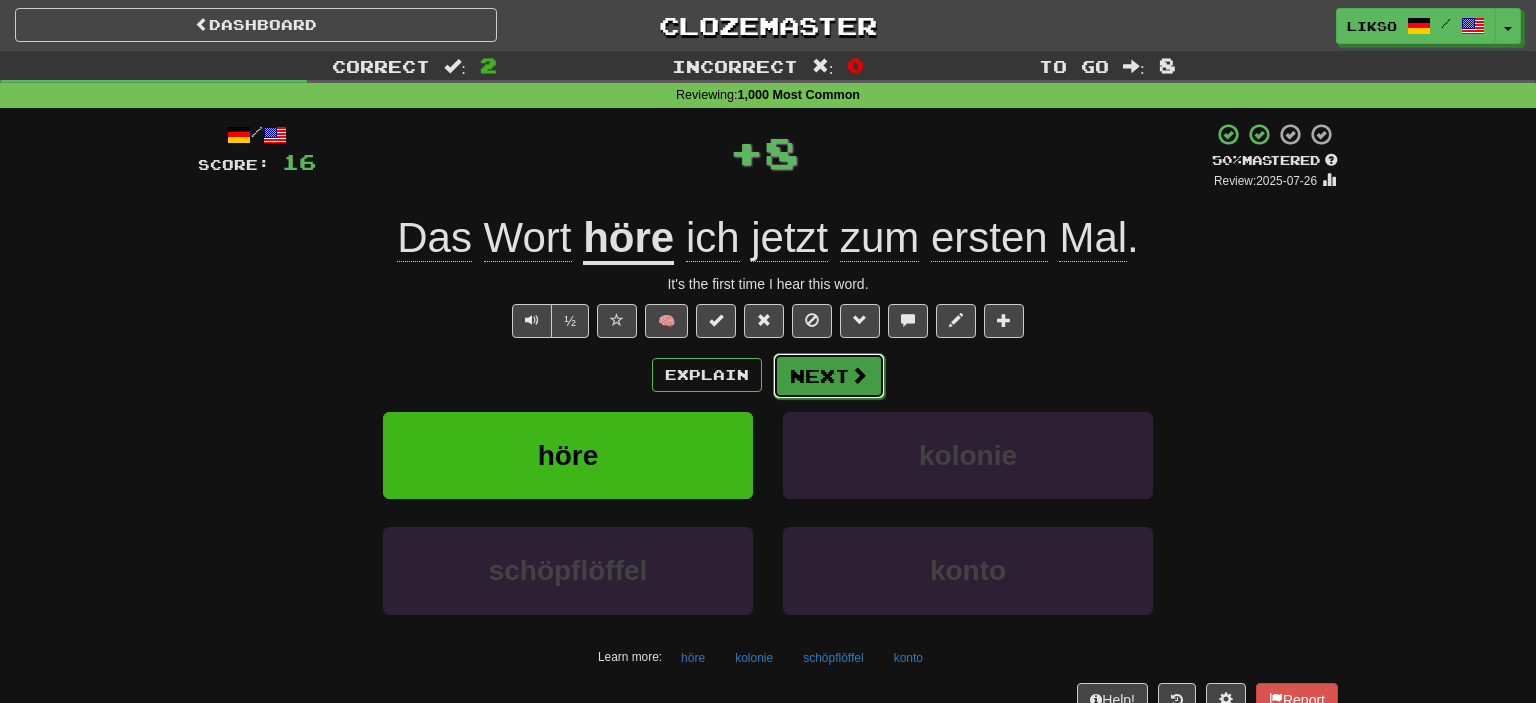 click at bounding box center (859, 375) 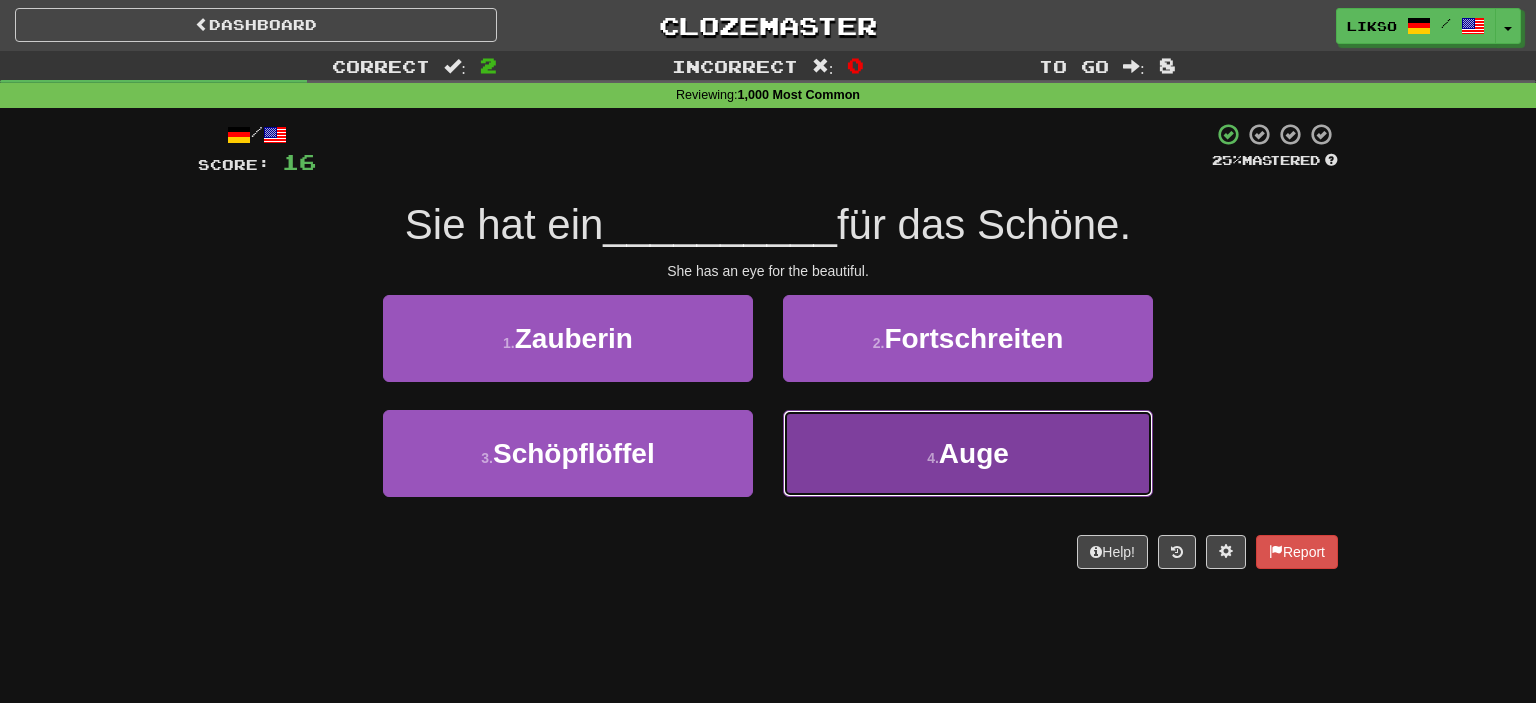click on "4 .  Auge" at bounding box center (968, 453) 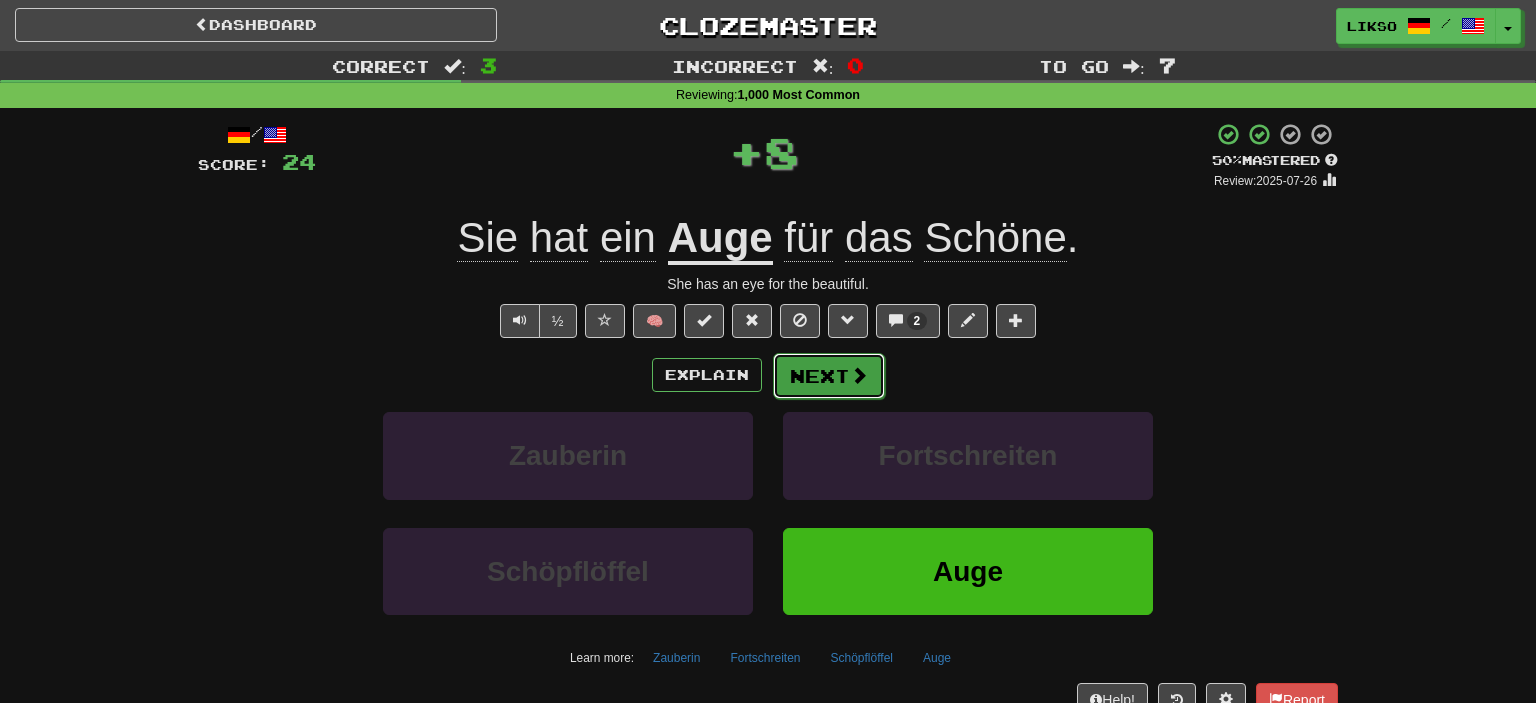 click on "Next" at bounding box center [829, 376] 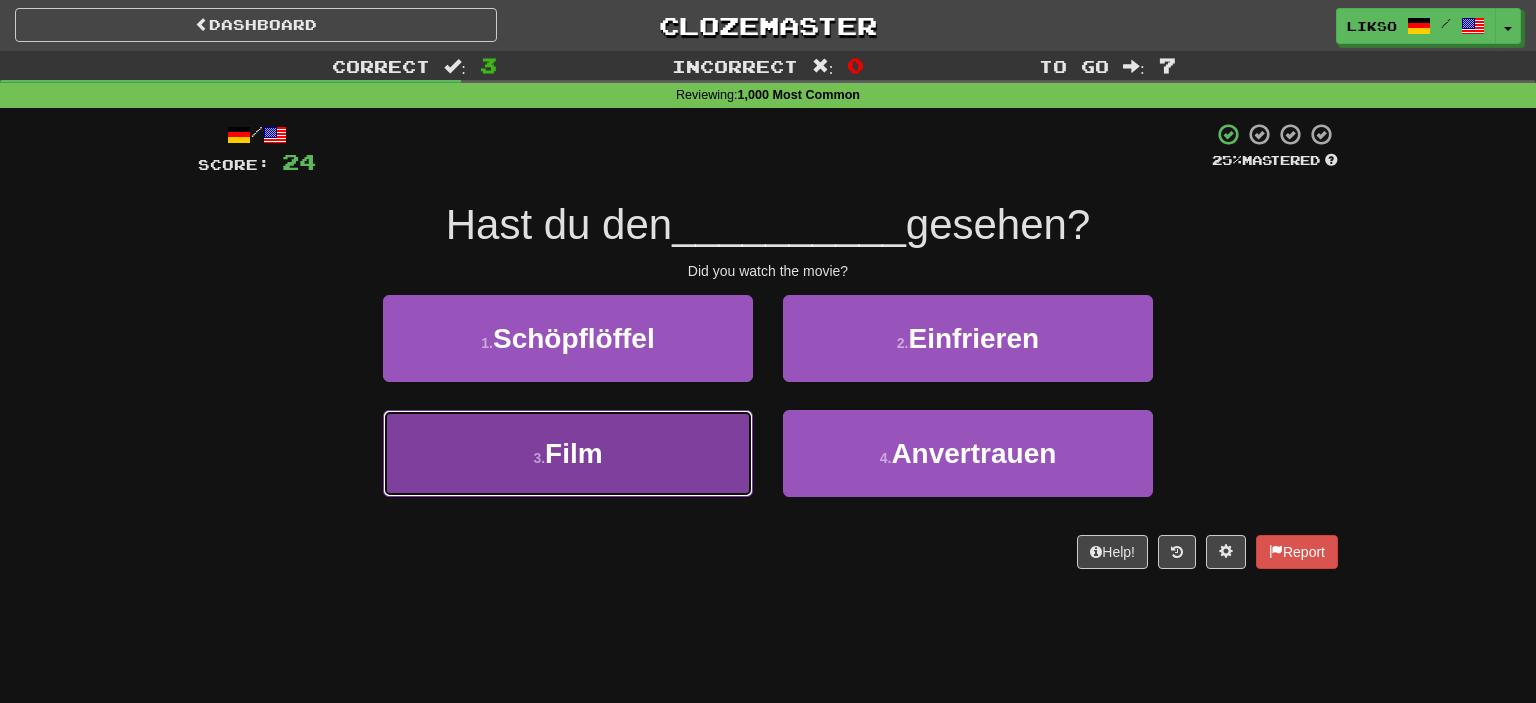 click on "3 .  Film" at bounding box center [568, 453] 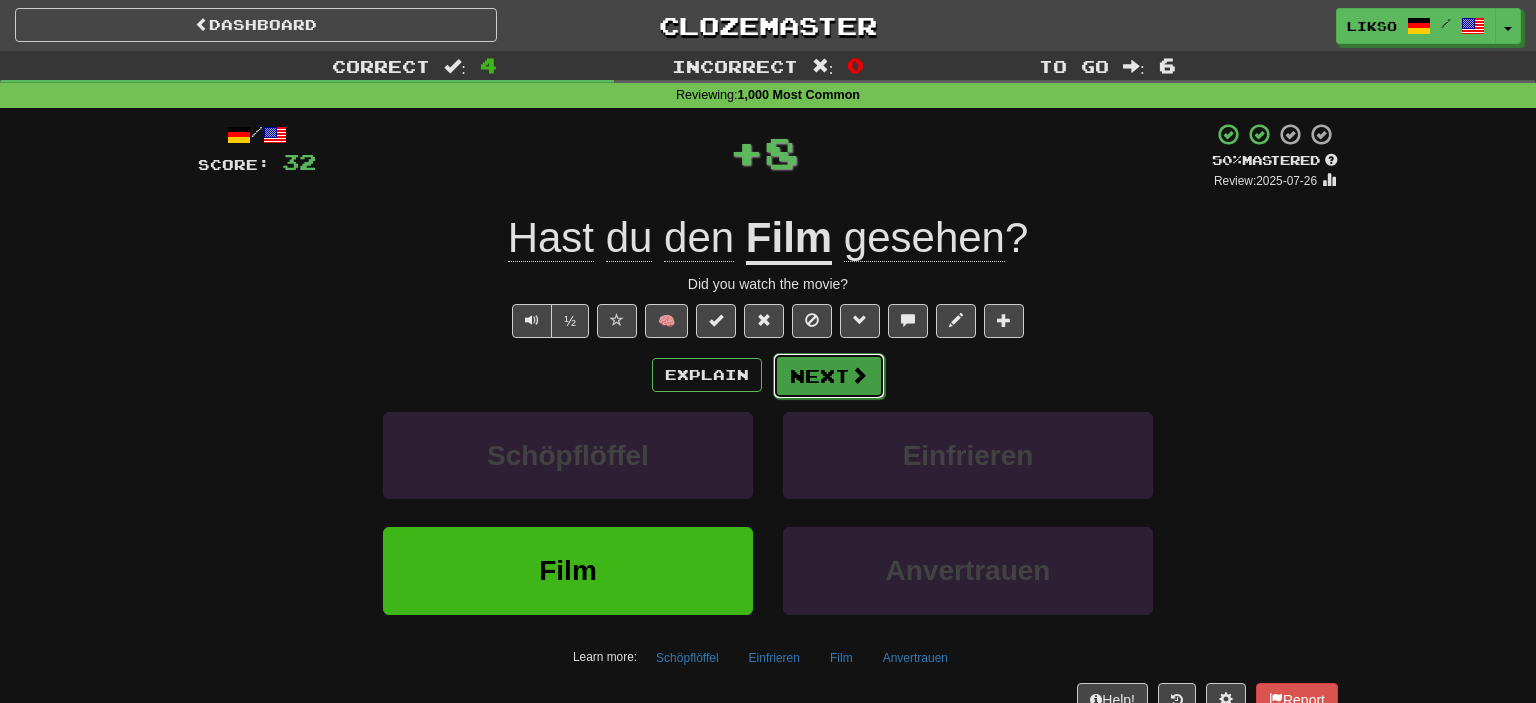 click on "Next" at bounding box center (829, 376) 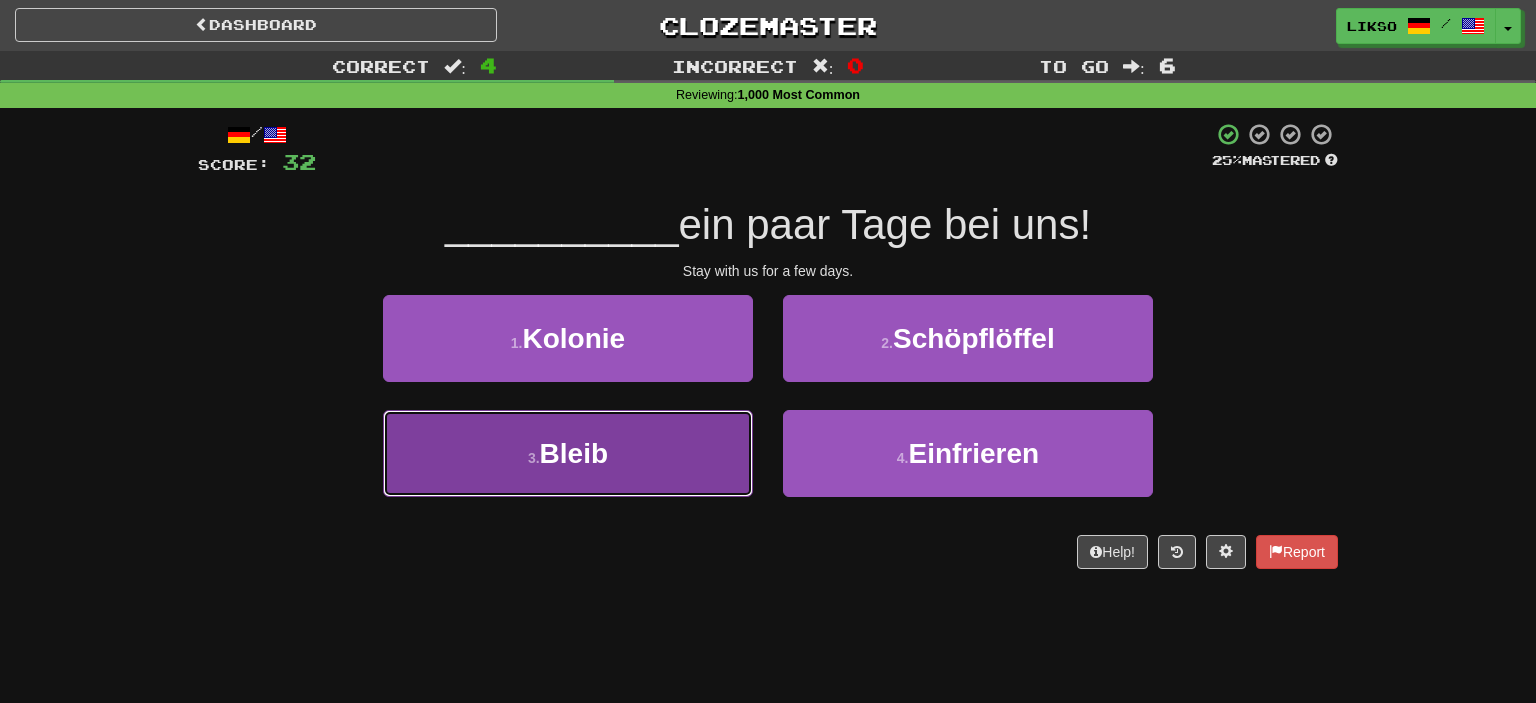 click on "3 .  Bleib" at bounding box center (568, 453) 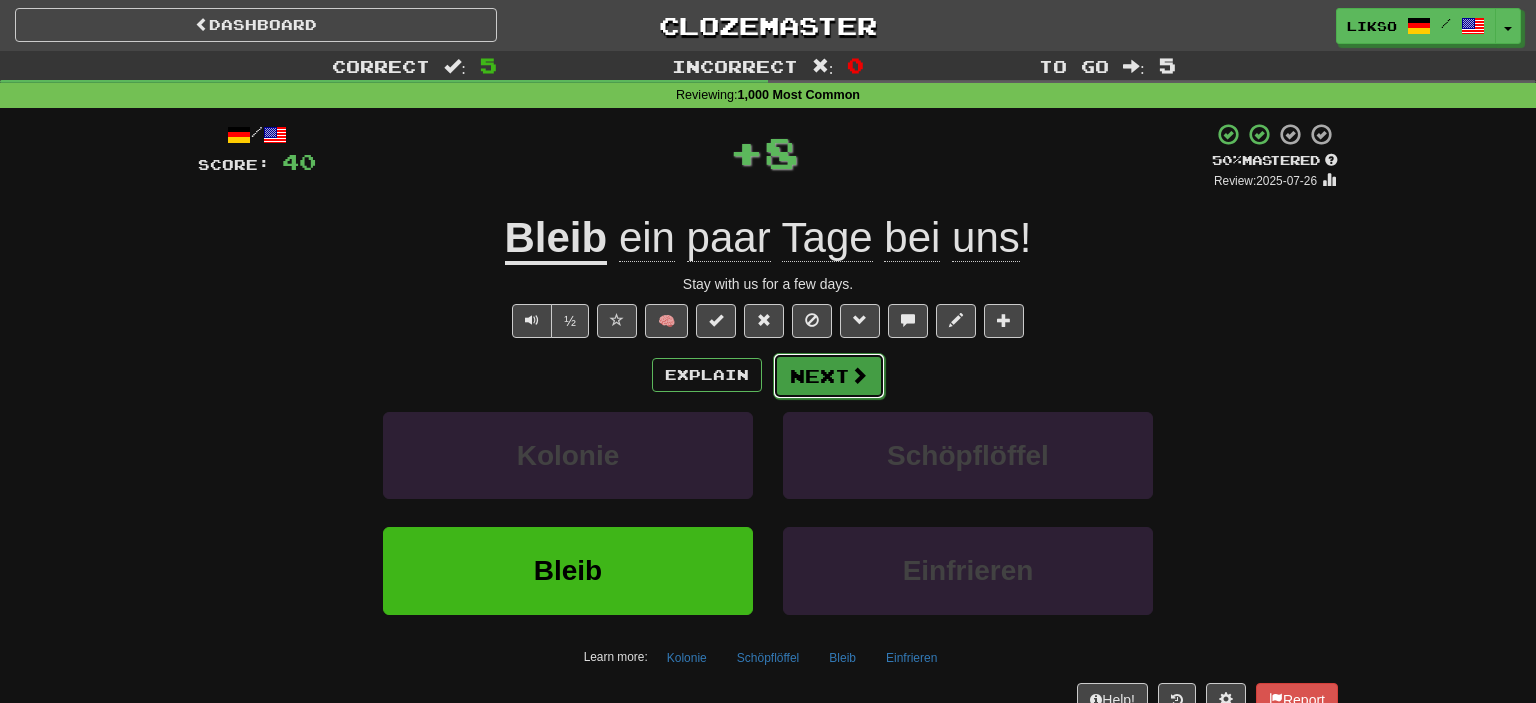click on "Next" at bounding box center (829, 376) 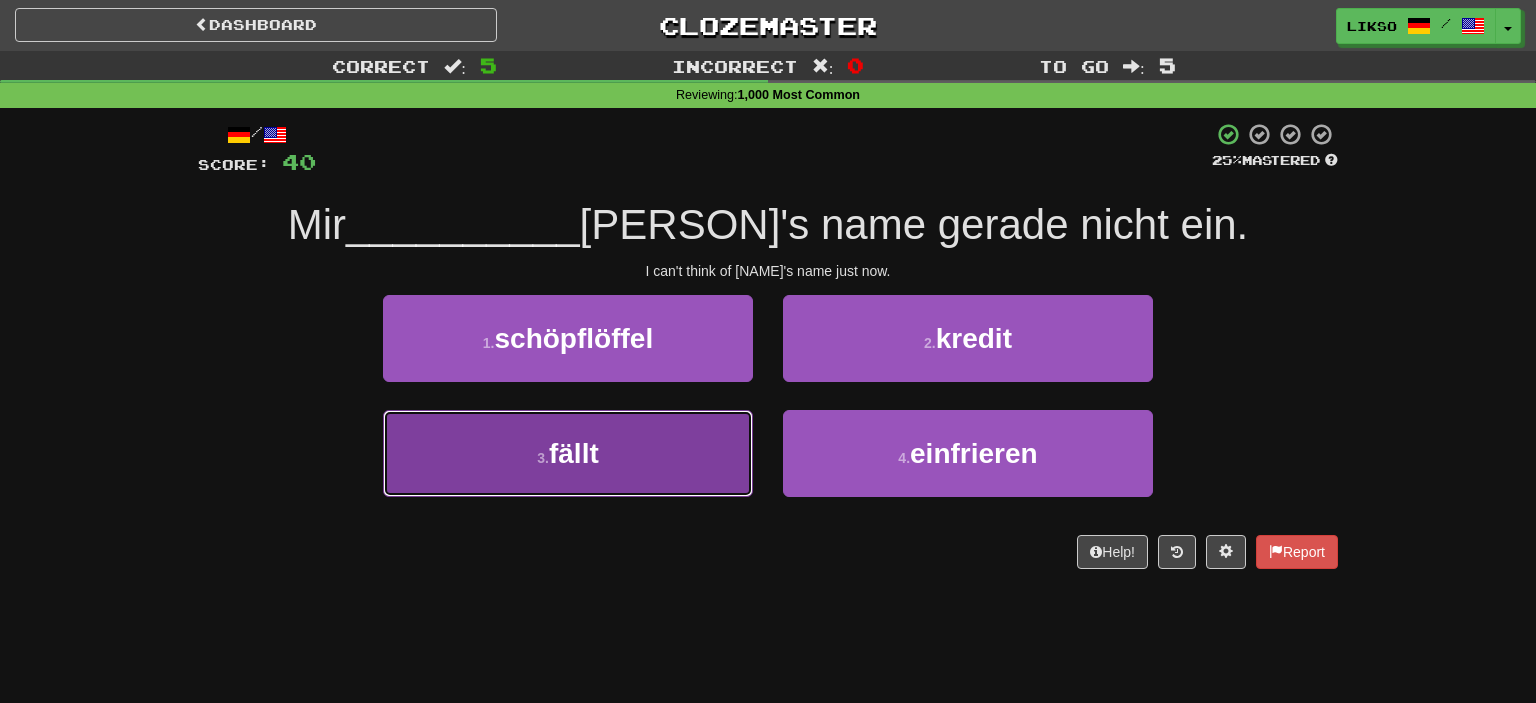 click on "3 .  fällt" at bounding box center [568, 453] 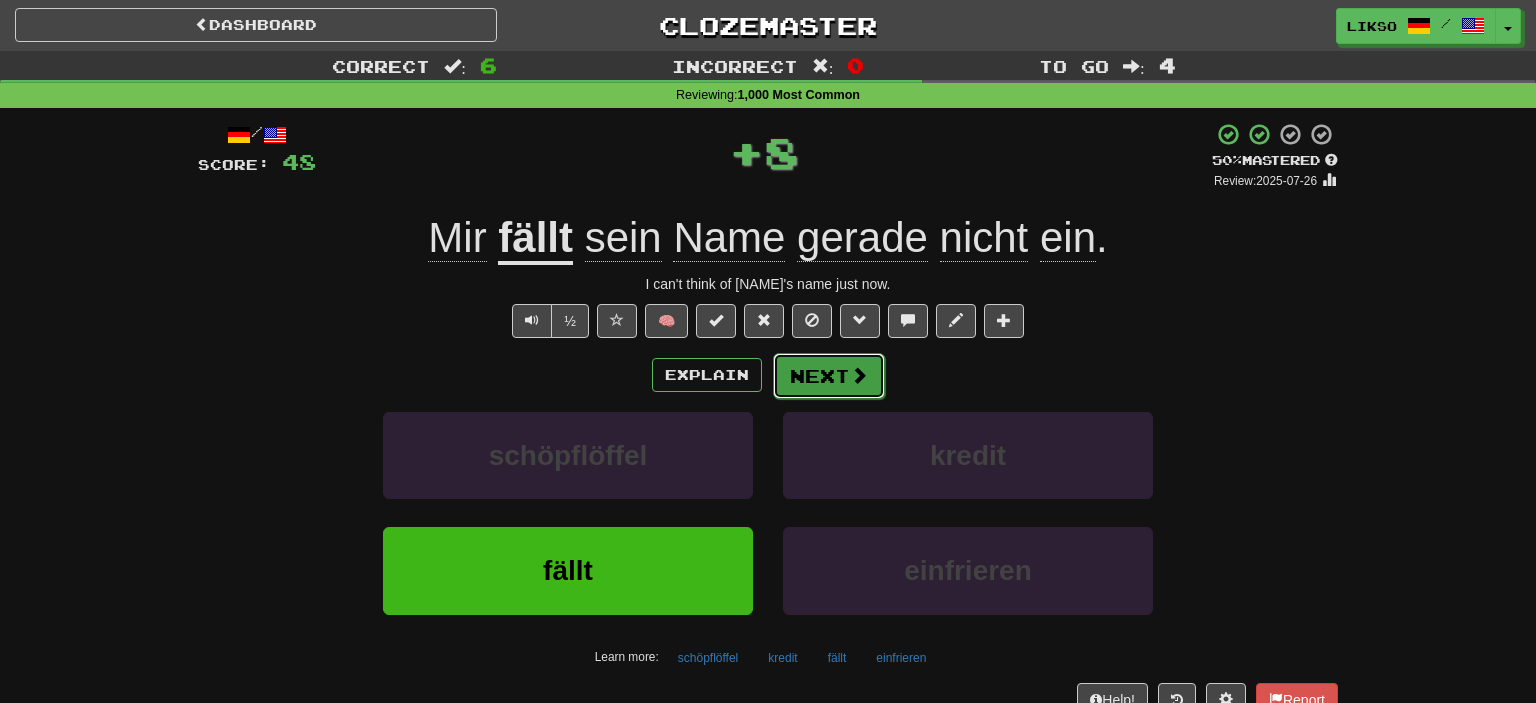 click on "Next" at bounding box center (829, 376) 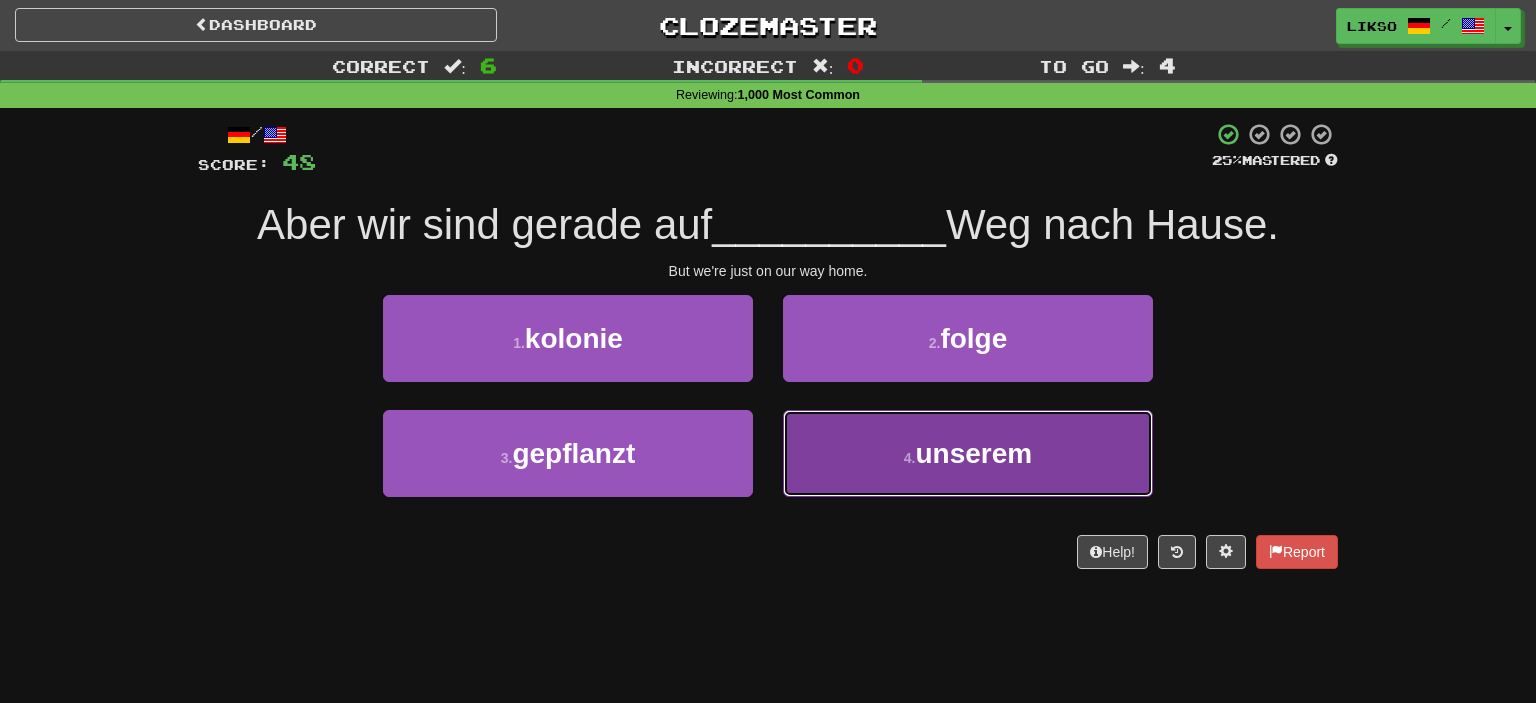click on "unserem" at bounding box center (973, 453) 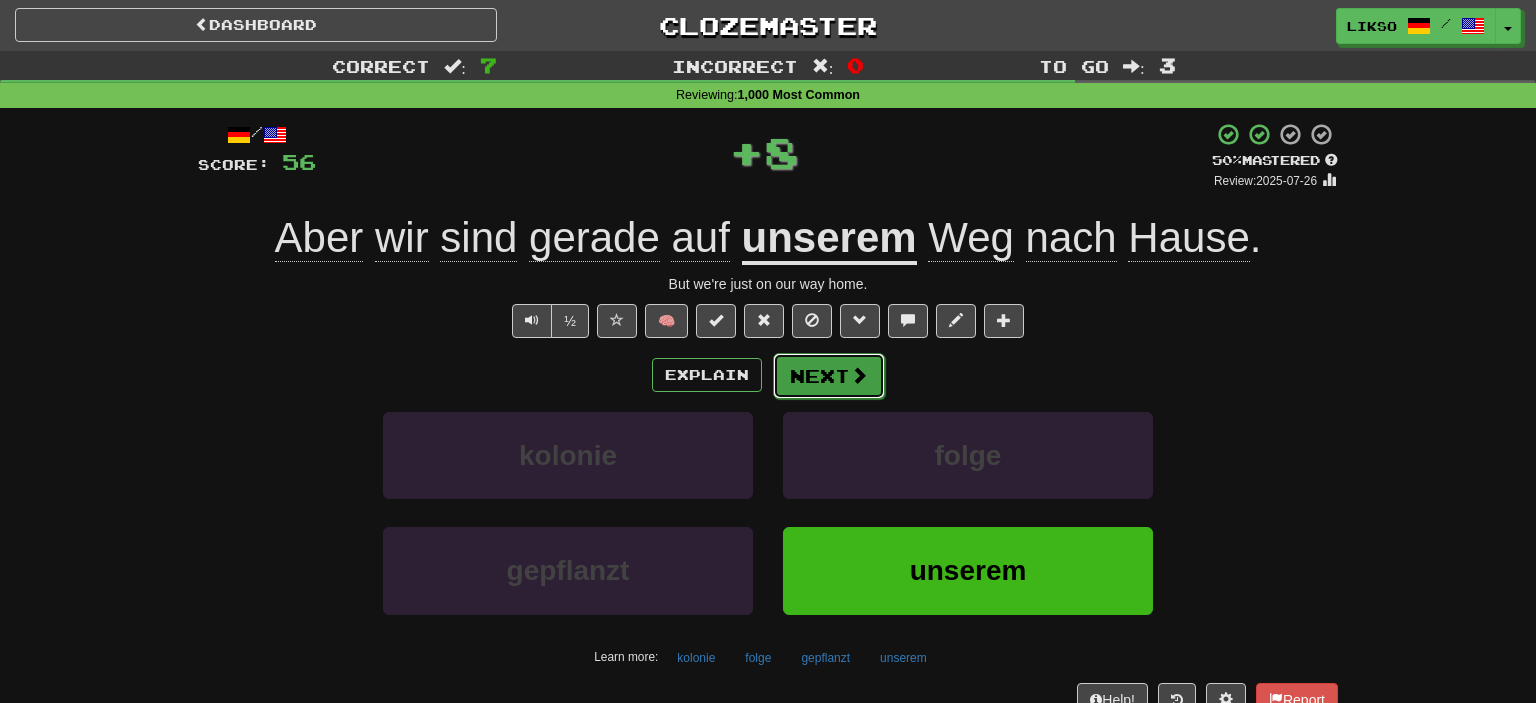 click on "Next" at bounding box center [829, 376] 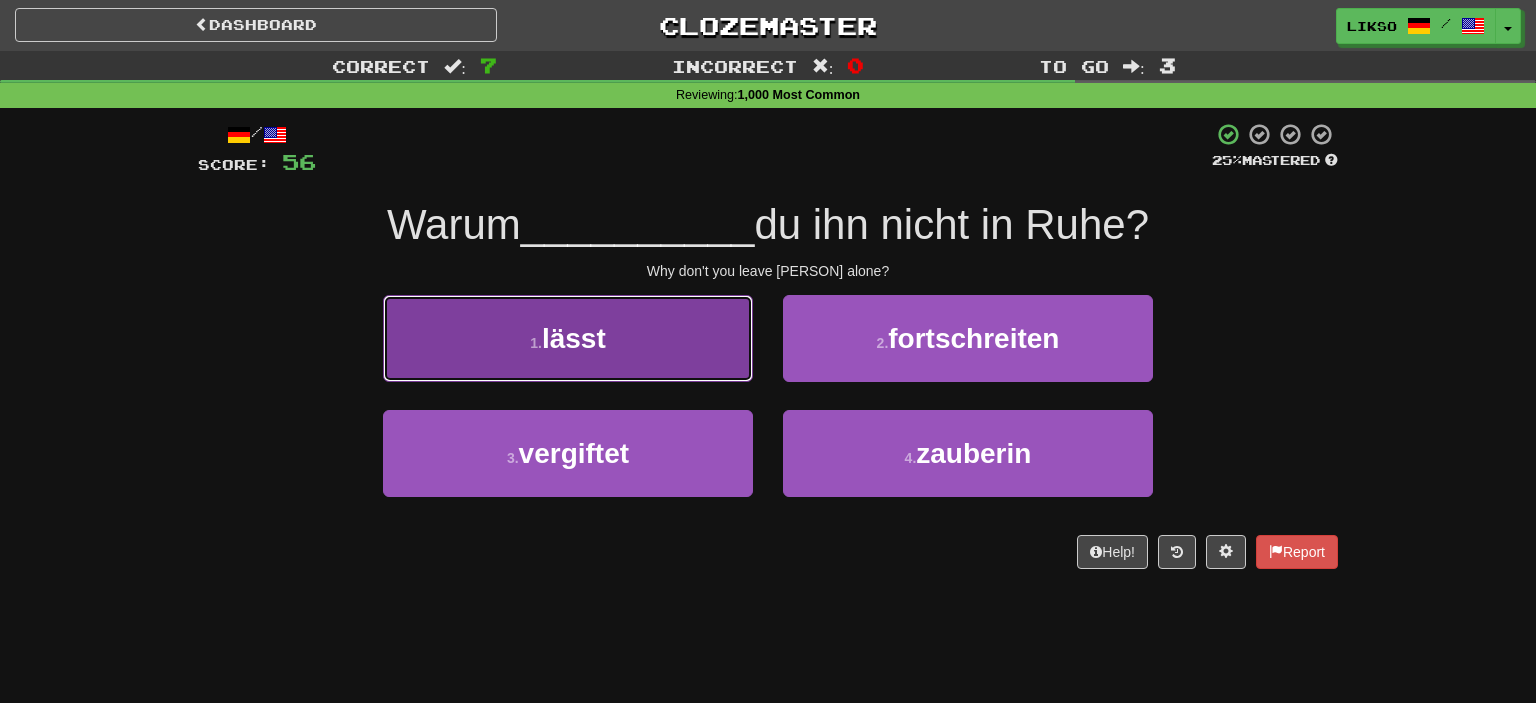 click on "1 .  lässt" at bounding box center (568, 338) 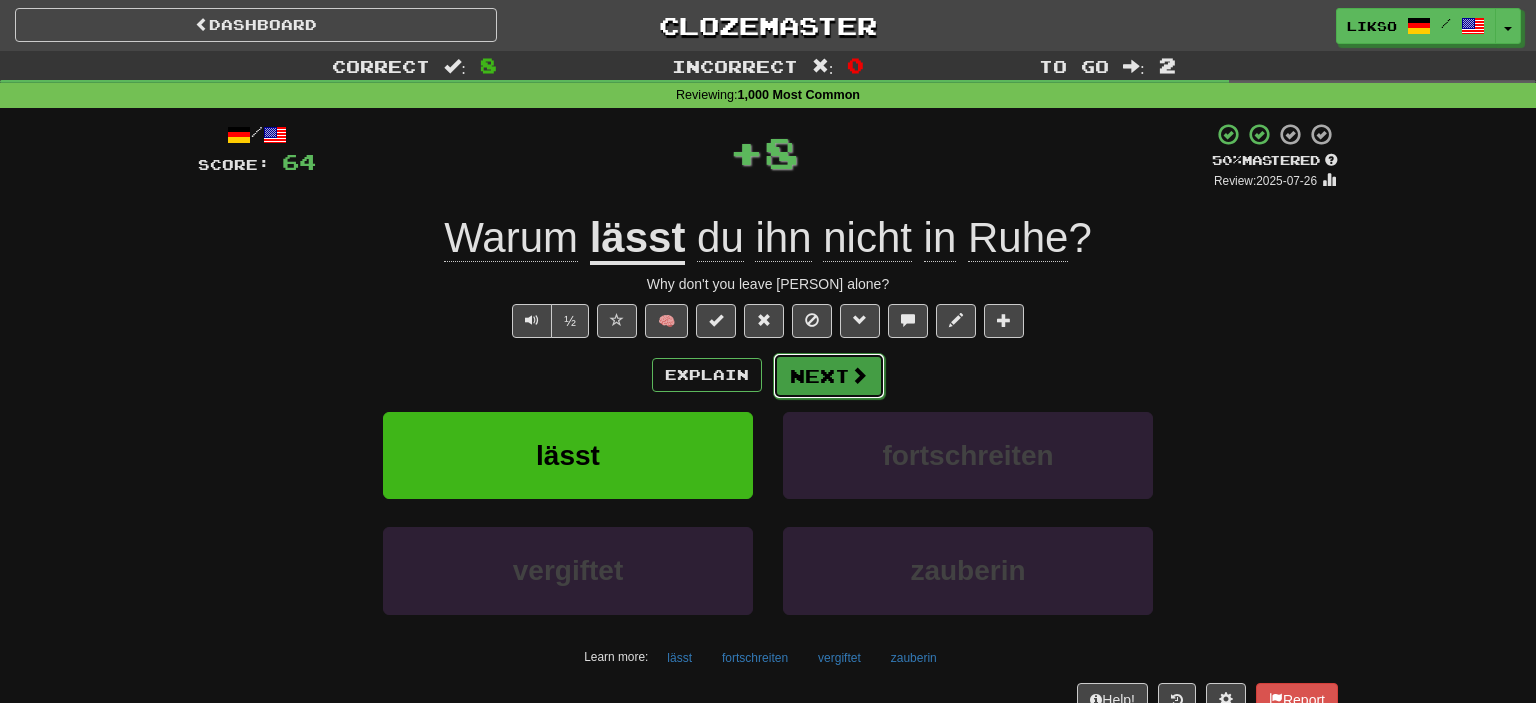 click on "Next" at bounding box center (829, 376) 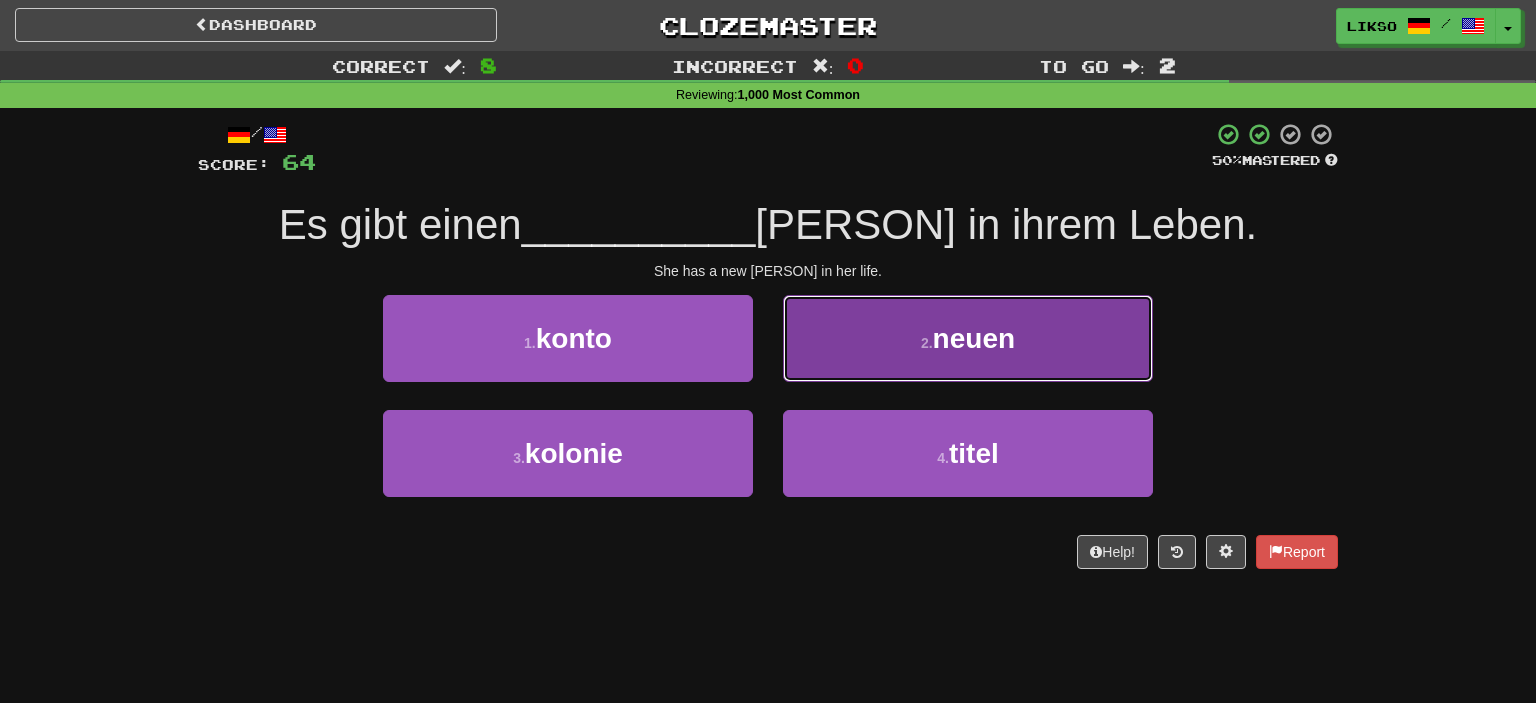 click on "2 ." at bounding box center (927, 343) 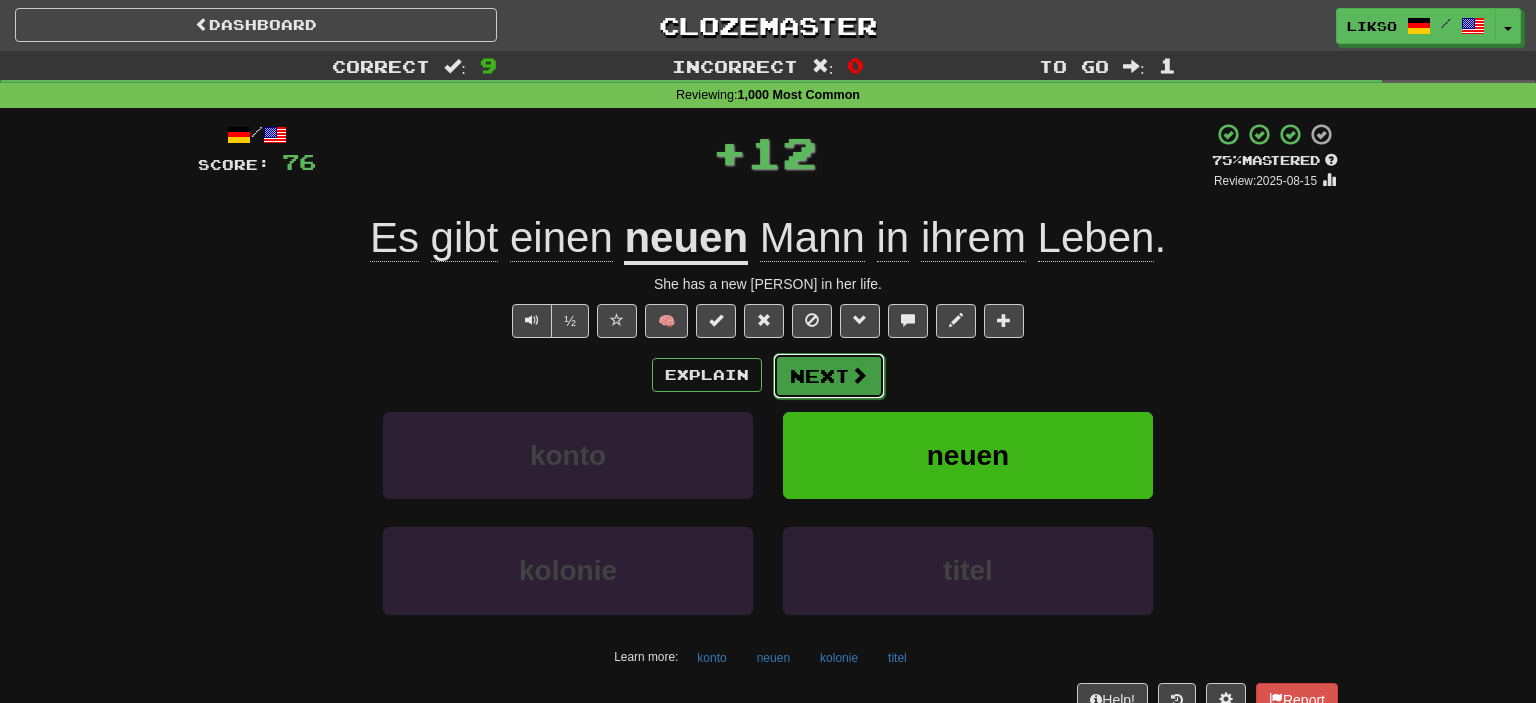 click on "Next" at bounding box center [829, 376] 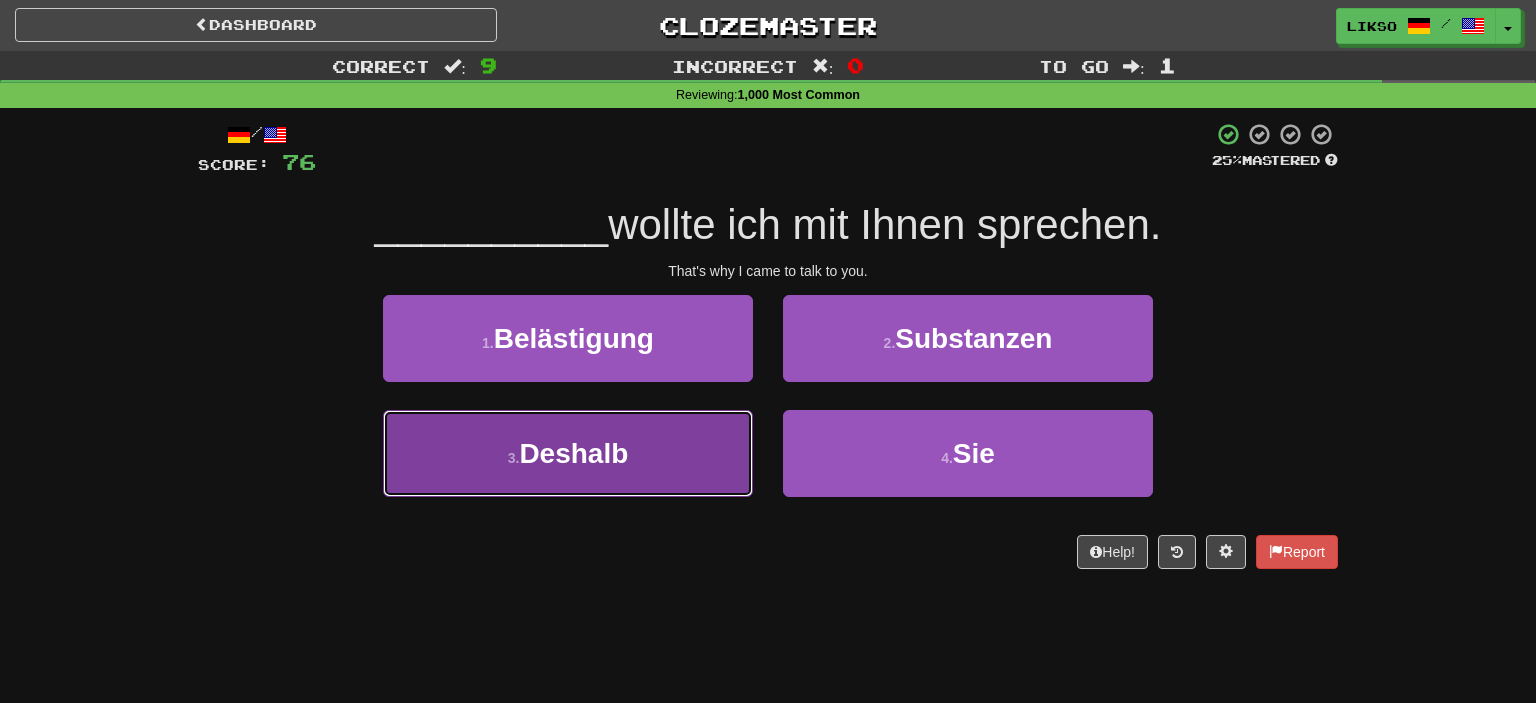 click on "3 .  Deshalb" at bounding box center (568, 453) 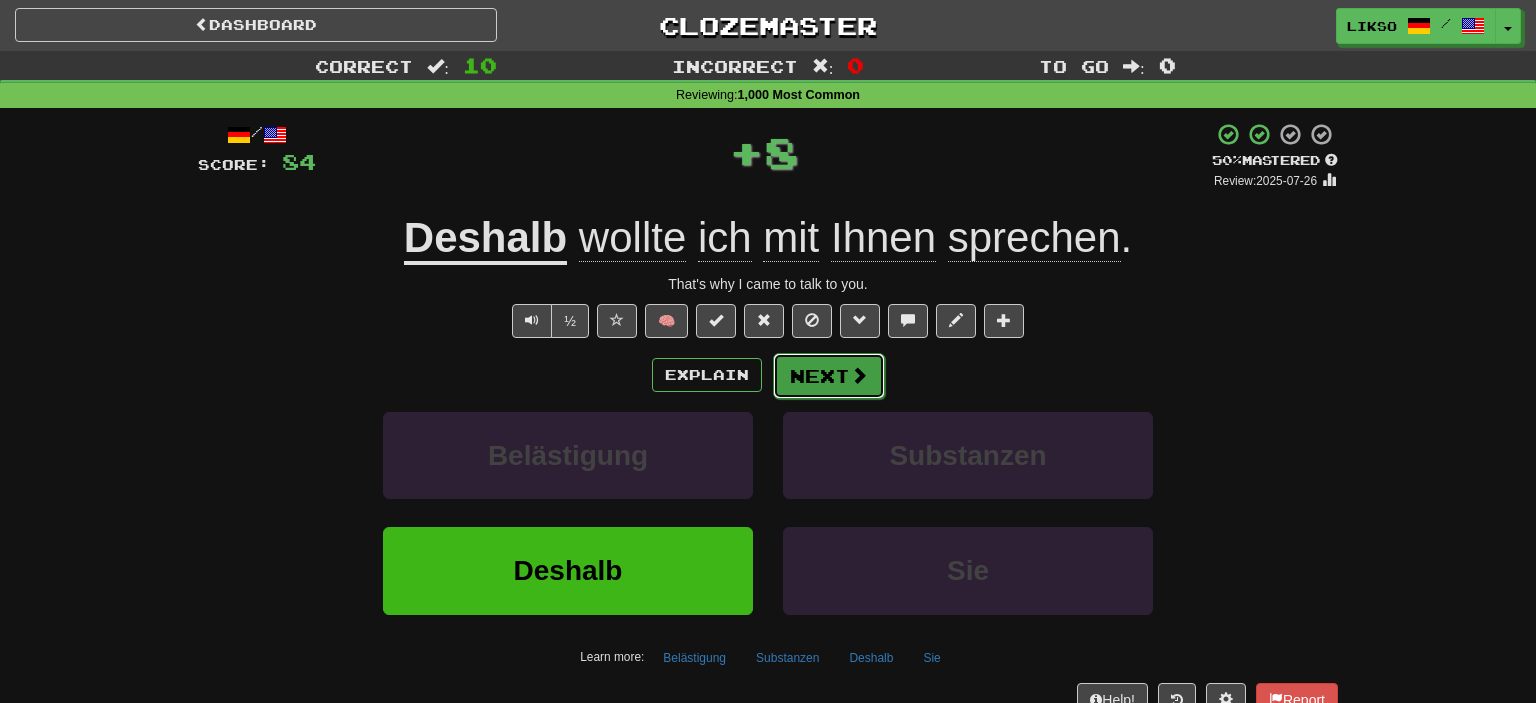 click on "Next" at bounding box center (829, 376) 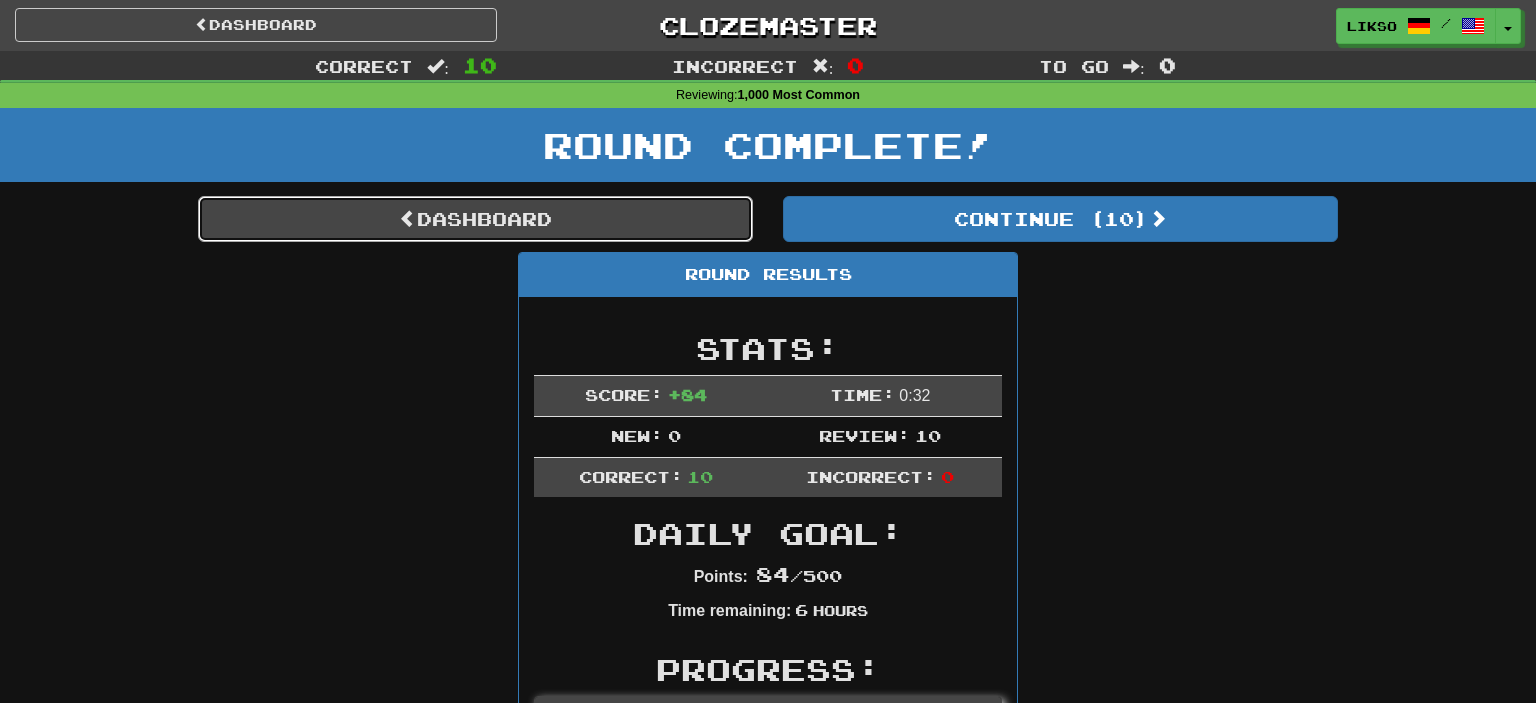 click on "Dashboard" at bounding box center [475, 219] 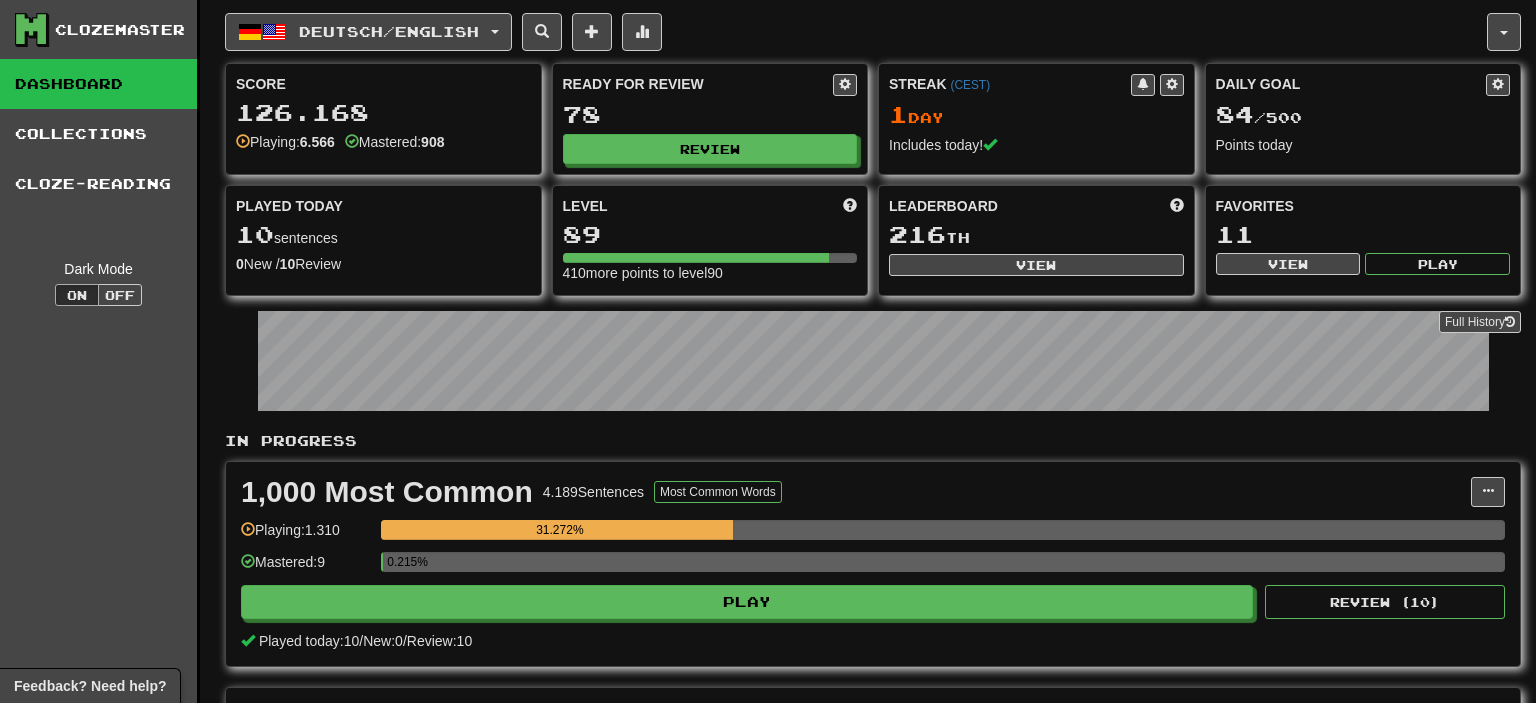 scroll, scrollTop: 0, scrollLeft: 0, axis: both 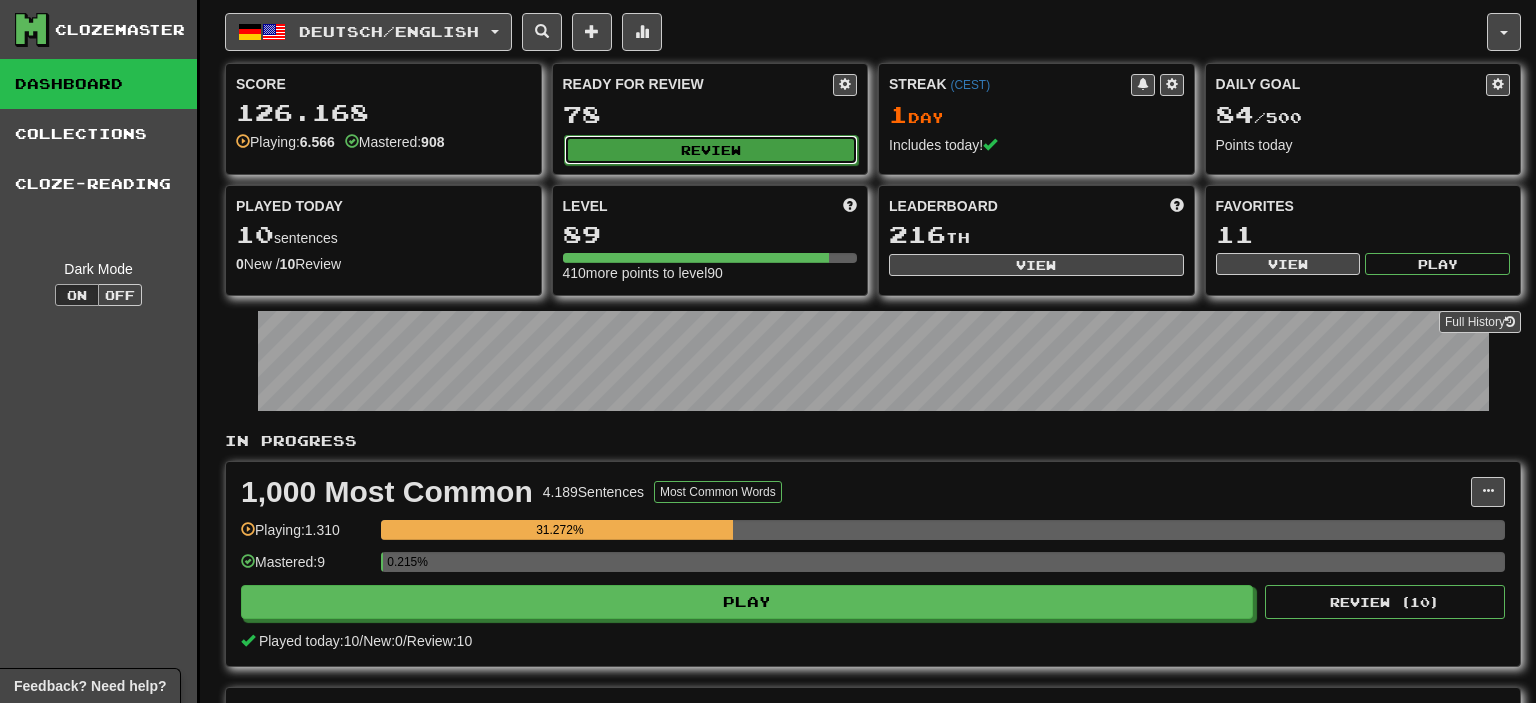 click on "Review" at bounding box center [711, 150] 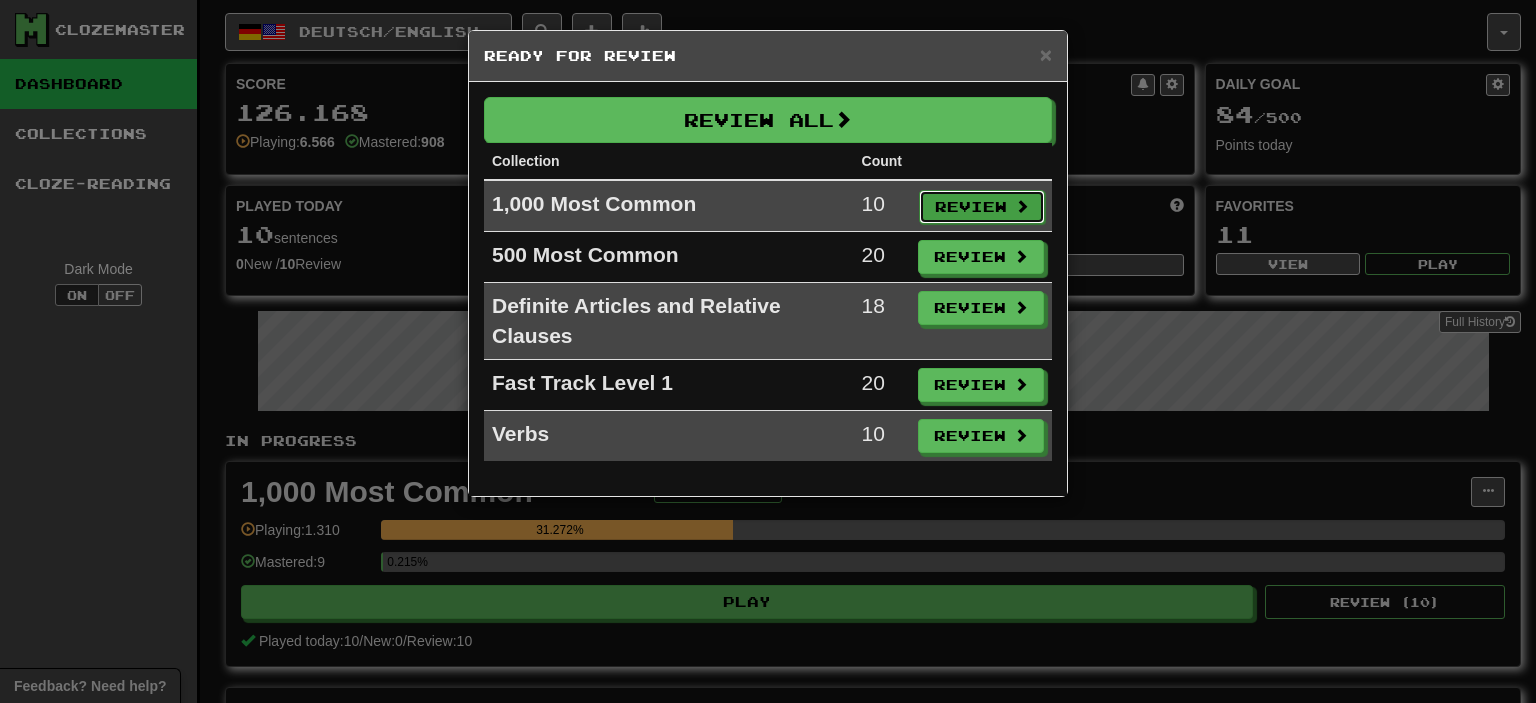 click on "Review" at bounding box center [982, 207] 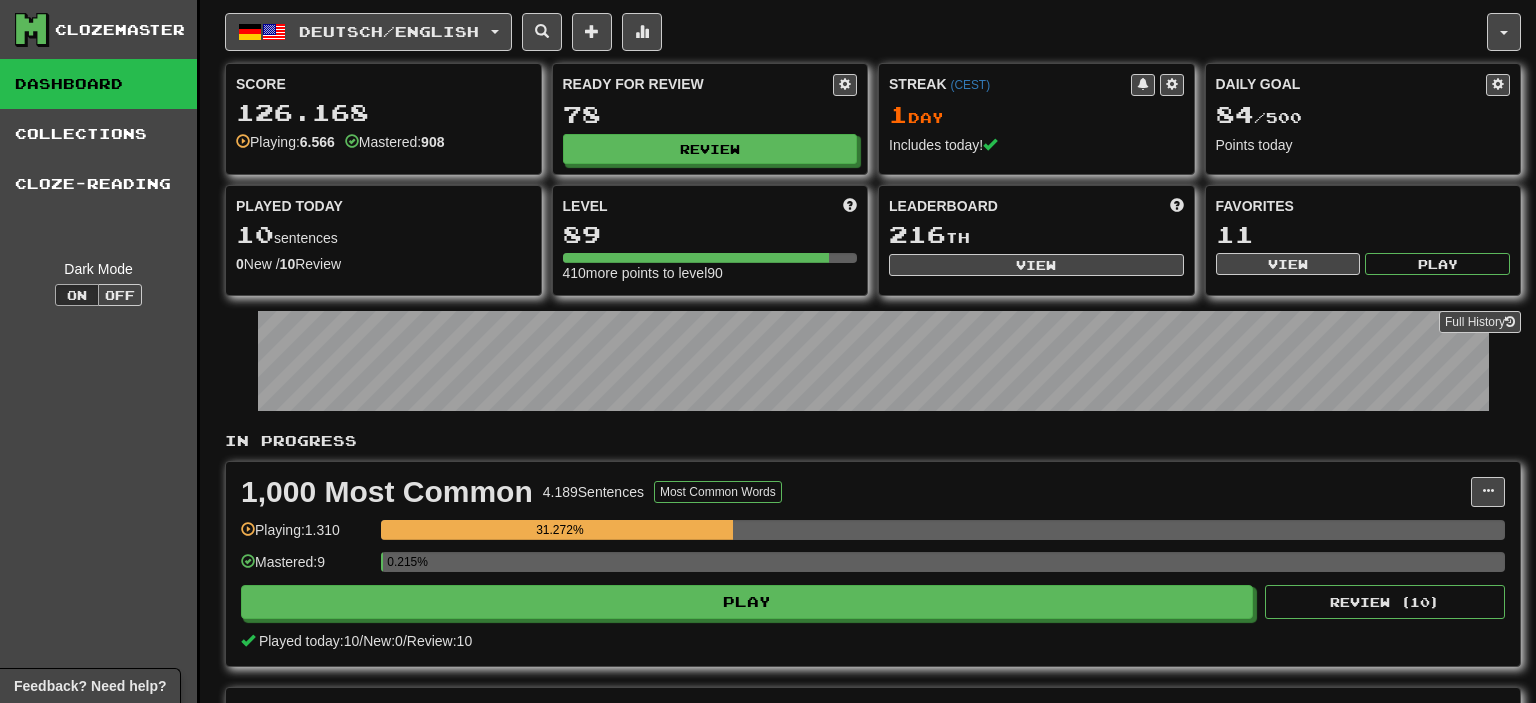 select on "**" 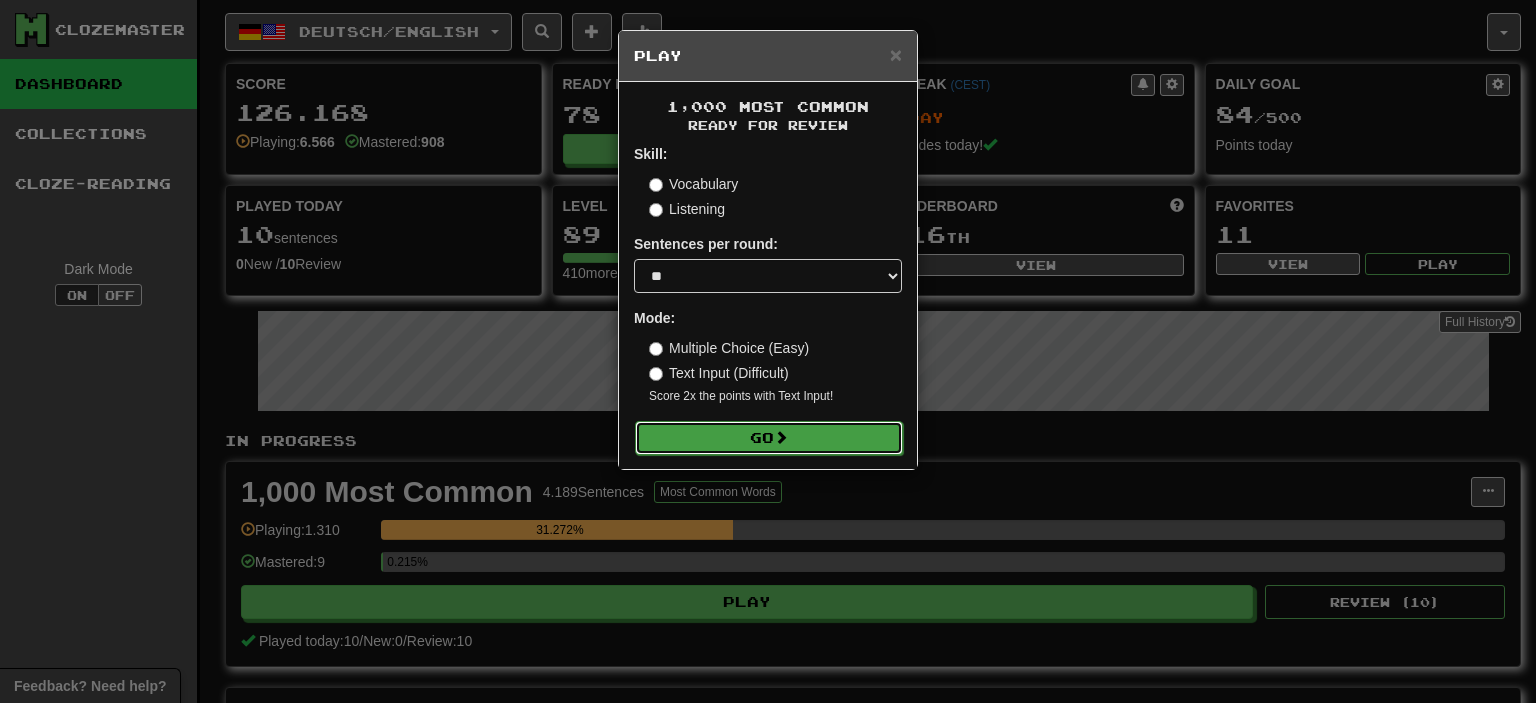 click on "Go" at bounding box center [769, 438] 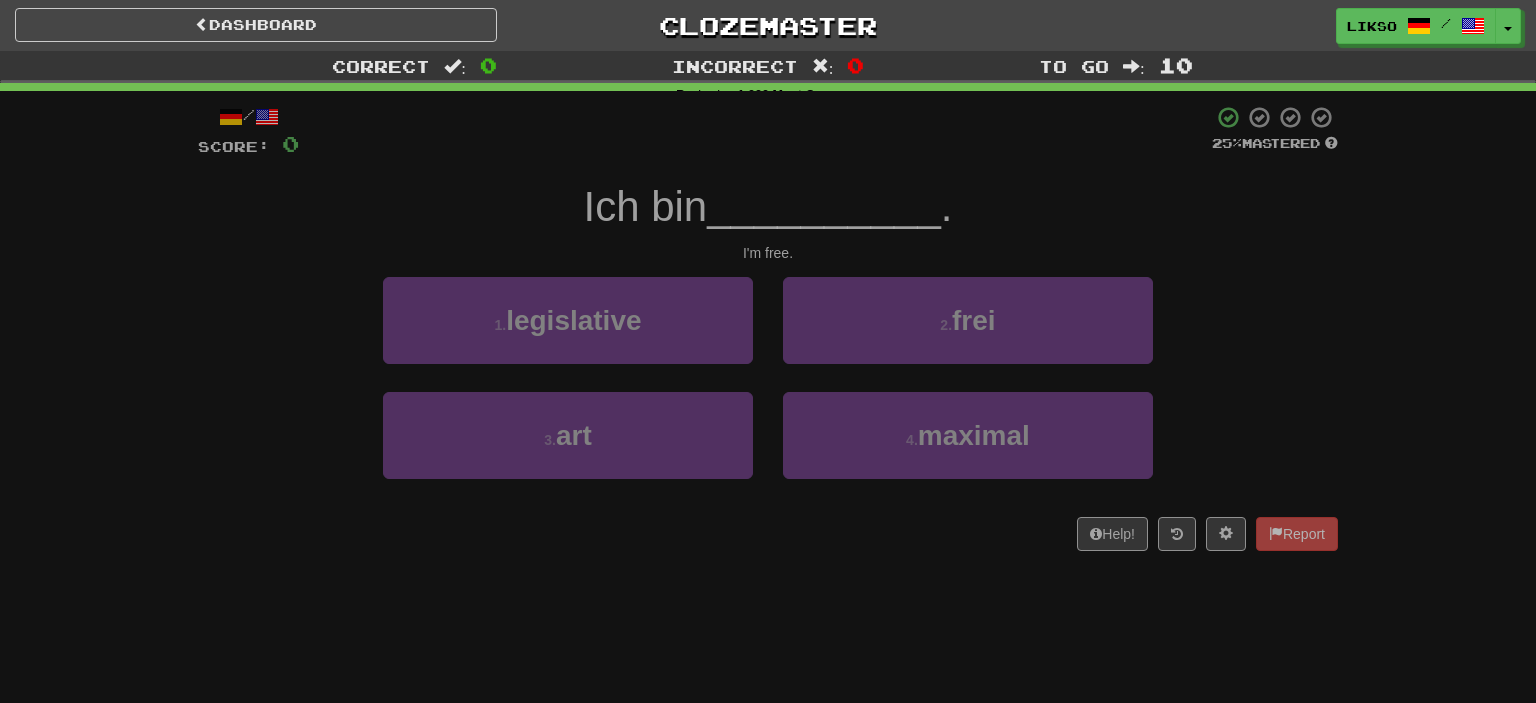 scroll, scrollTop: 0, scrollLeft: 0, axis: both 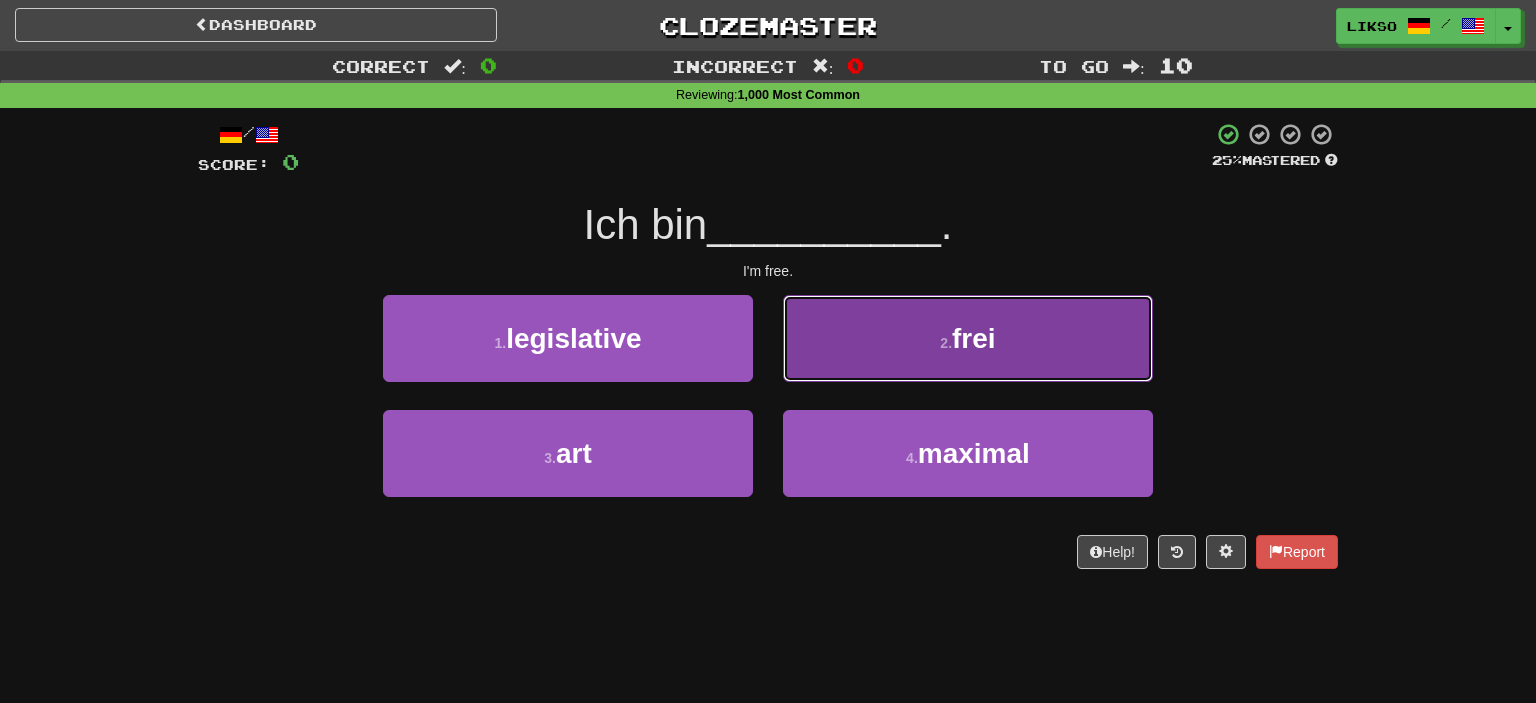 click on "2 .  frei" at bounding box center [968, 338] 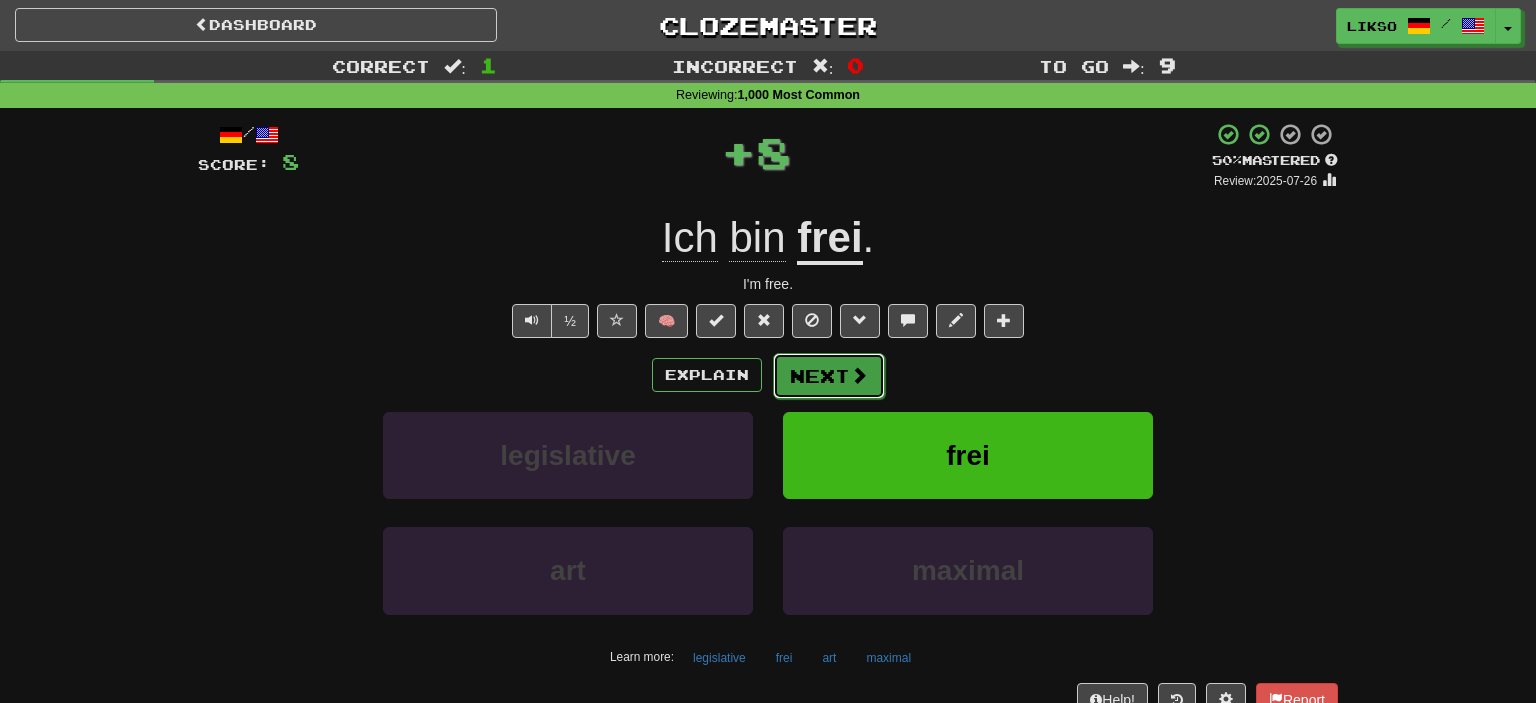 click on "Next" at bounding box center (829, 376) 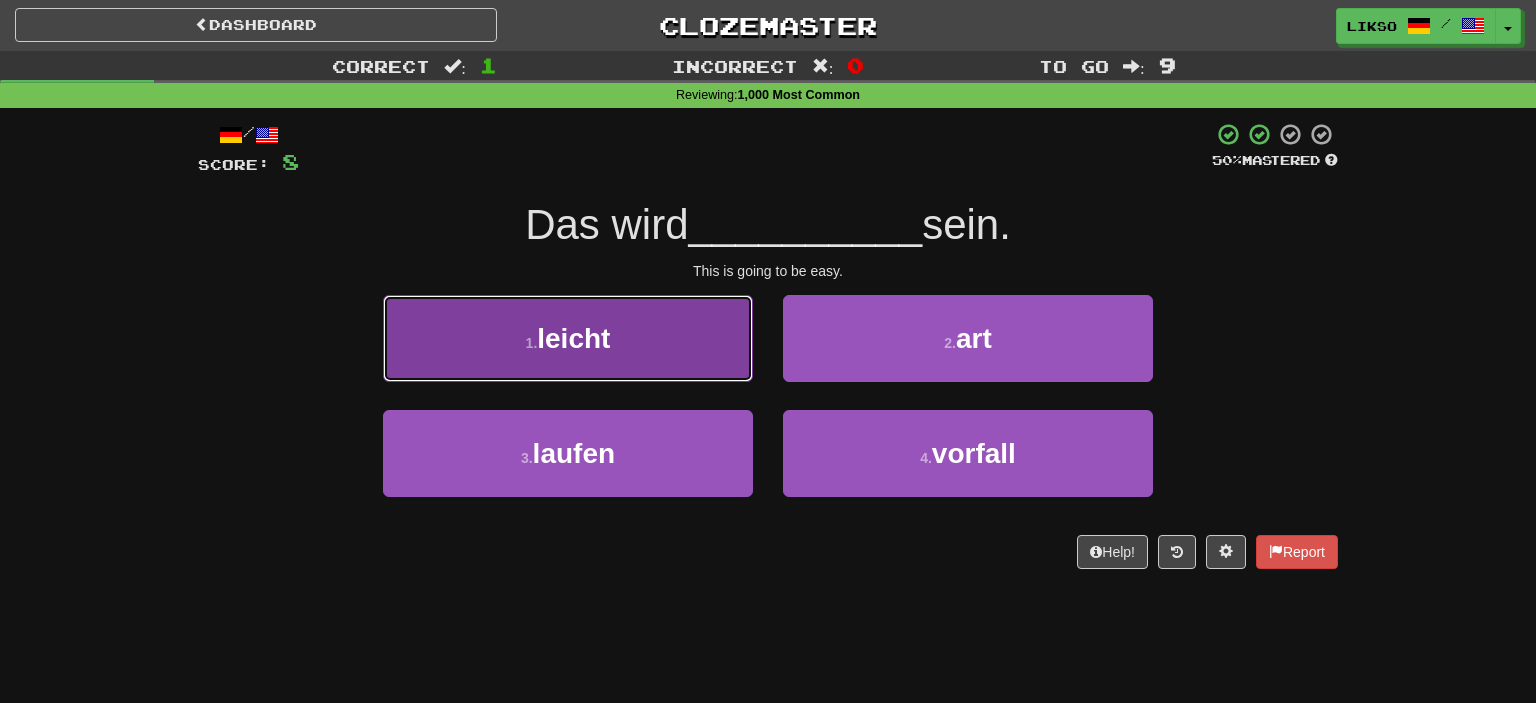 click on "1 .  leicht" at bounding box center [568, 338] 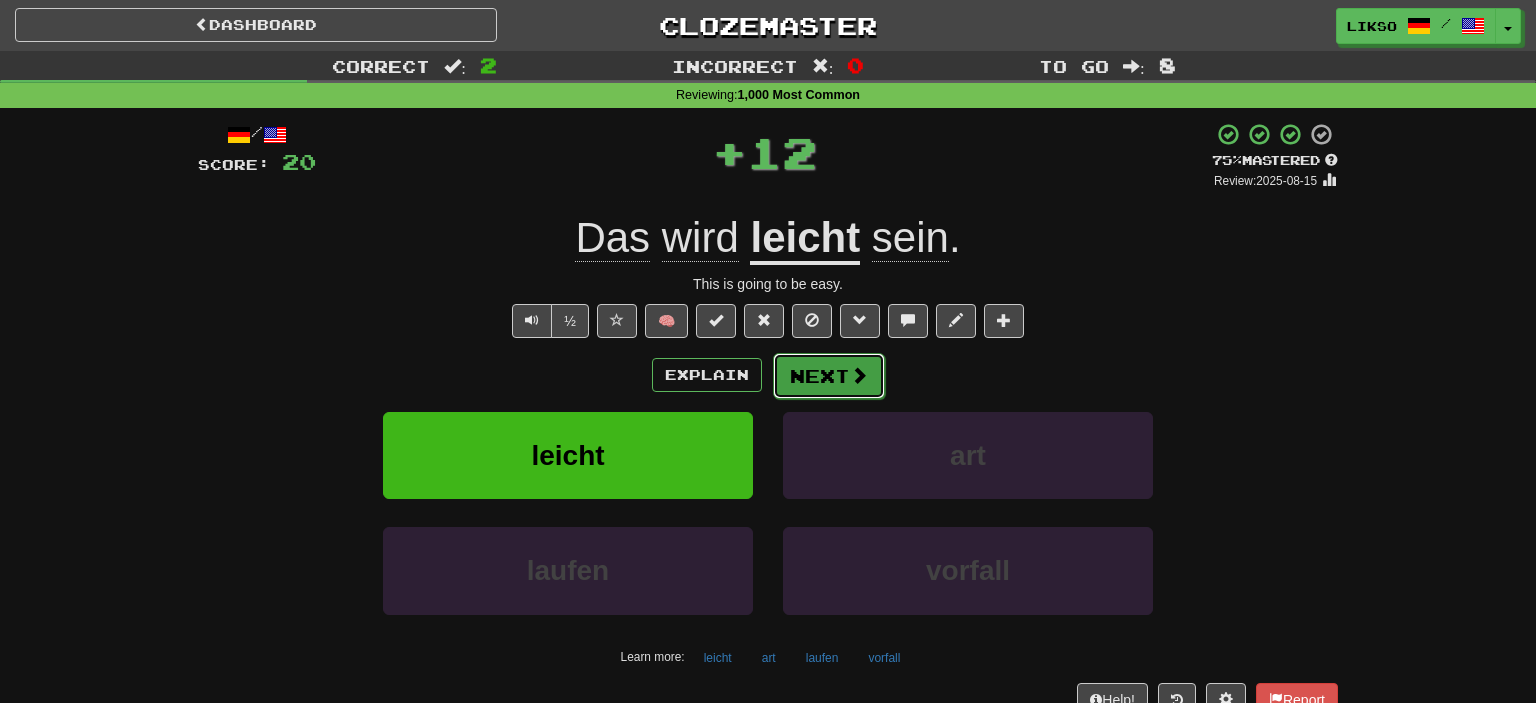 click on "Next" at bounding box center (829, 376) 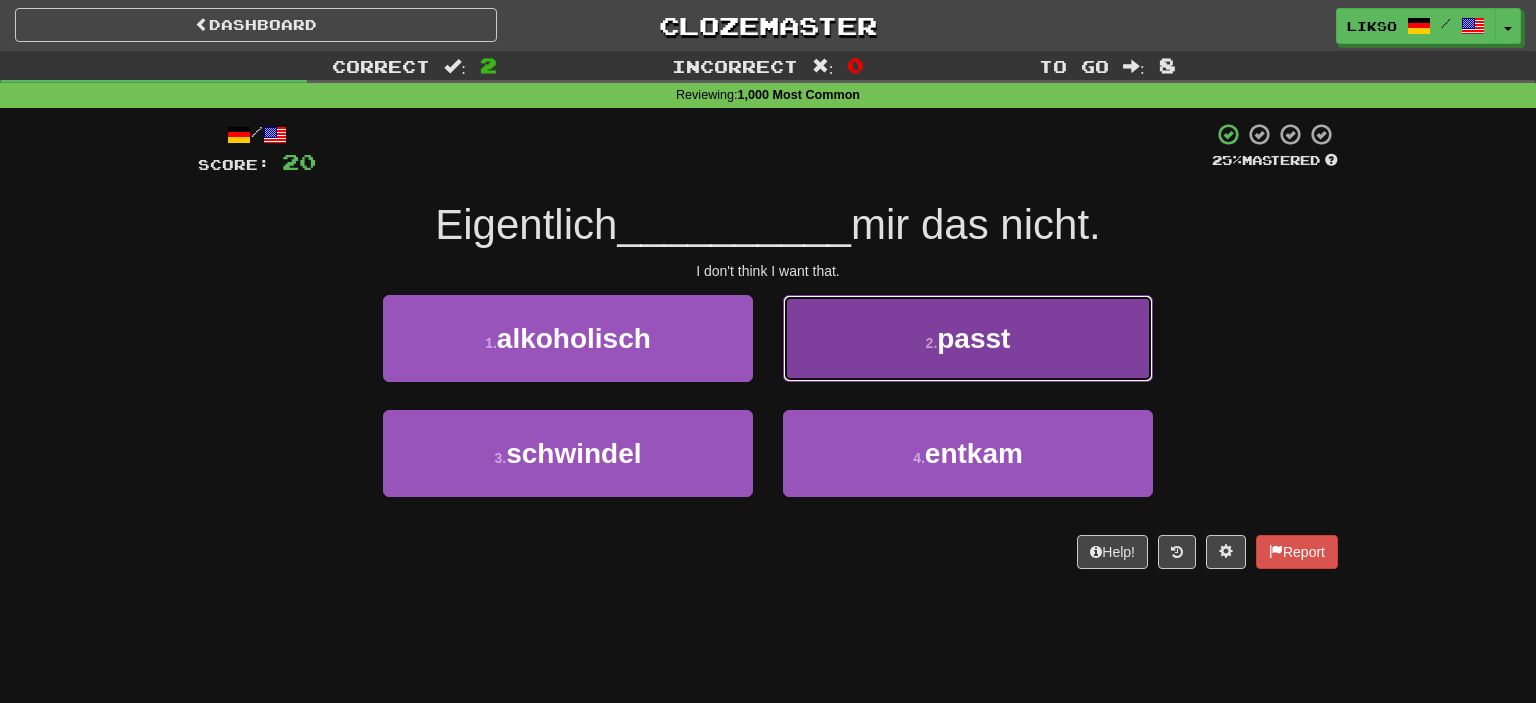 click on "2 .  passt" at bounding box center [968, 338] 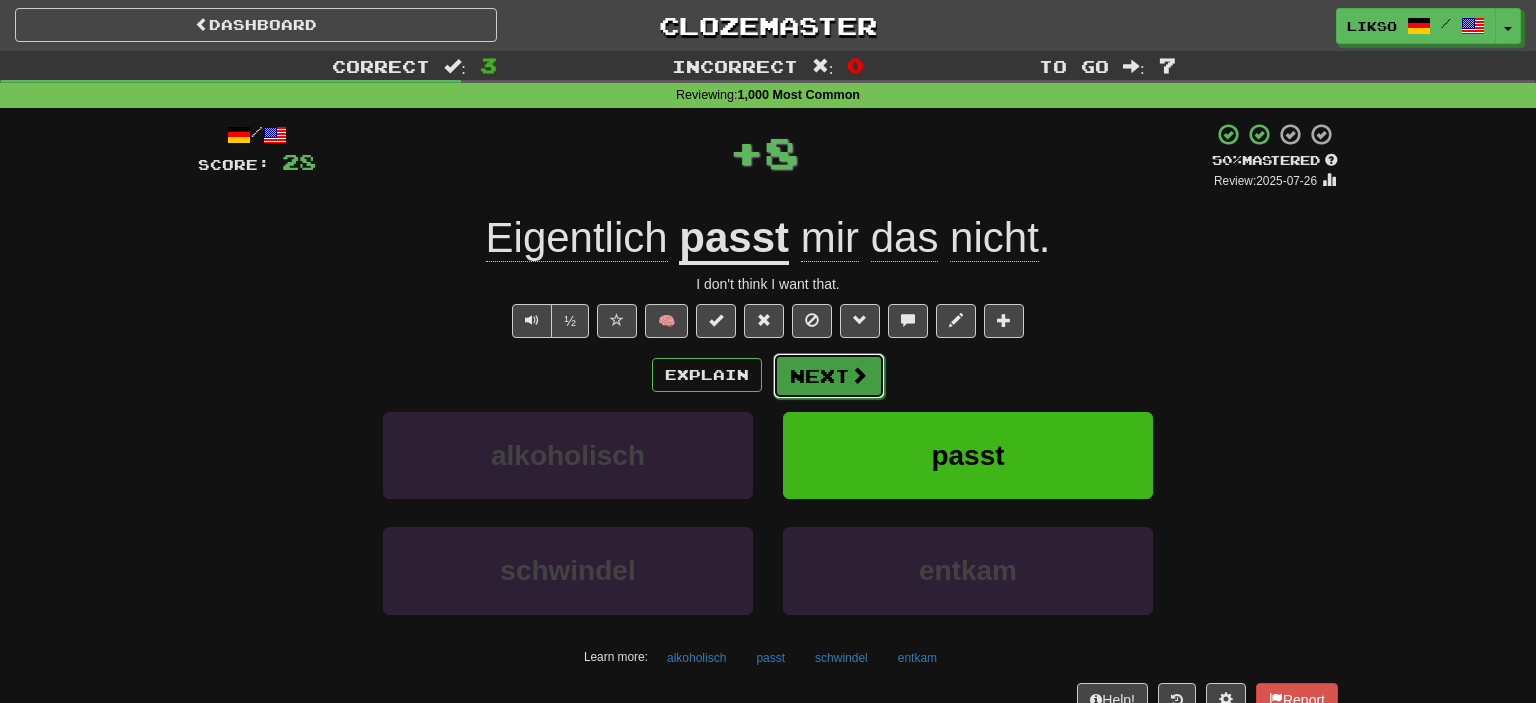 click at bounding box center (859, 375) 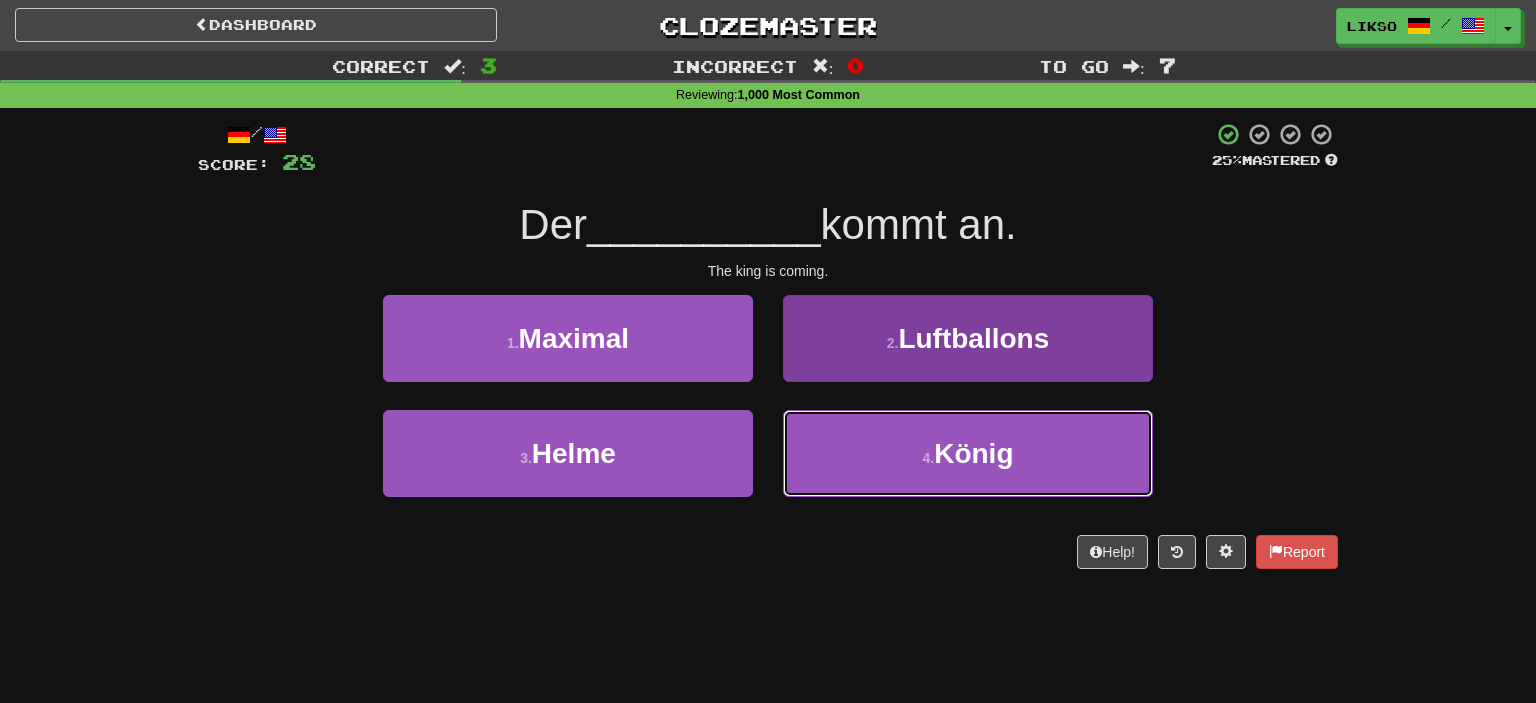 click on "4 .  König" at bounding box center [968, 453] 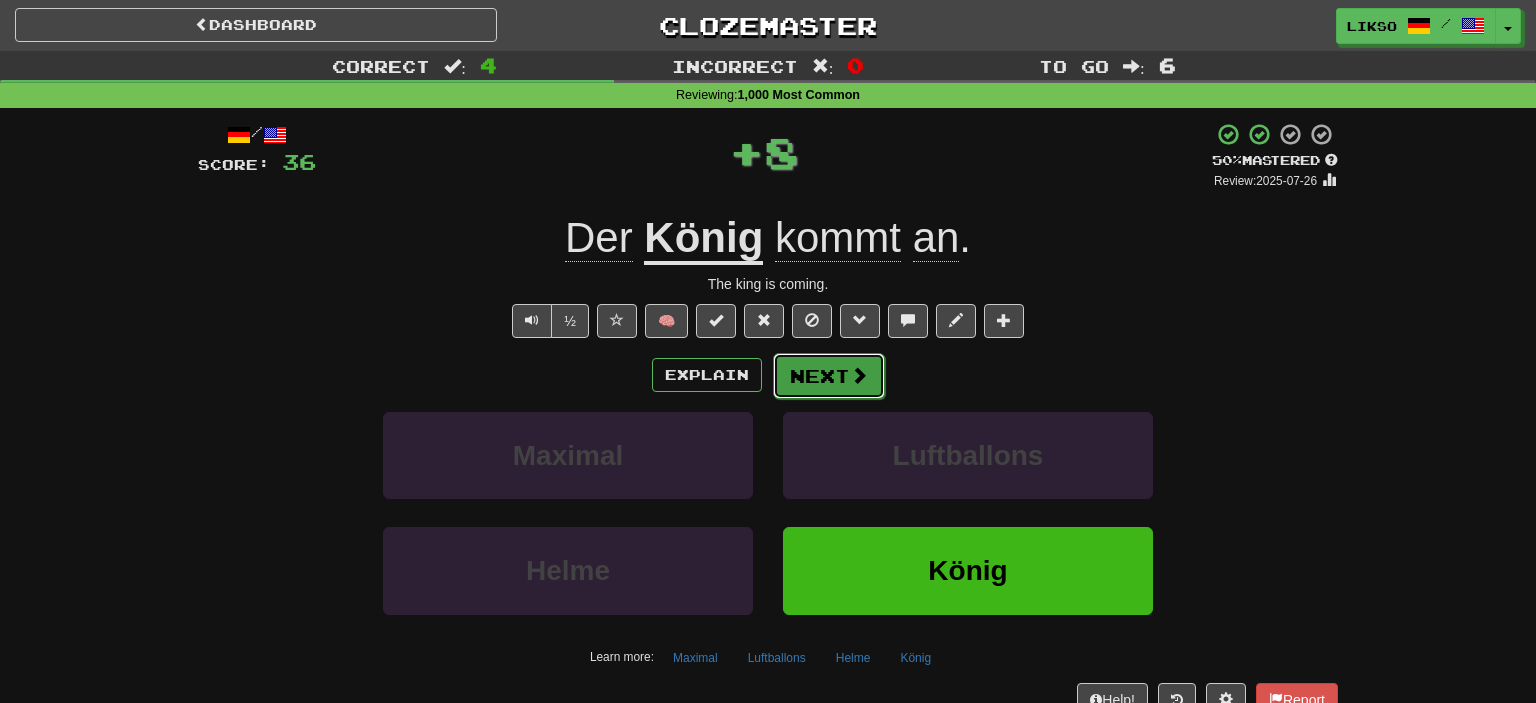 click at bounding box center (859, 375) 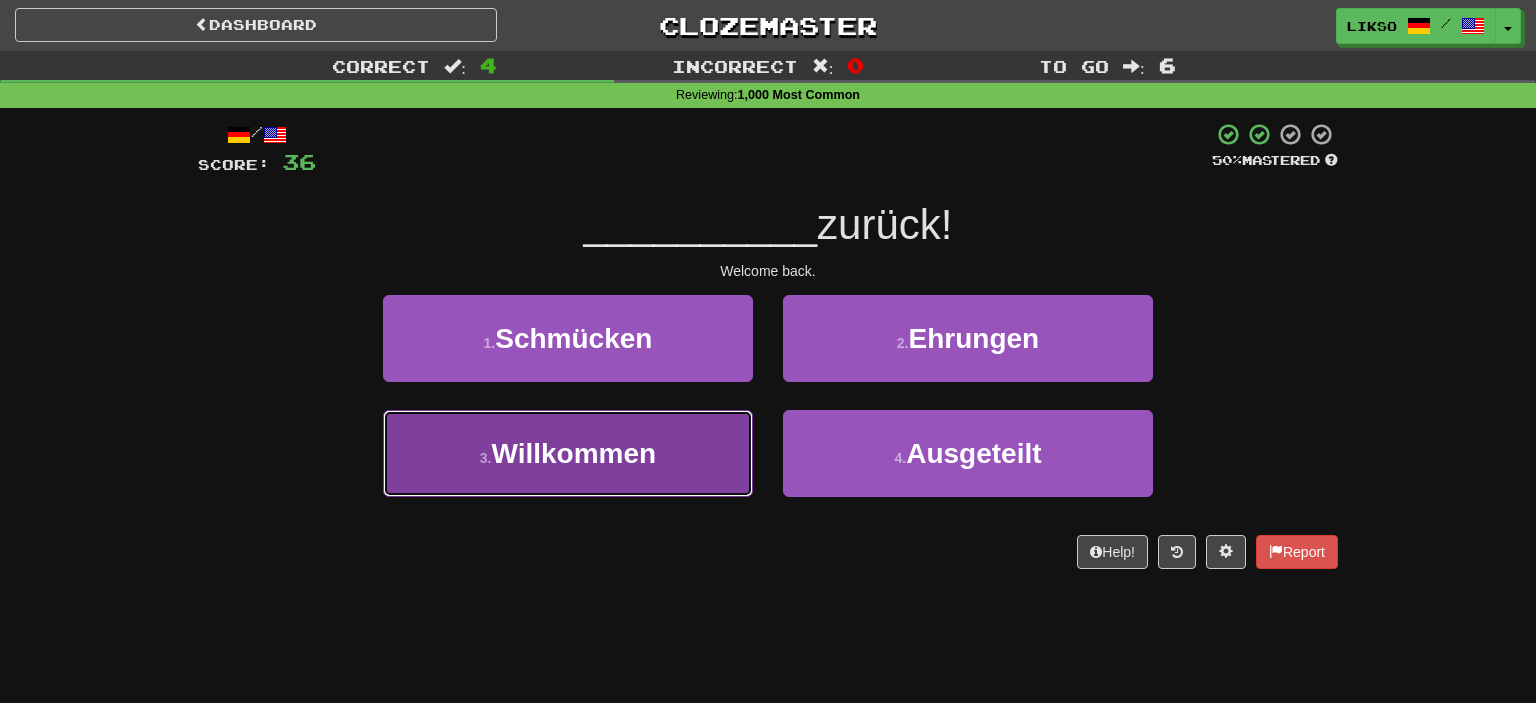 click on "3 .  Willkommen" at bounding box center [568, 453] 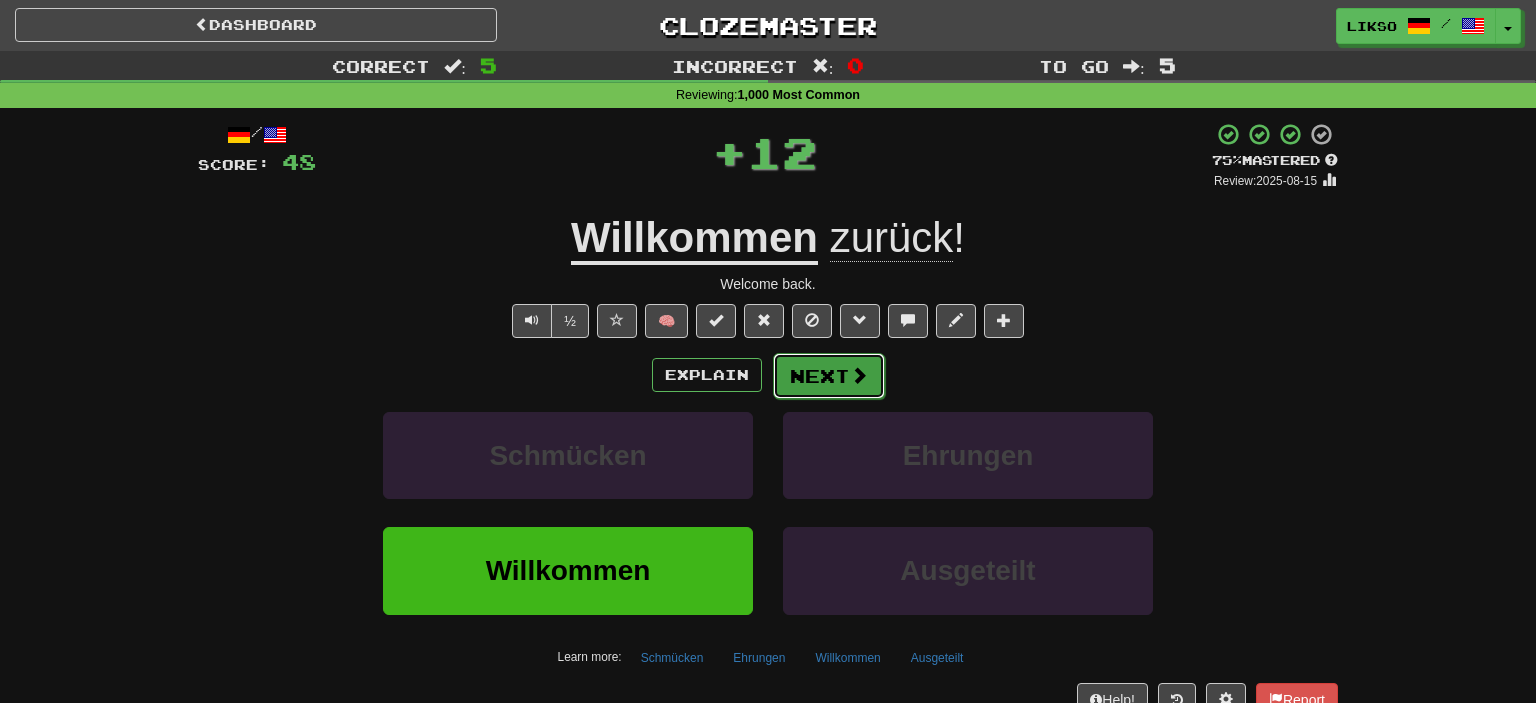 click at bounding box center [859, 375] 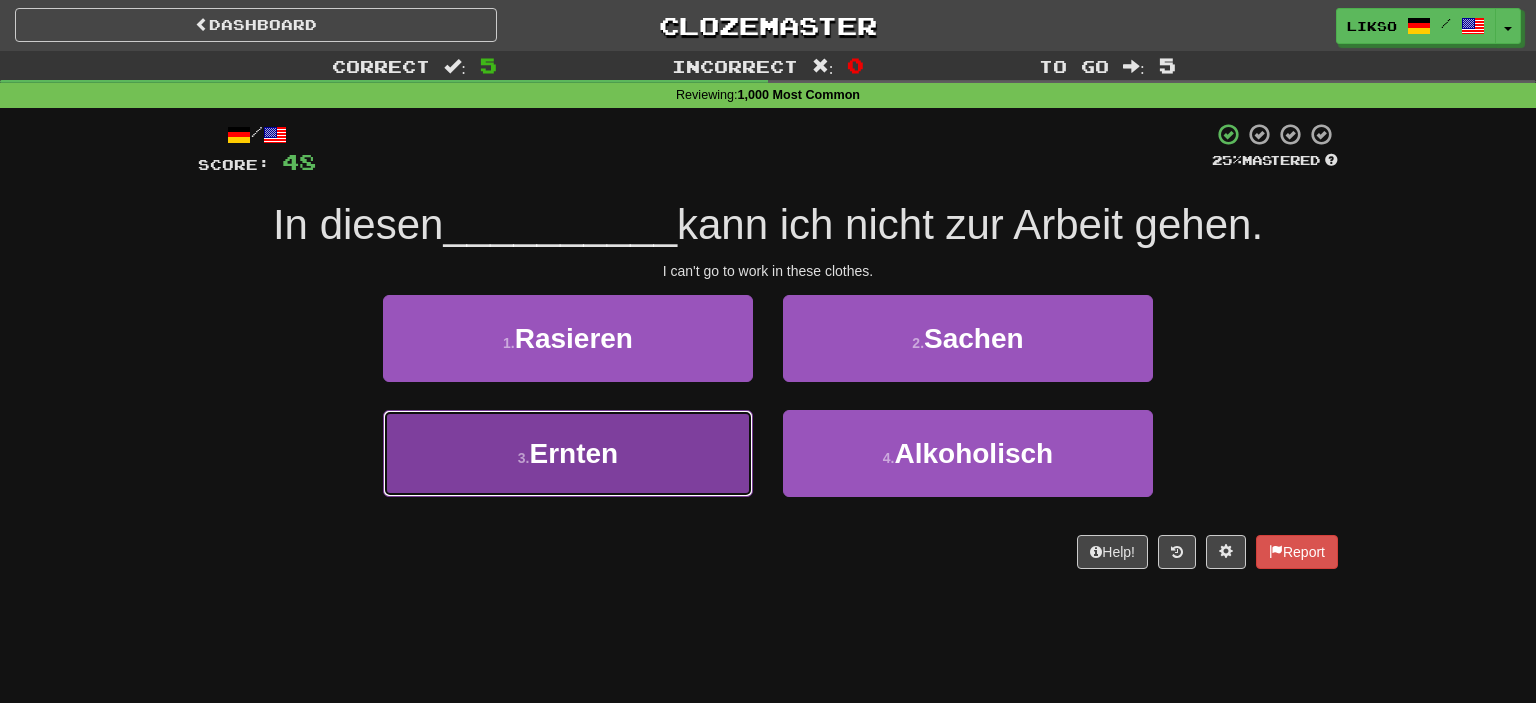 click on "3 .  Ernten" at bounding box center (568, 453) 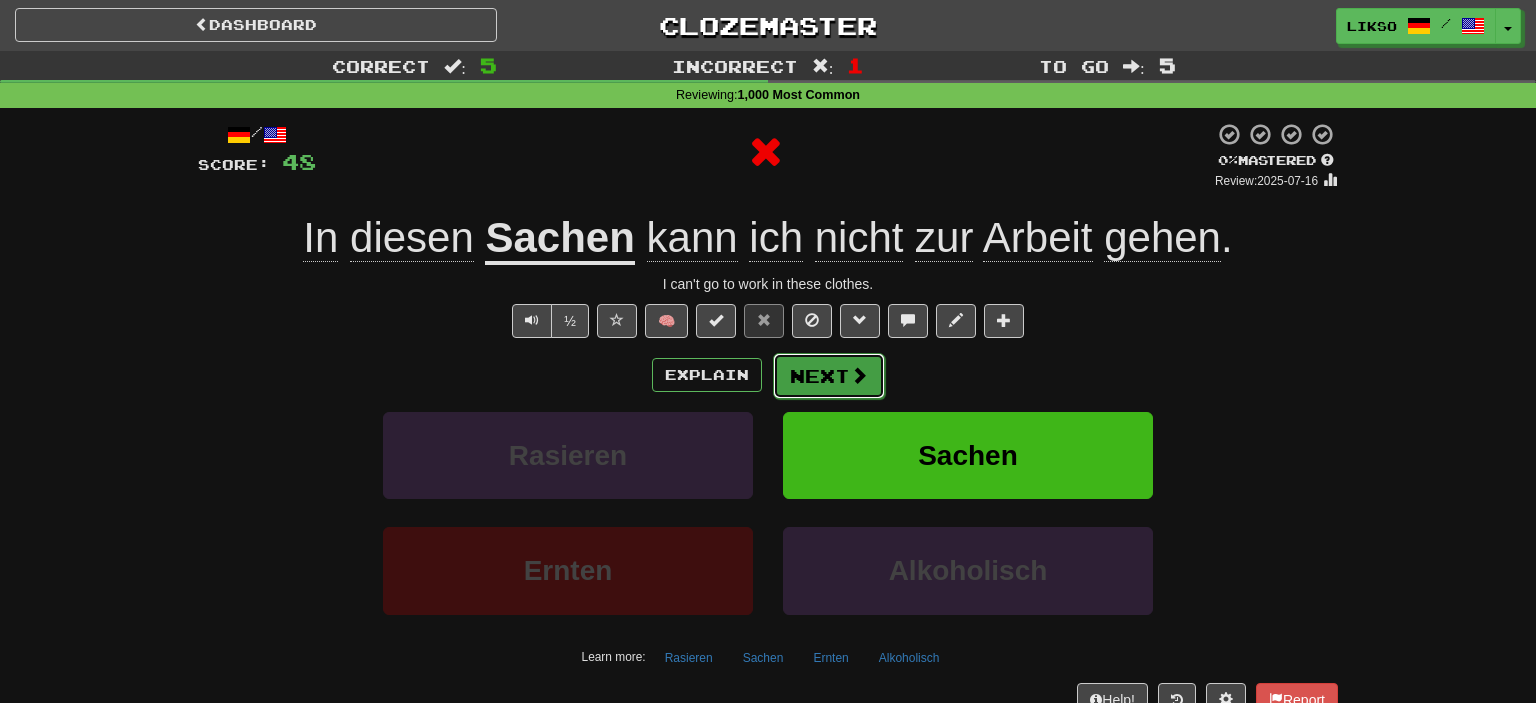 click on "Next" at bounding box center [829, 376] 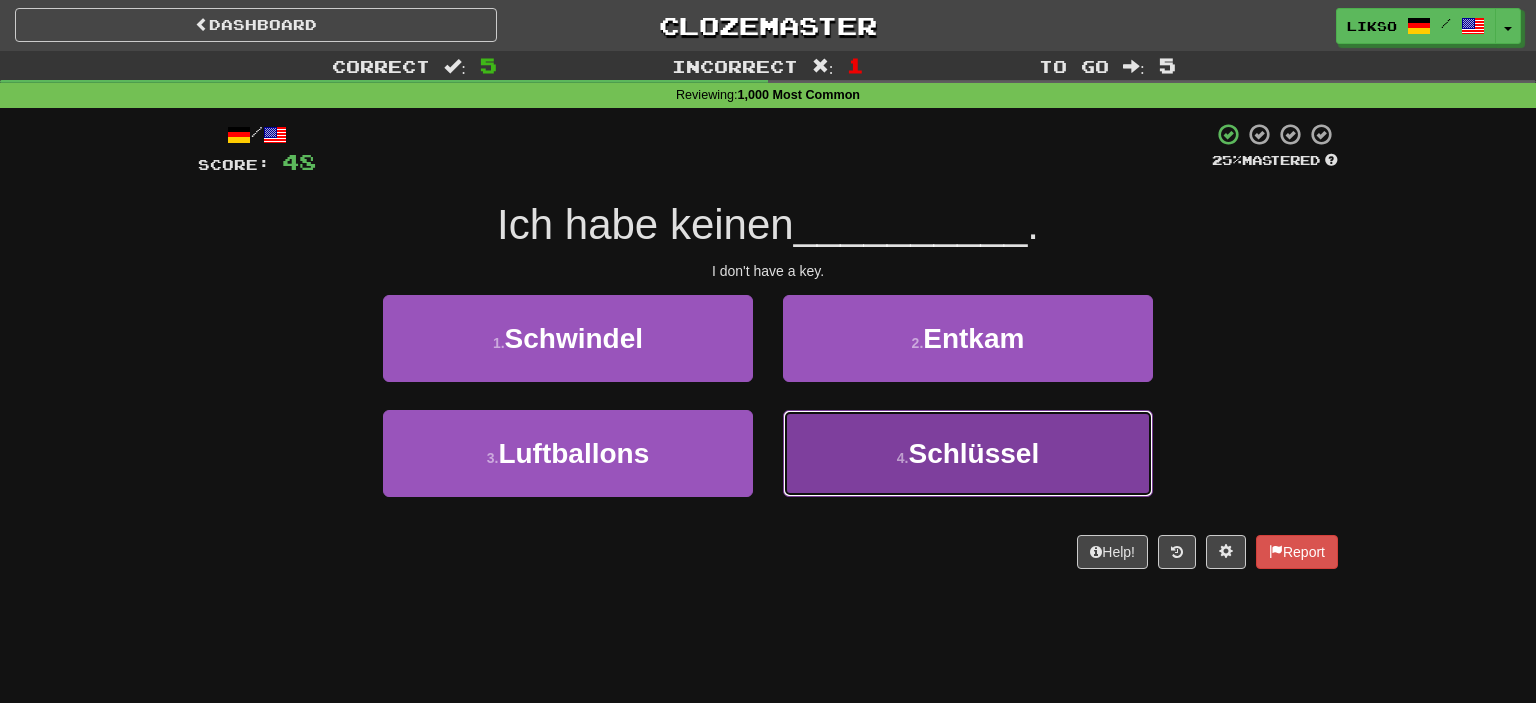 click on "4 .  Schlüssel" at bounding box center [968, 453] 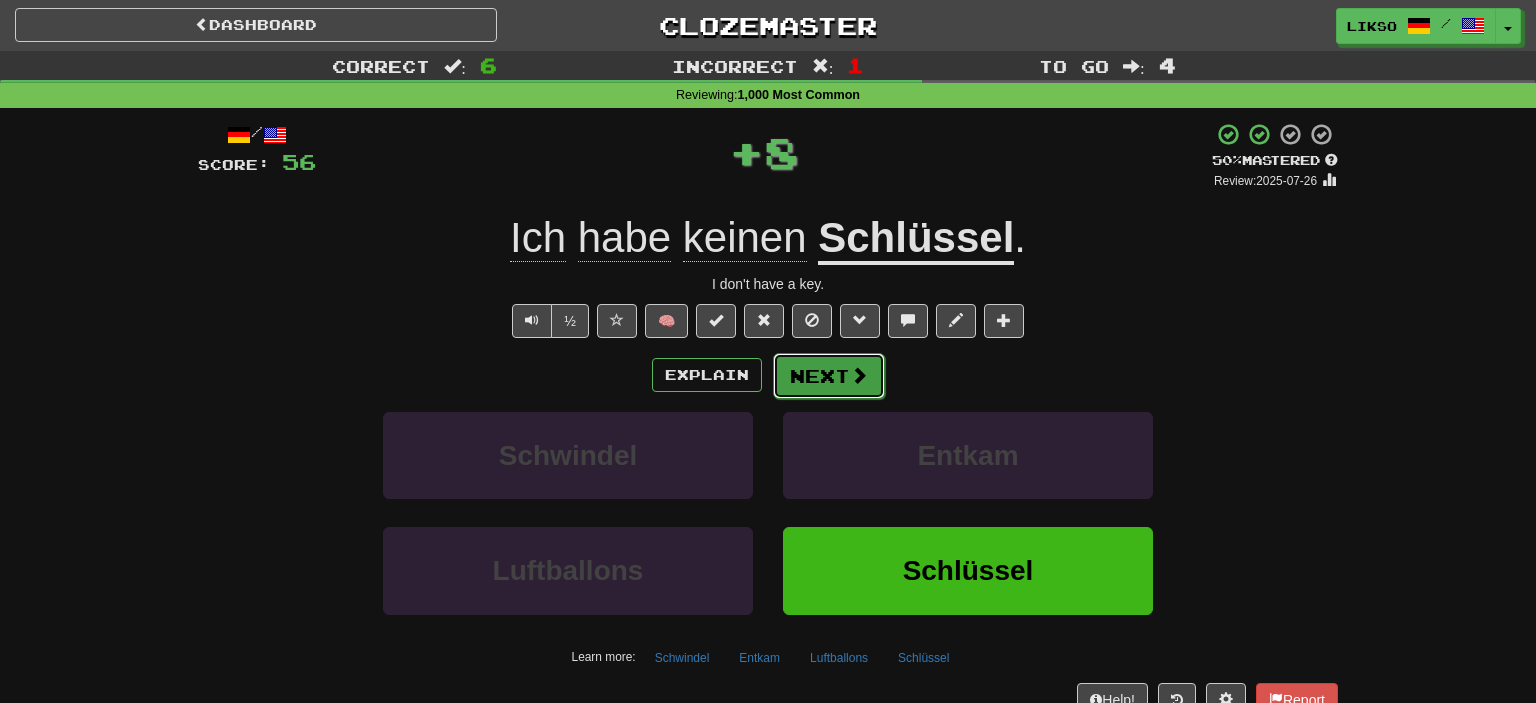 click on "Next" at bounding box center [829, 376] 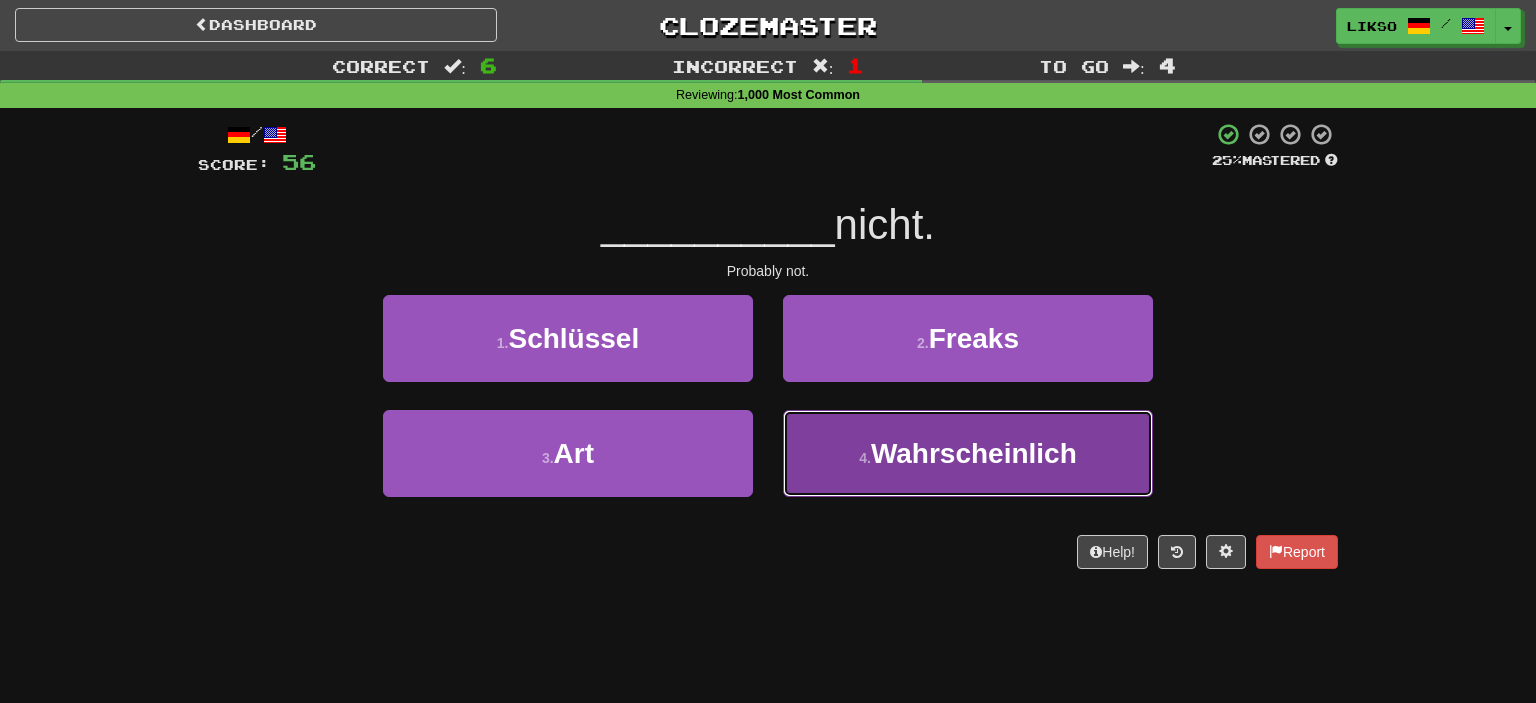 click on "Wahrscheinlich" at bounding box center [974, 453] 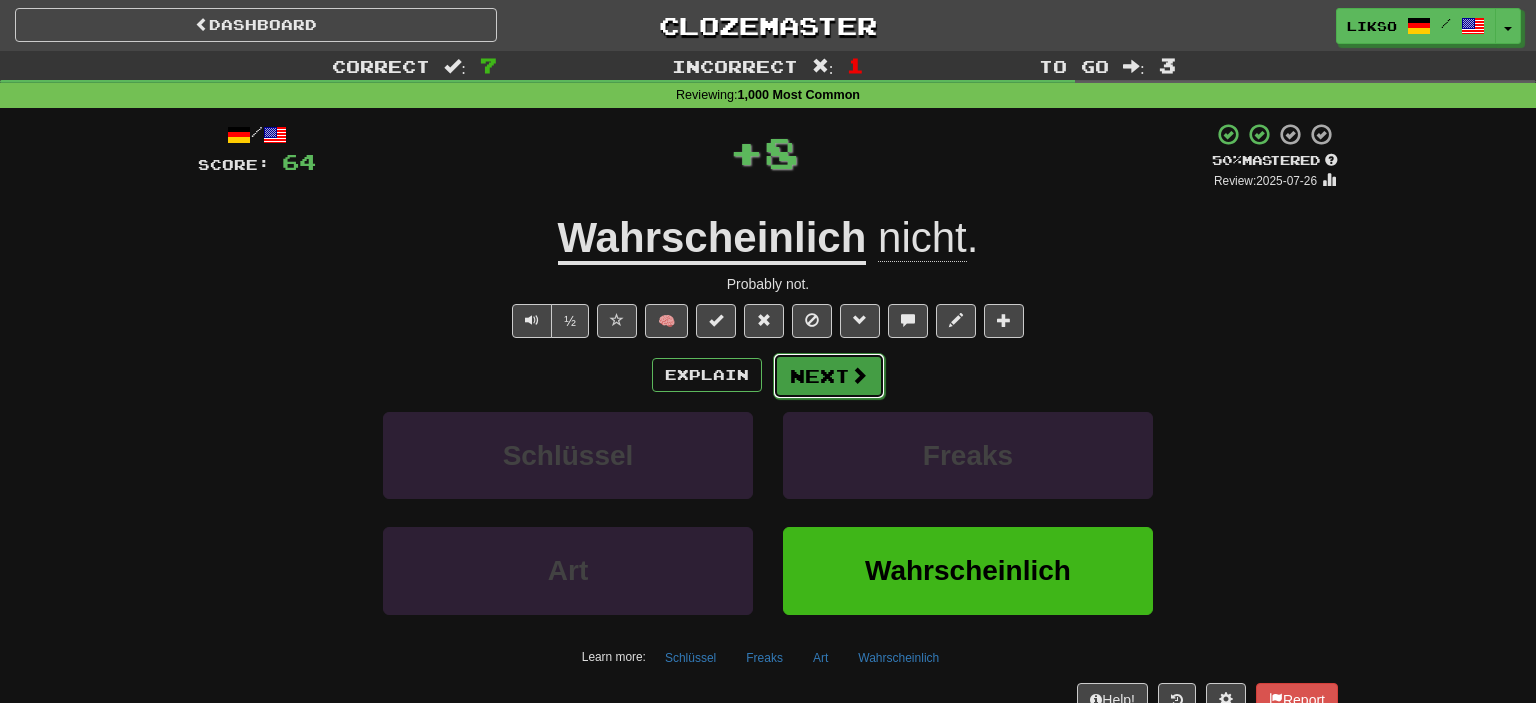 click on "Next" at bounding box center [829, 376] 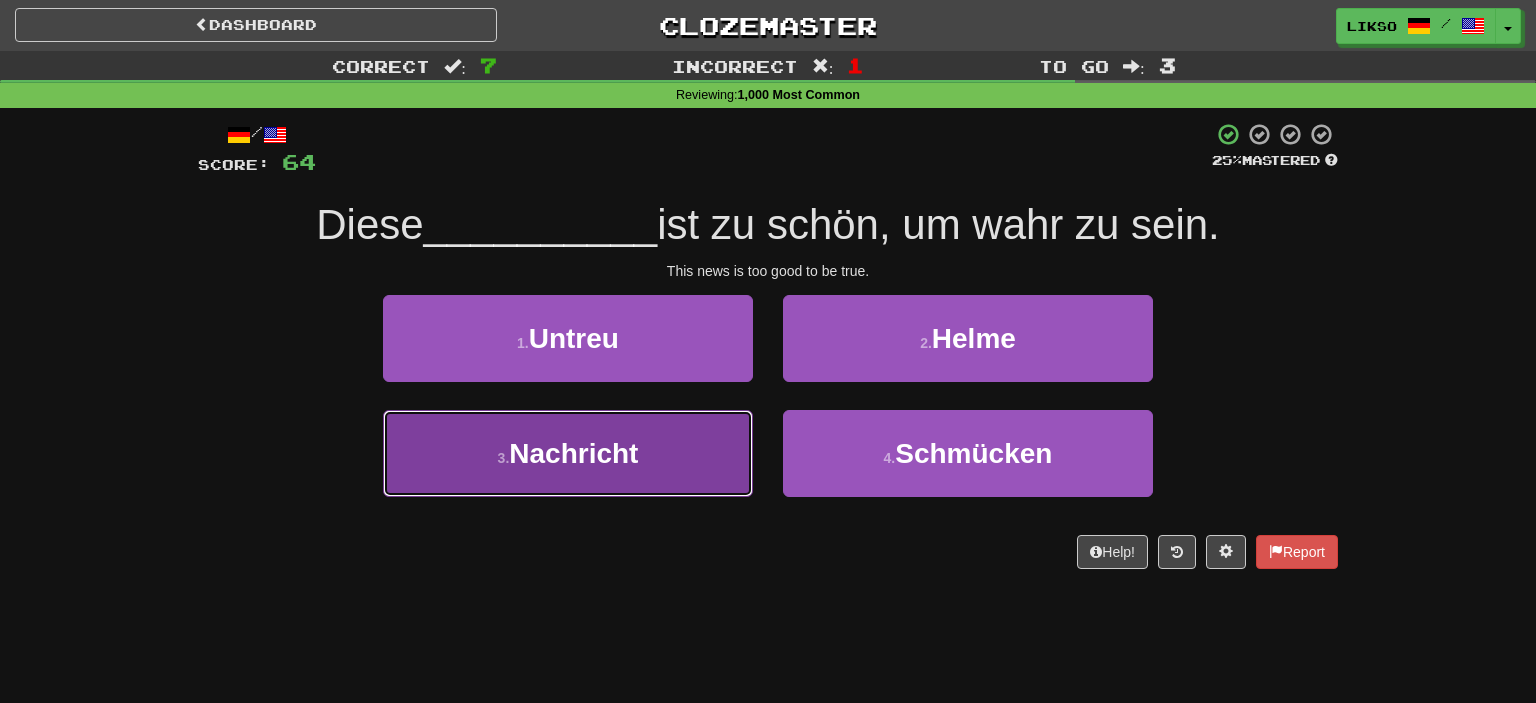 click on "3 .  Nachricht" at bounding box center (568, 453) 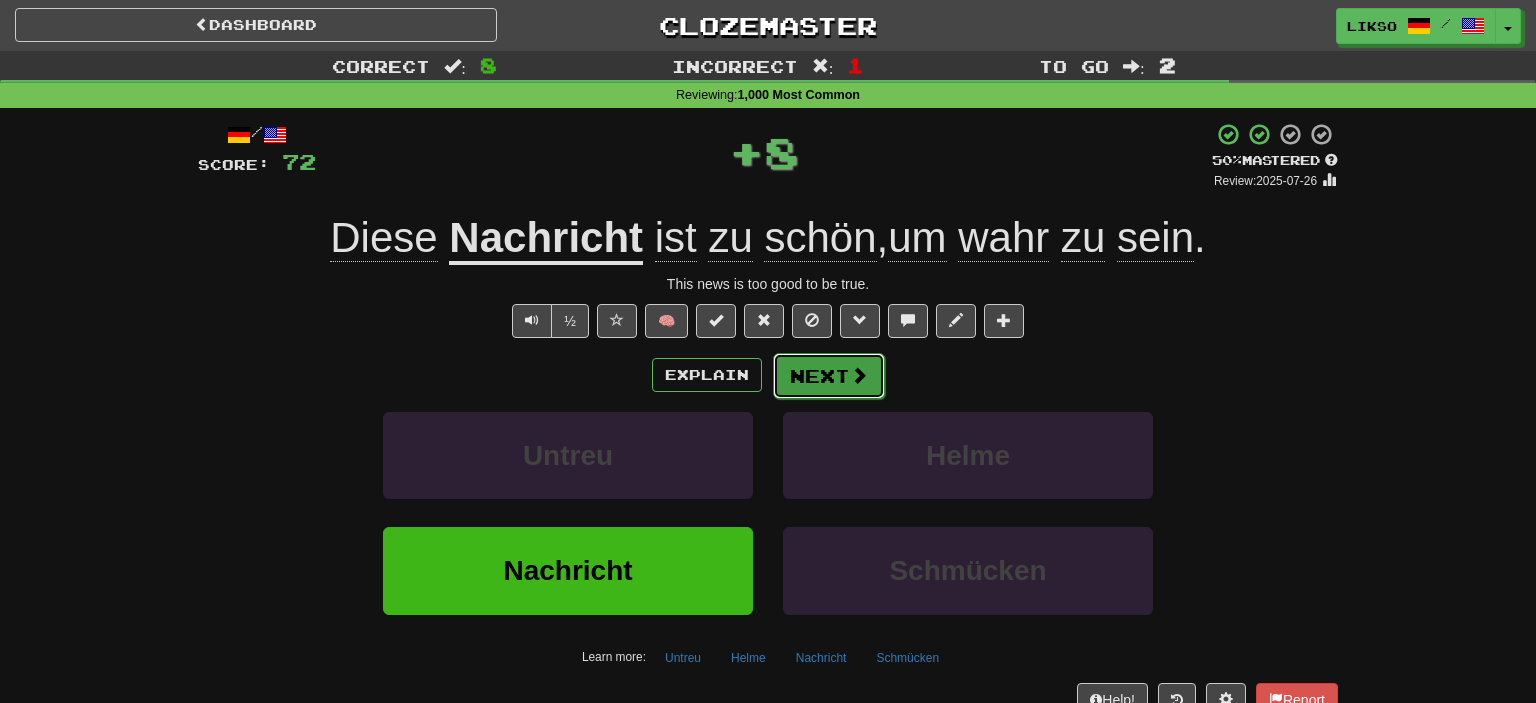 click on "Next" at bounding box center [829, 376] 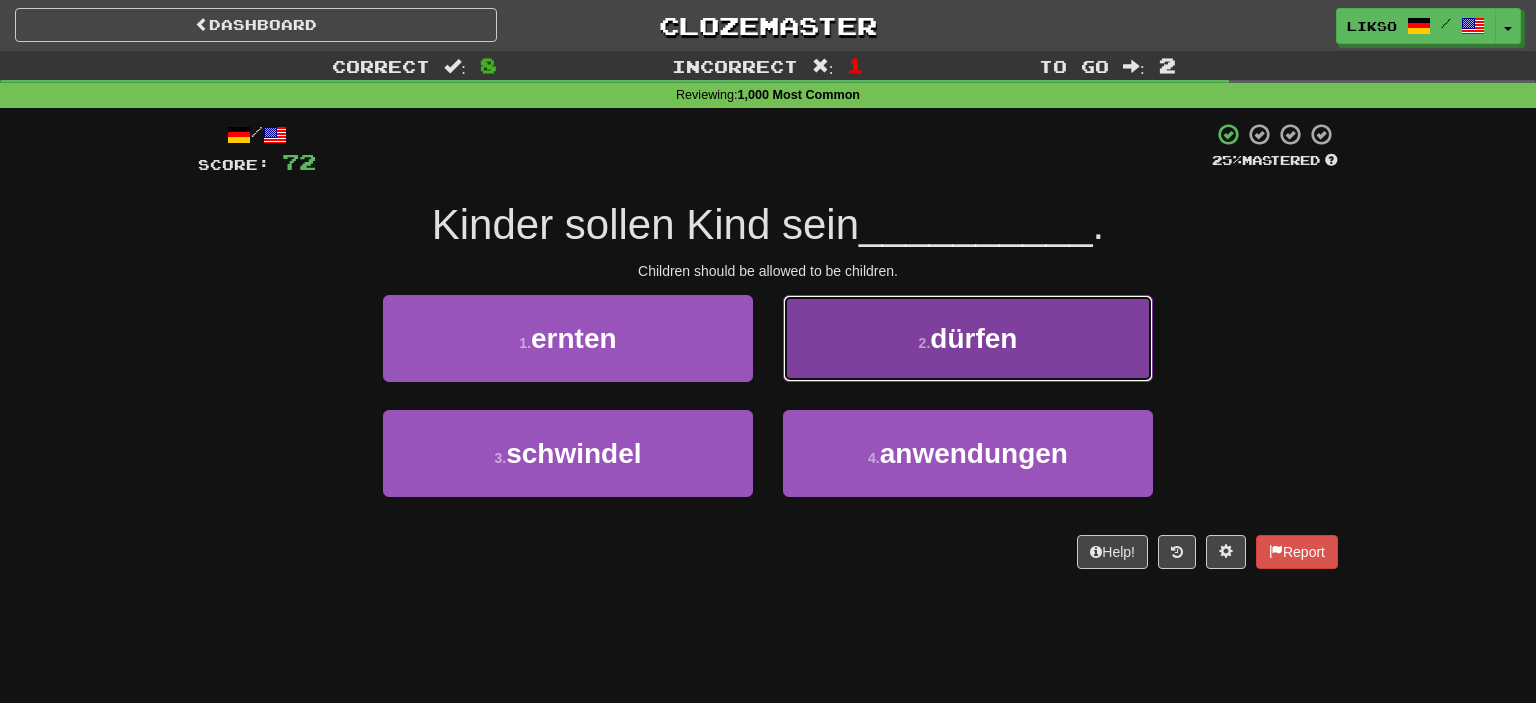 click on "2 .  dürfen" at bounding box center [968, 338] 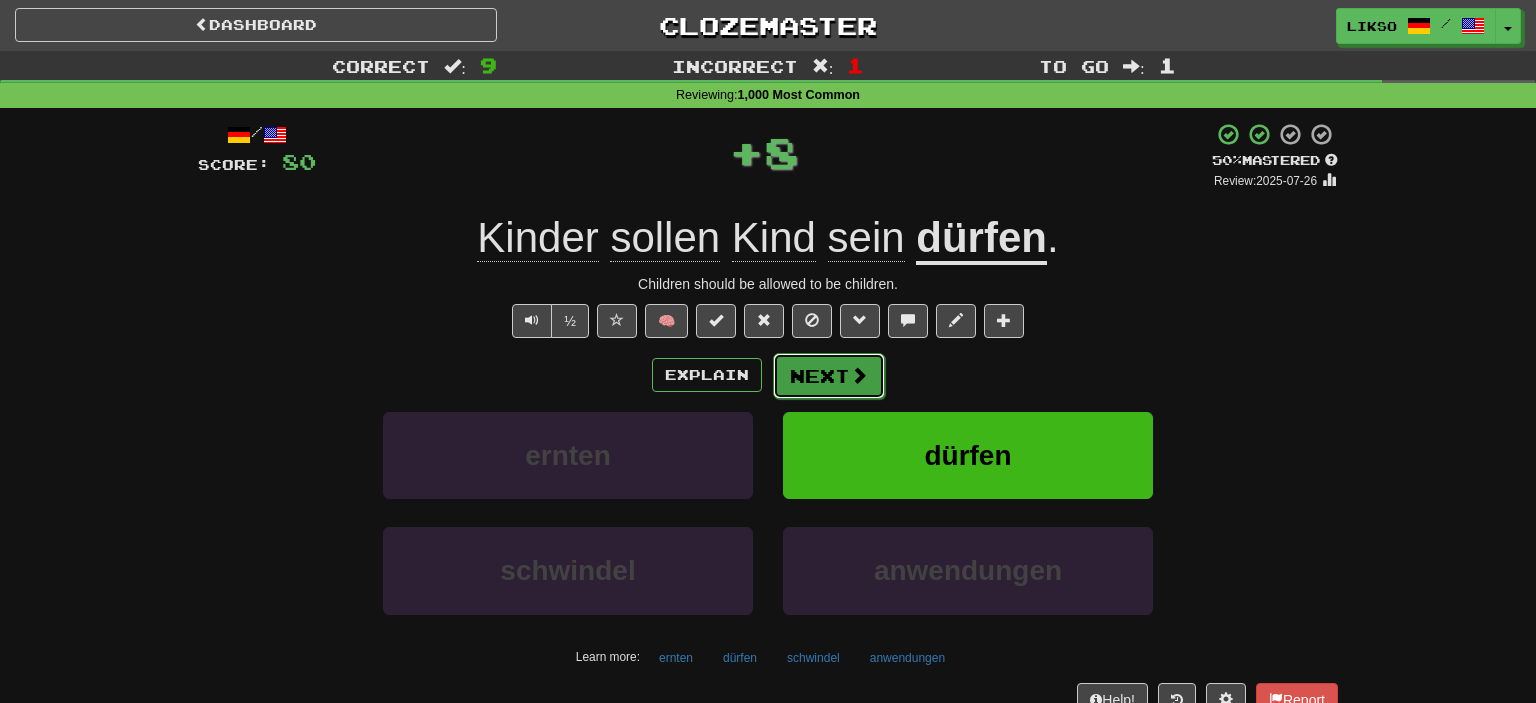 click on "Next" at bounding box center [829, 376] 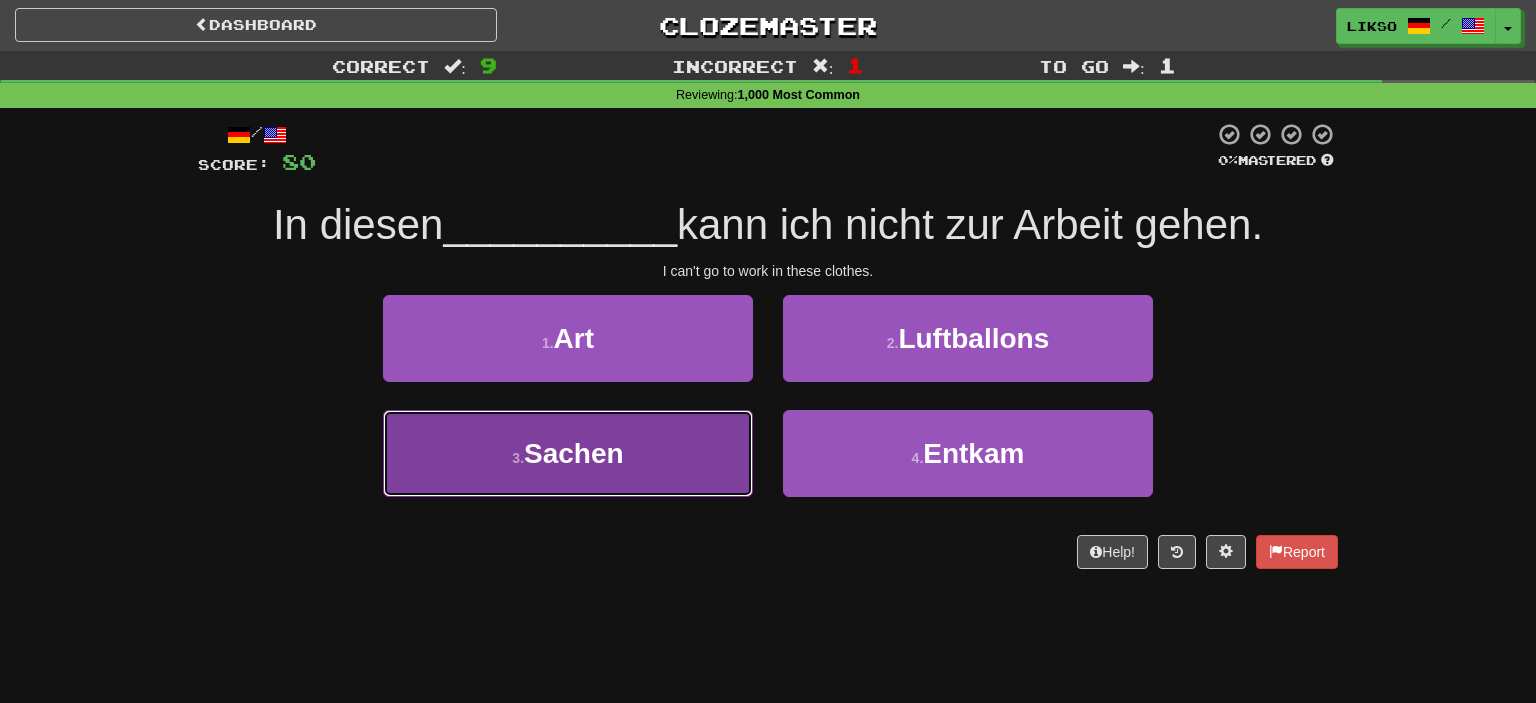 click on "3 .  Sachen" at bounding box center [568, 453] 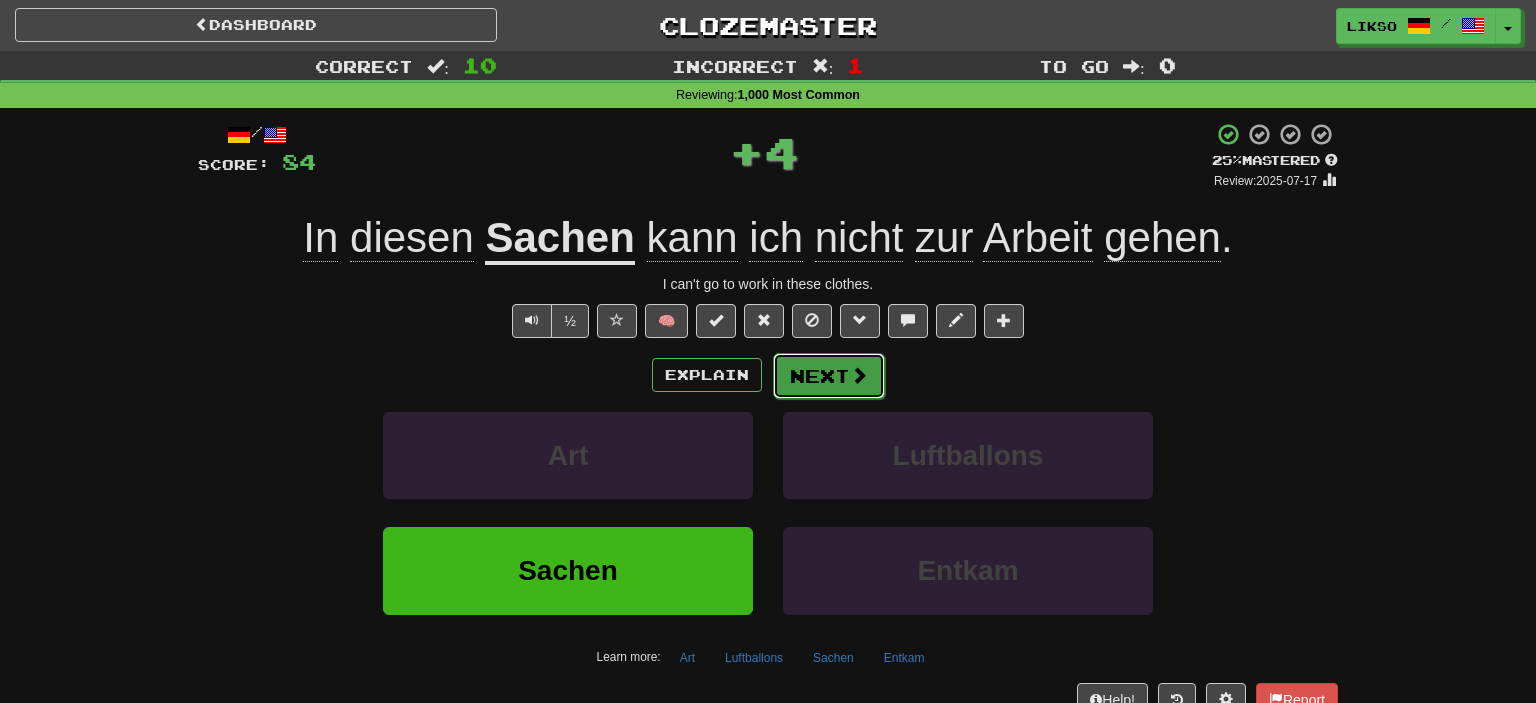 click on "Next" at bounding box center [829, 376] 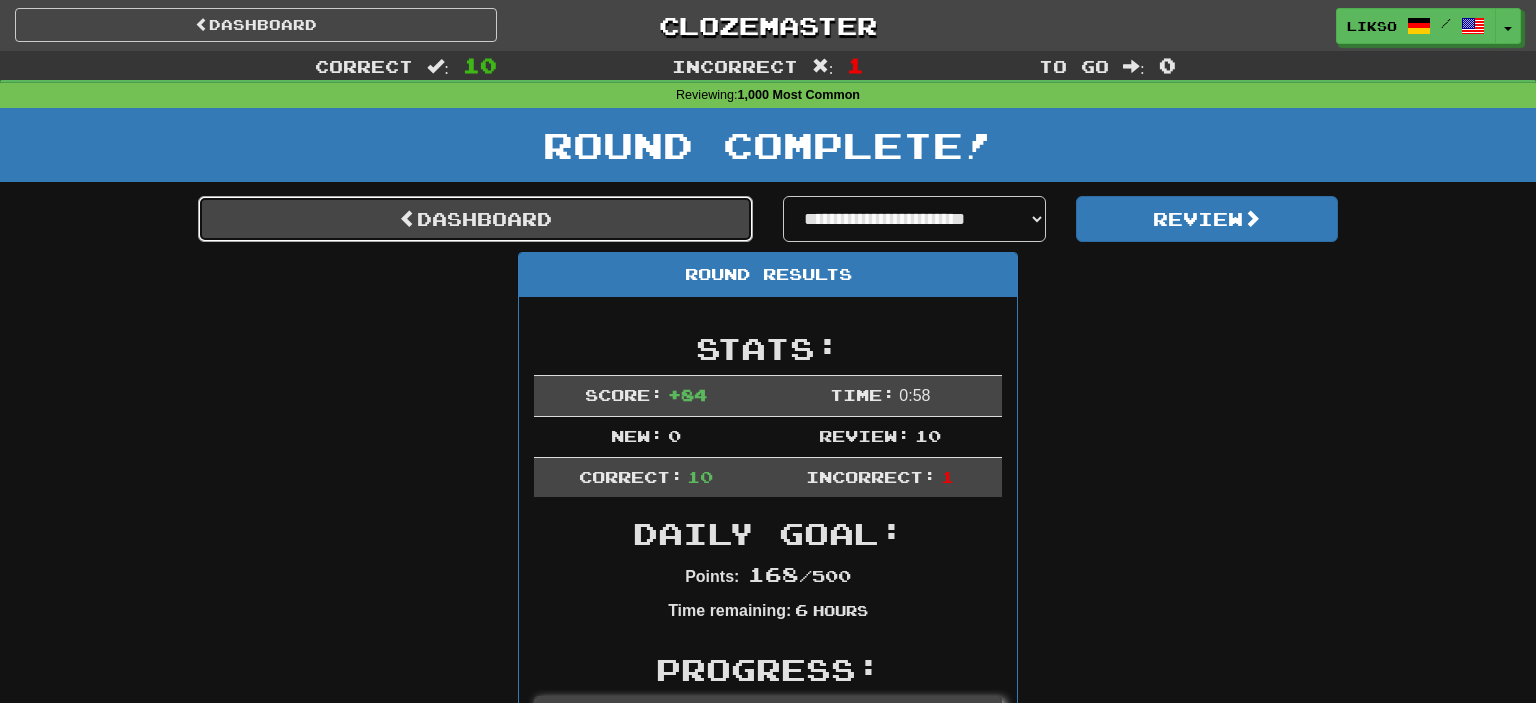 click on "Dashboard" at bounding box center (475, 219) 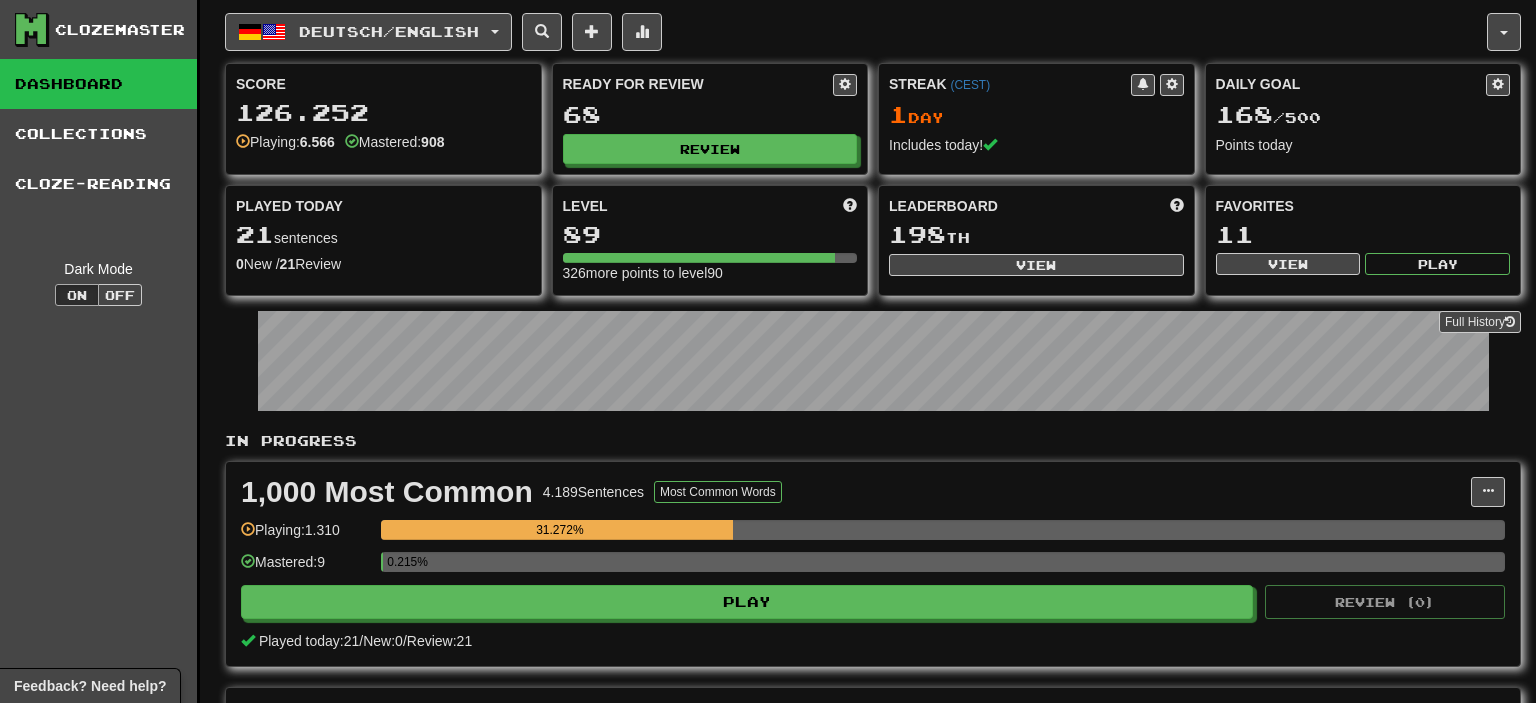 scroll, scrollTop: 0, scrollLeft: 0, axis: both 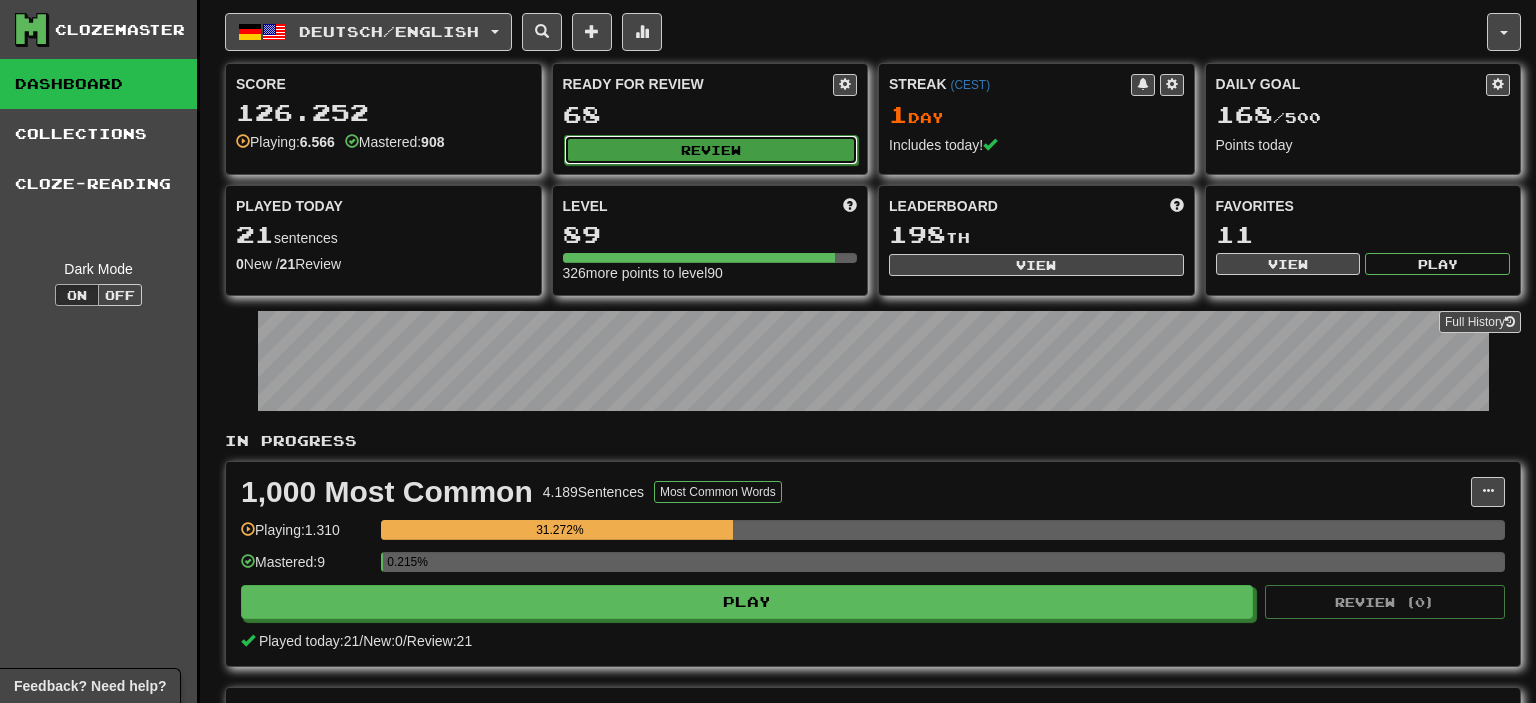 click on "Review" at bounding box center [711, 150] 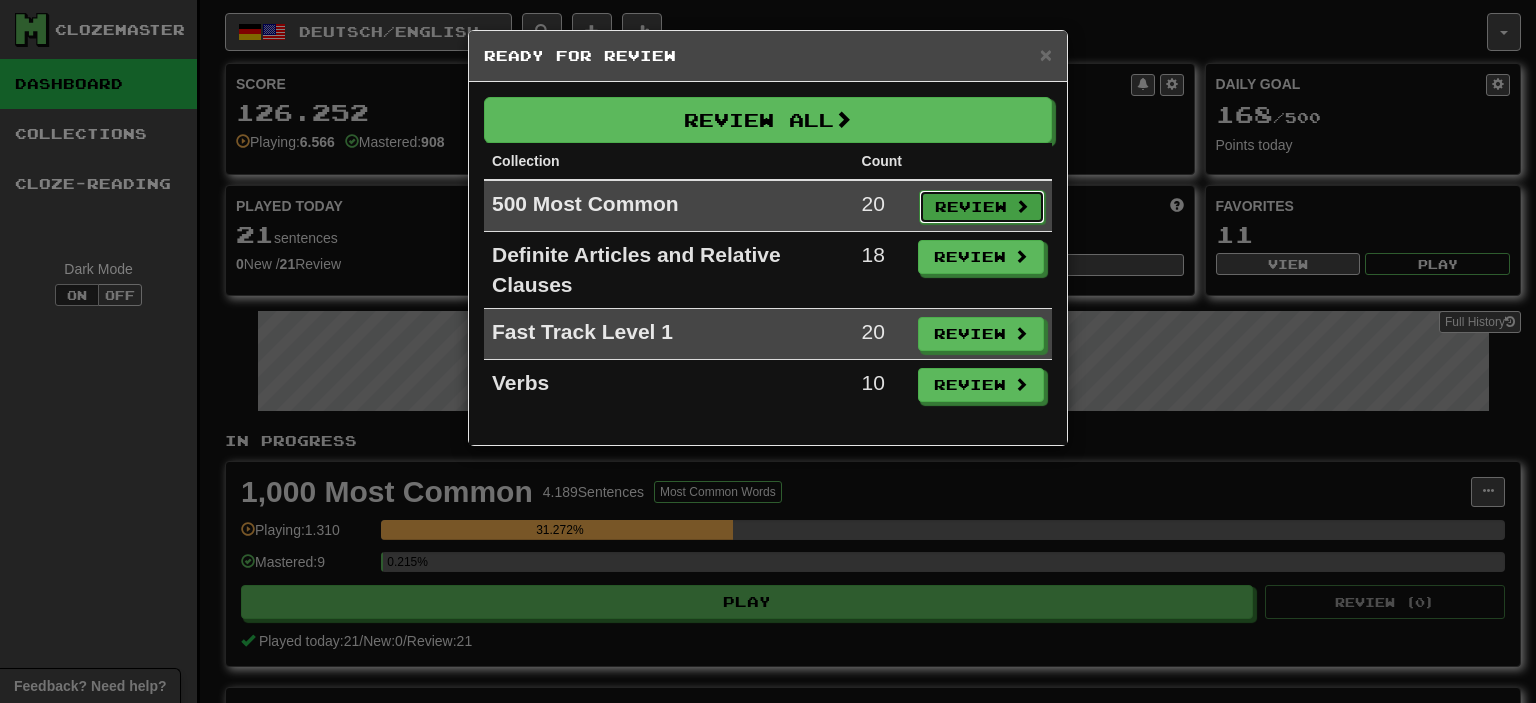 click on "Review" at bounding box center [982, 207] 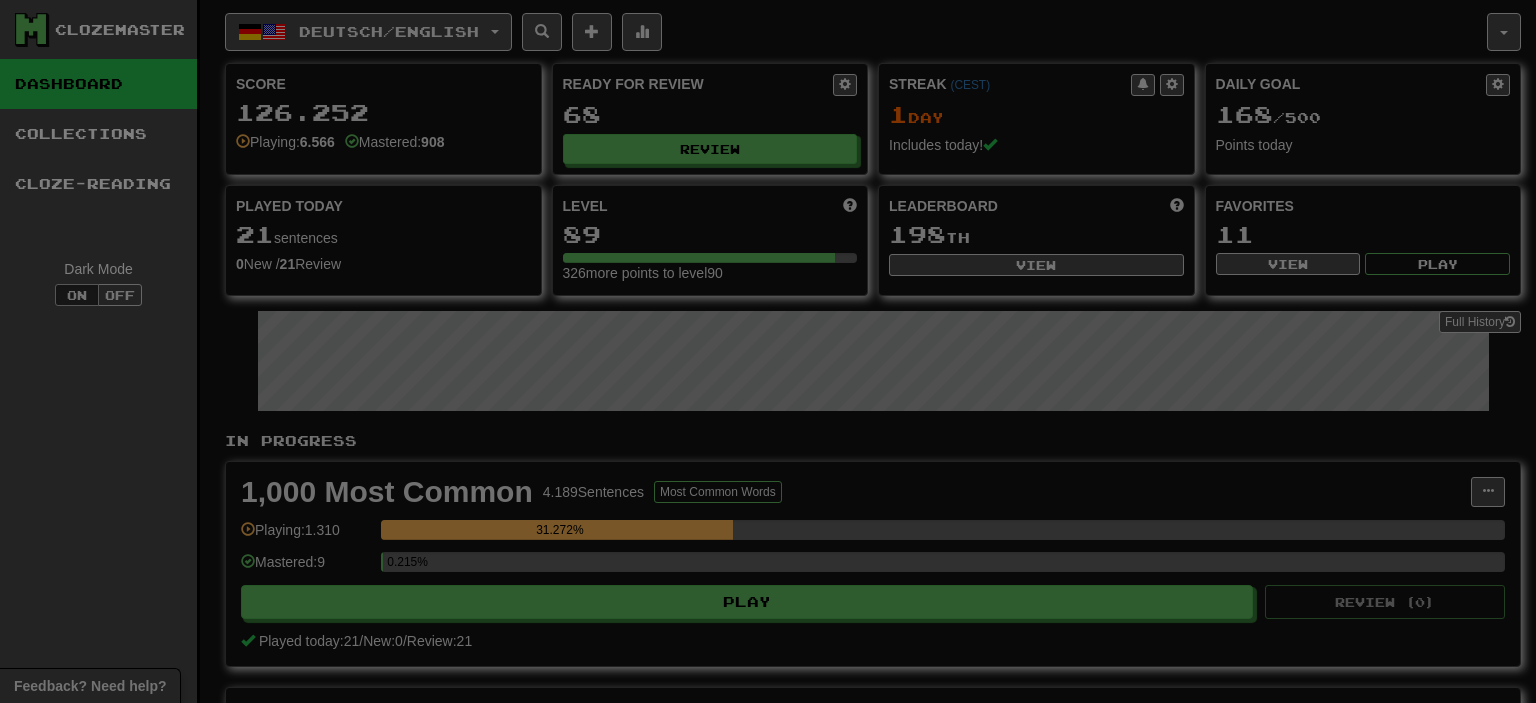 click on "Review" at bounding box center (981, 153) 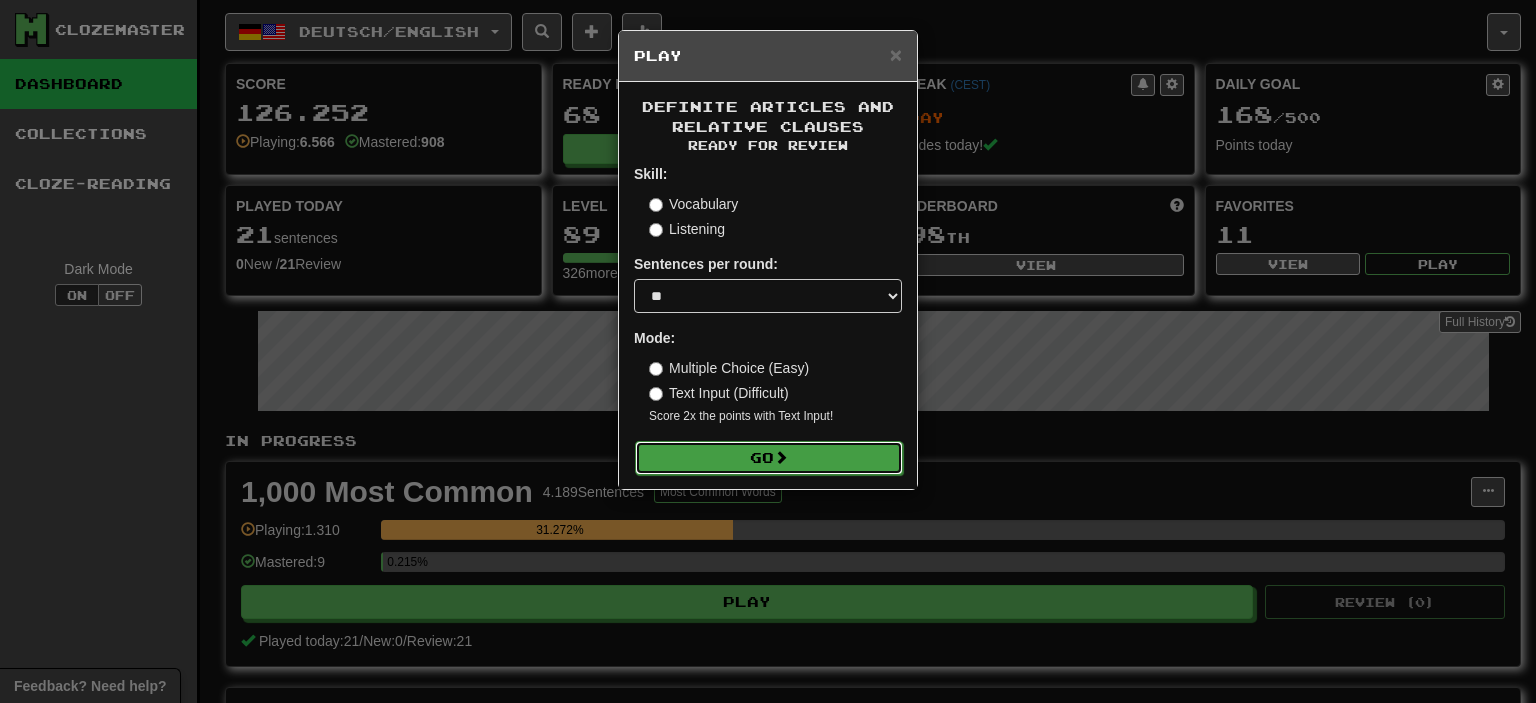 click on "Go" at bounding box center [769, 458] 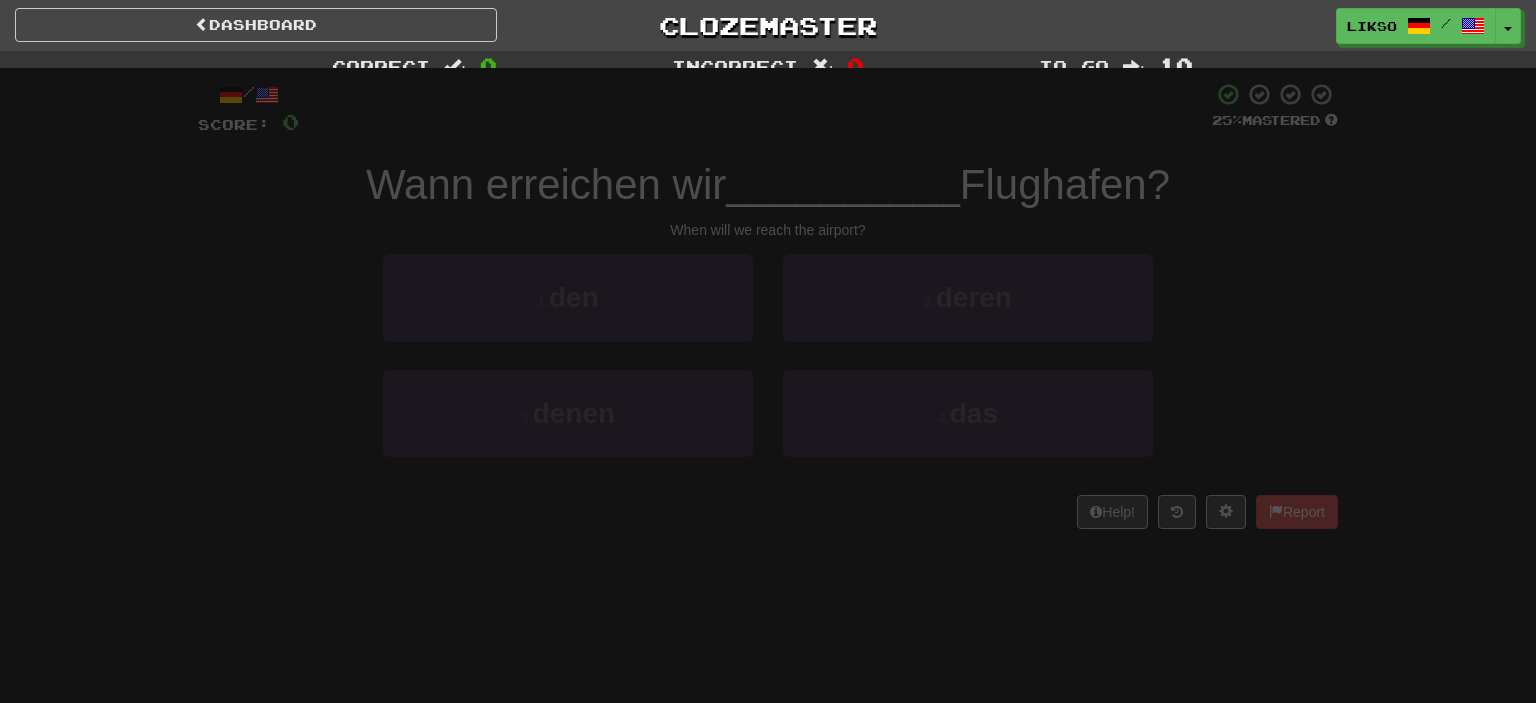 scroll, scrollTop: 0, scrollLeft: 0, axis: both 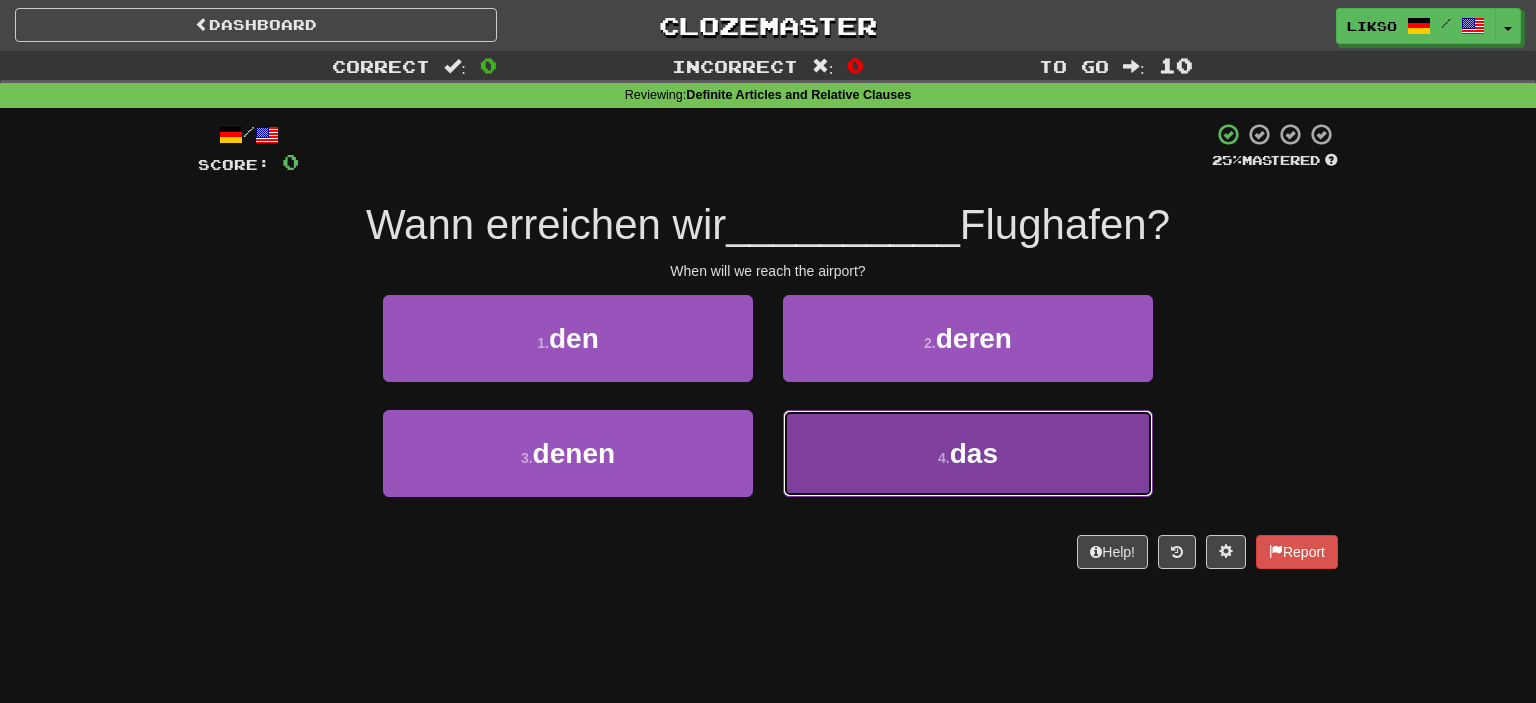 click on "das" at bounding box center [974, 453] 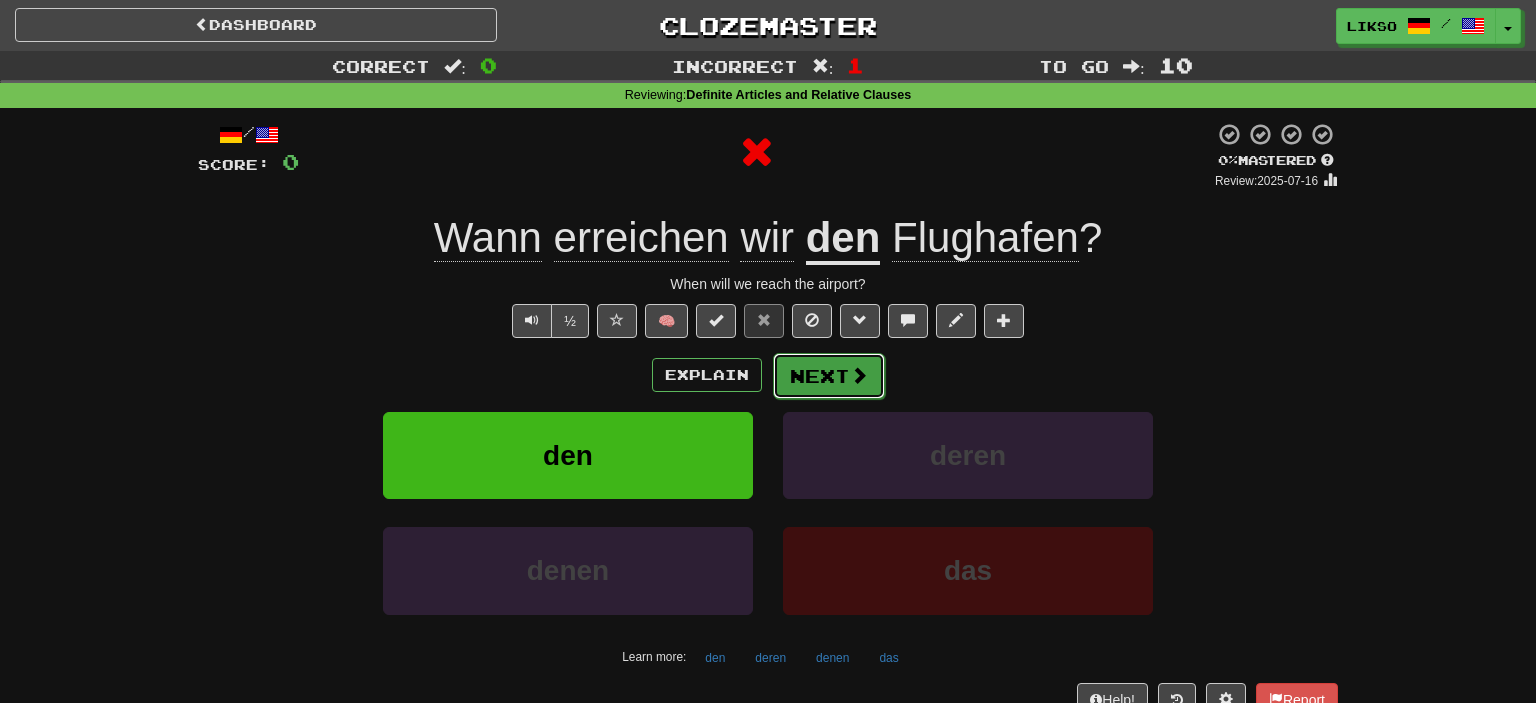 click on "Next" at bounding box center [829, 376] 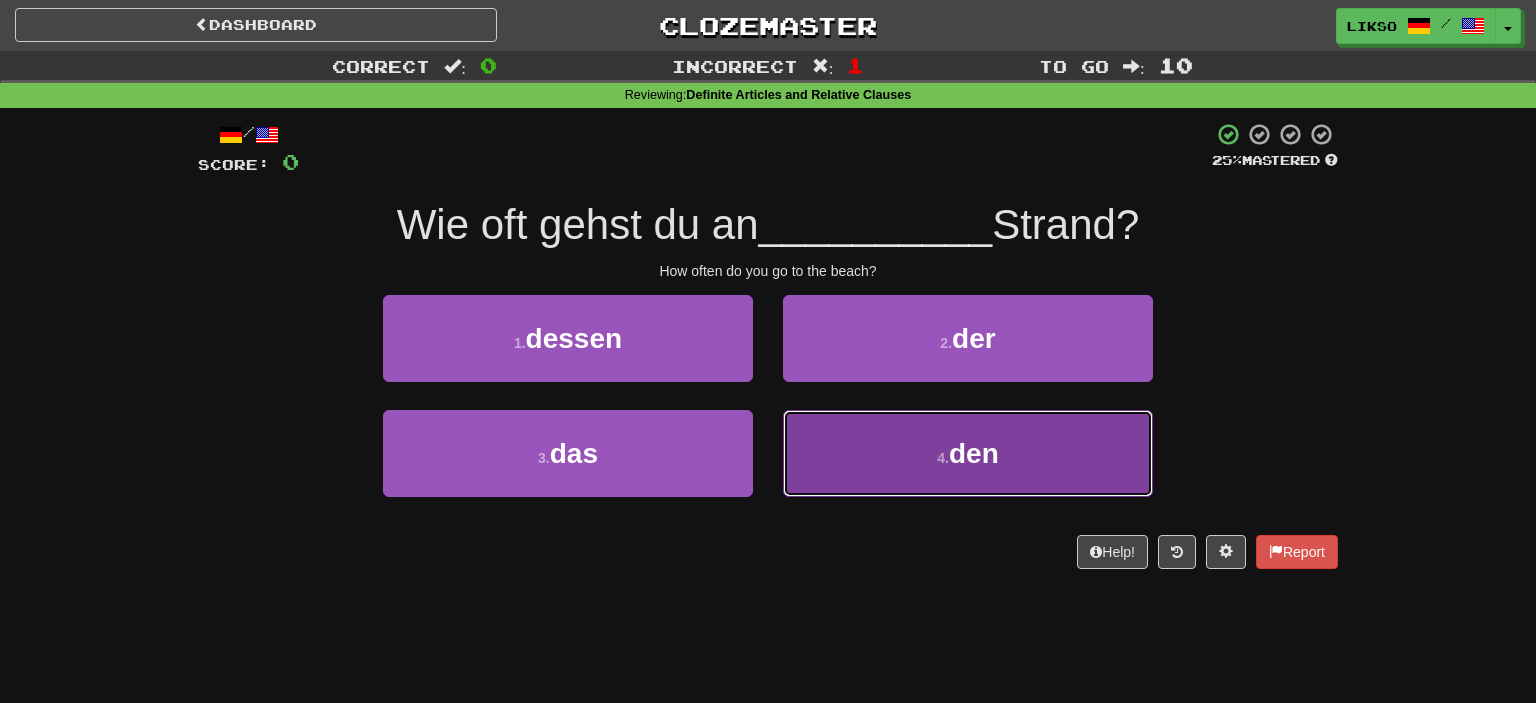 click on "4 ." at bounding box center (943, 458) 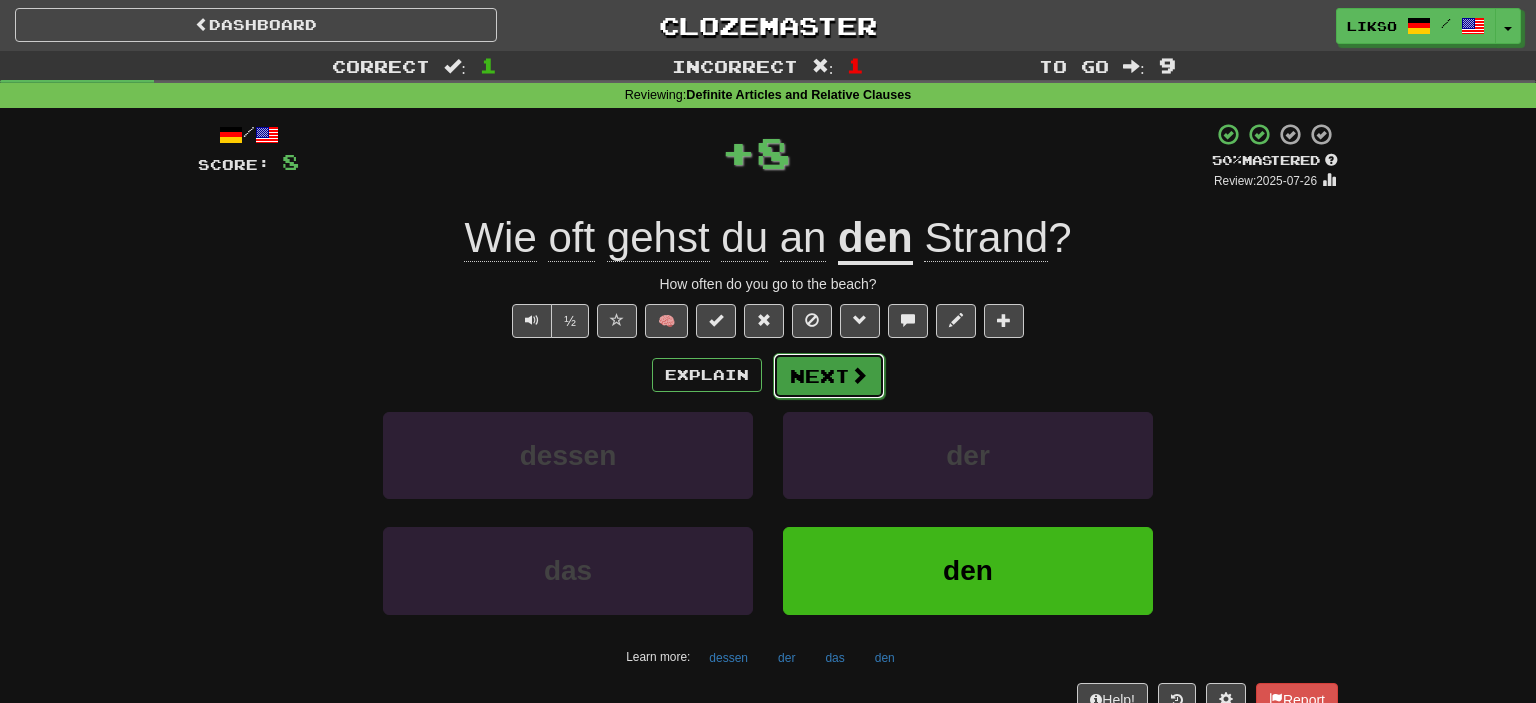 click on "Next" at bounding box center (829, 376) 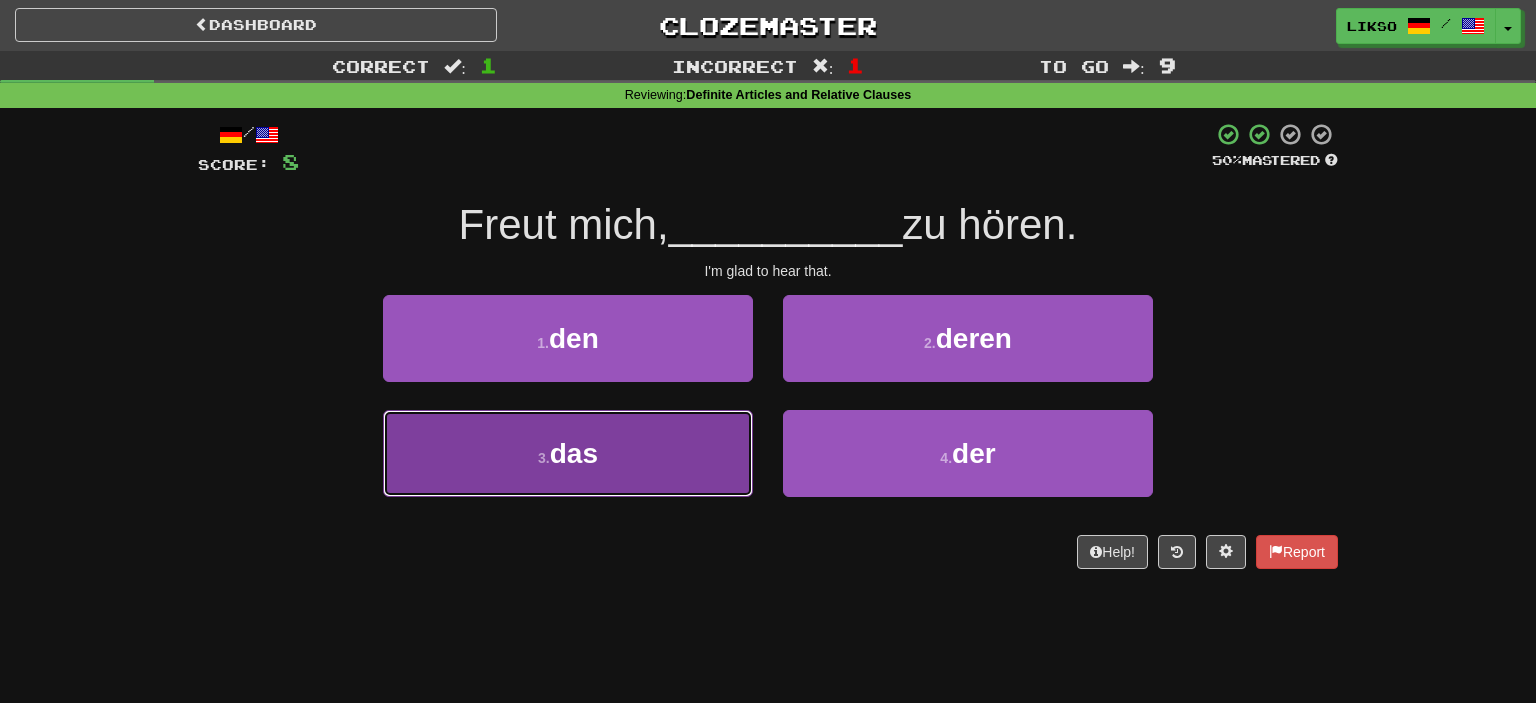 click on "3 .  das" at bounding box center (568, 453) 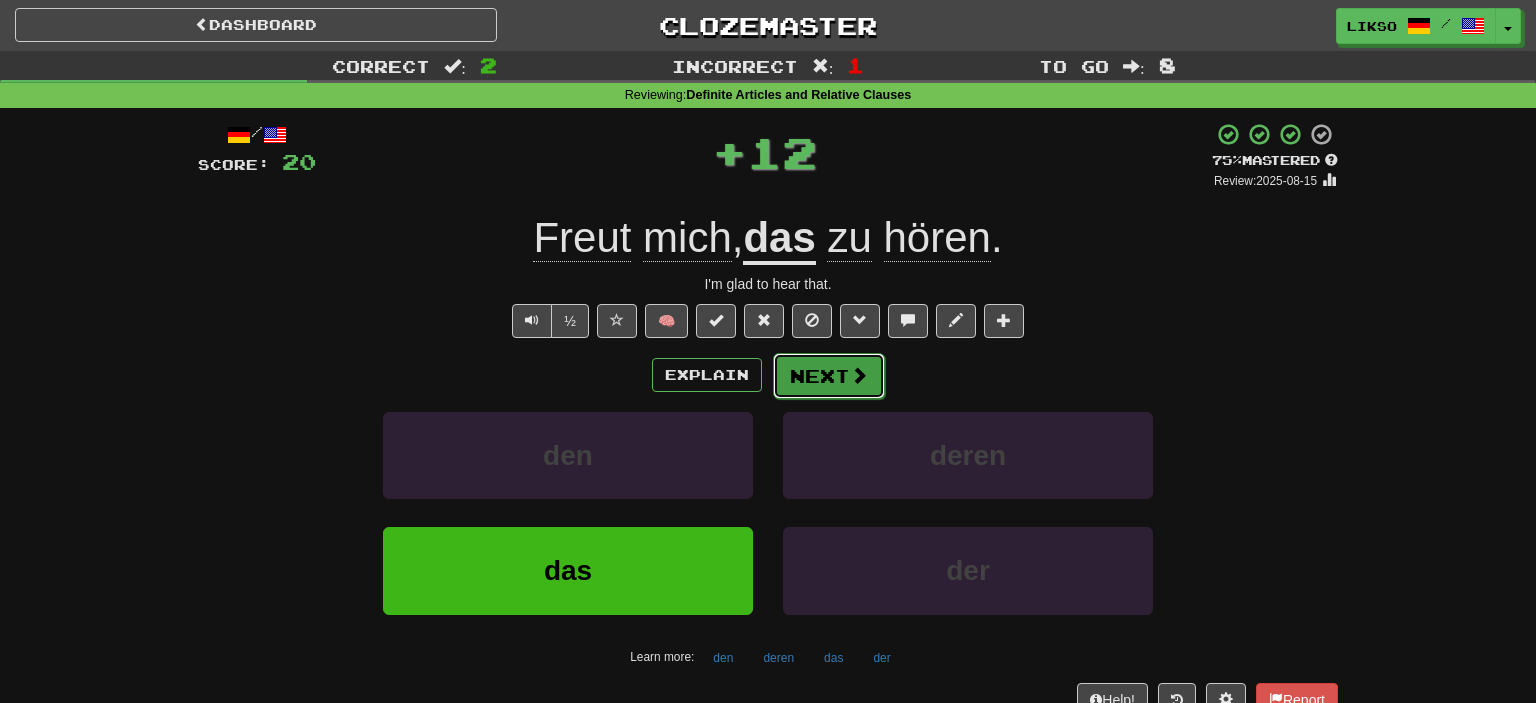 click on "Next" at bounding box center (829, 376) 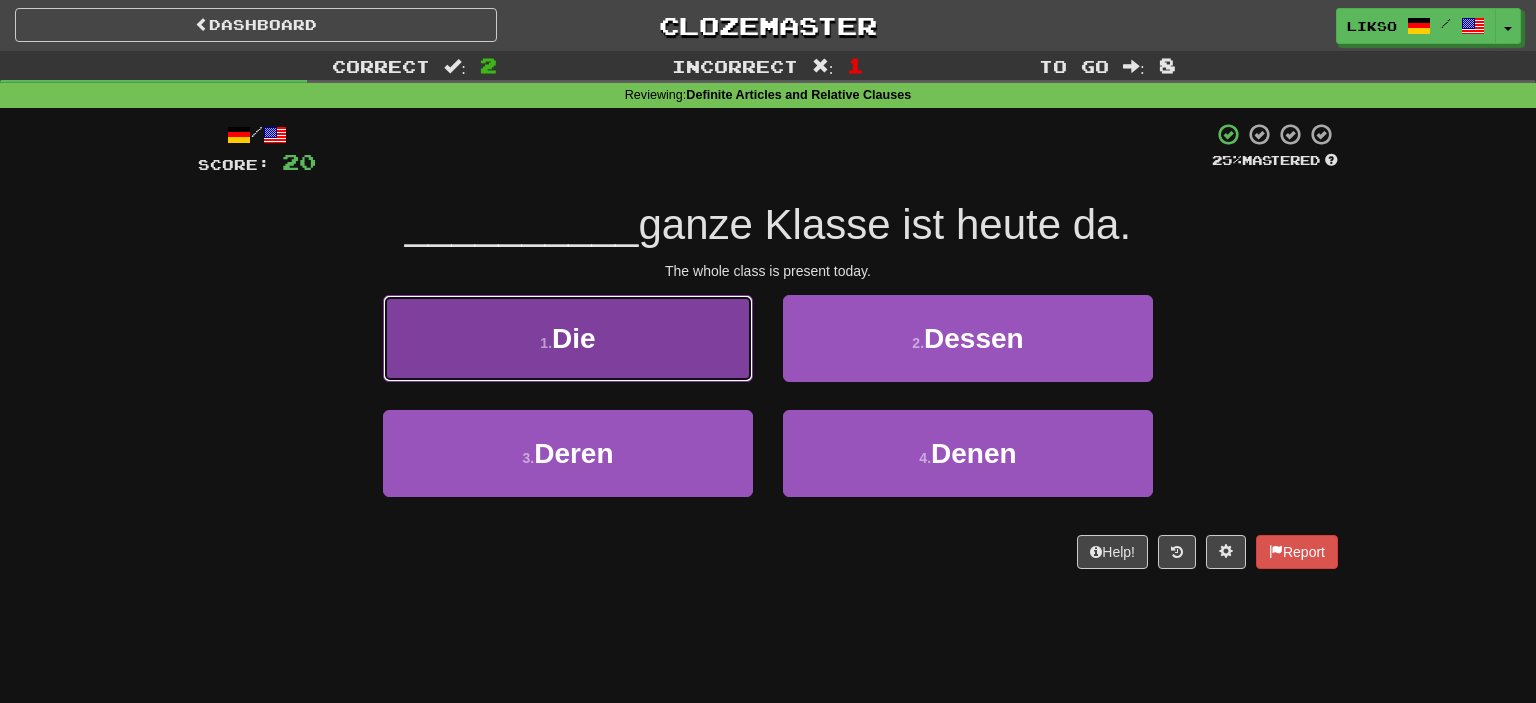 click on "1 .  Die" at bounding box center (568, 338) 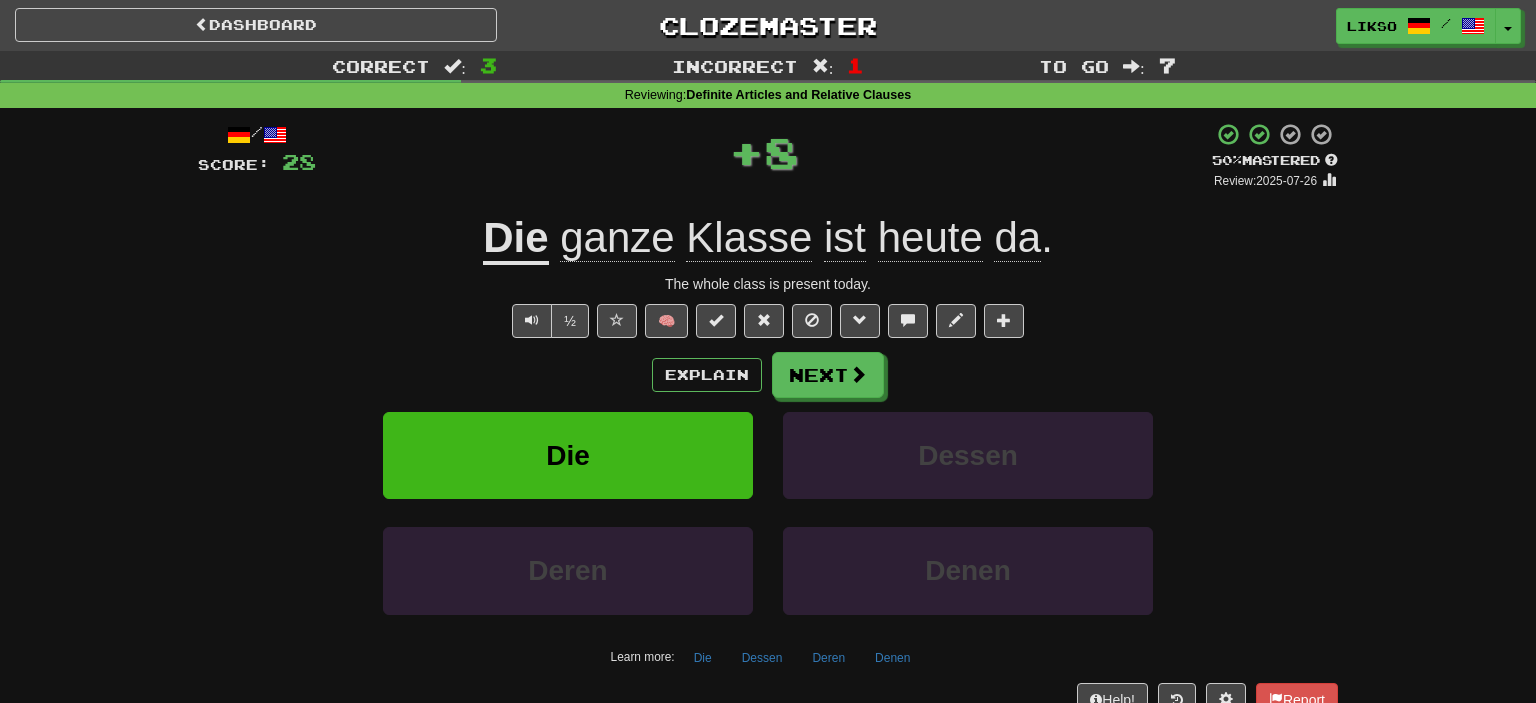click on "Explain Next Die Dessen Deren Denen Learn more: Die Dessen Deren Denen" at bounding box center (768, 512) 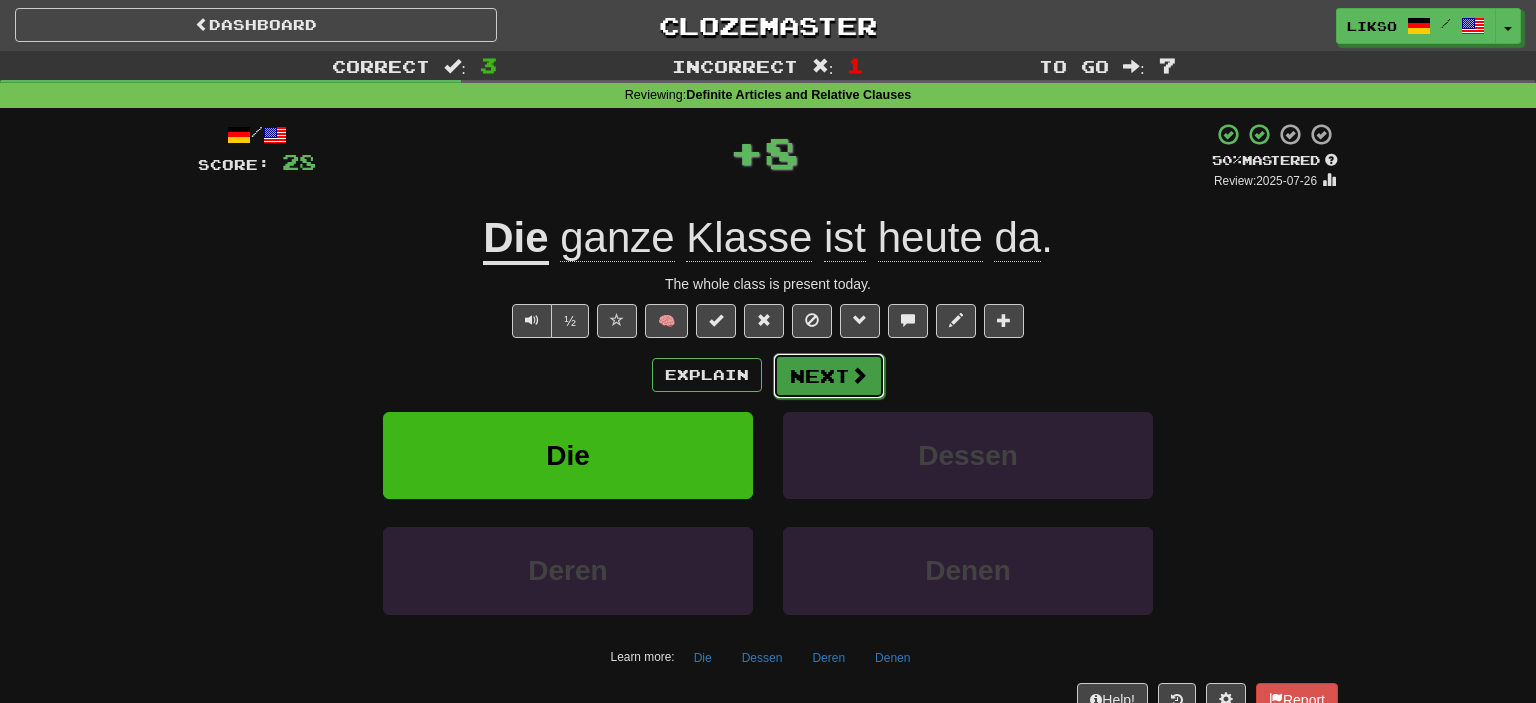 click on "Next" at bounding box center [829, 376] 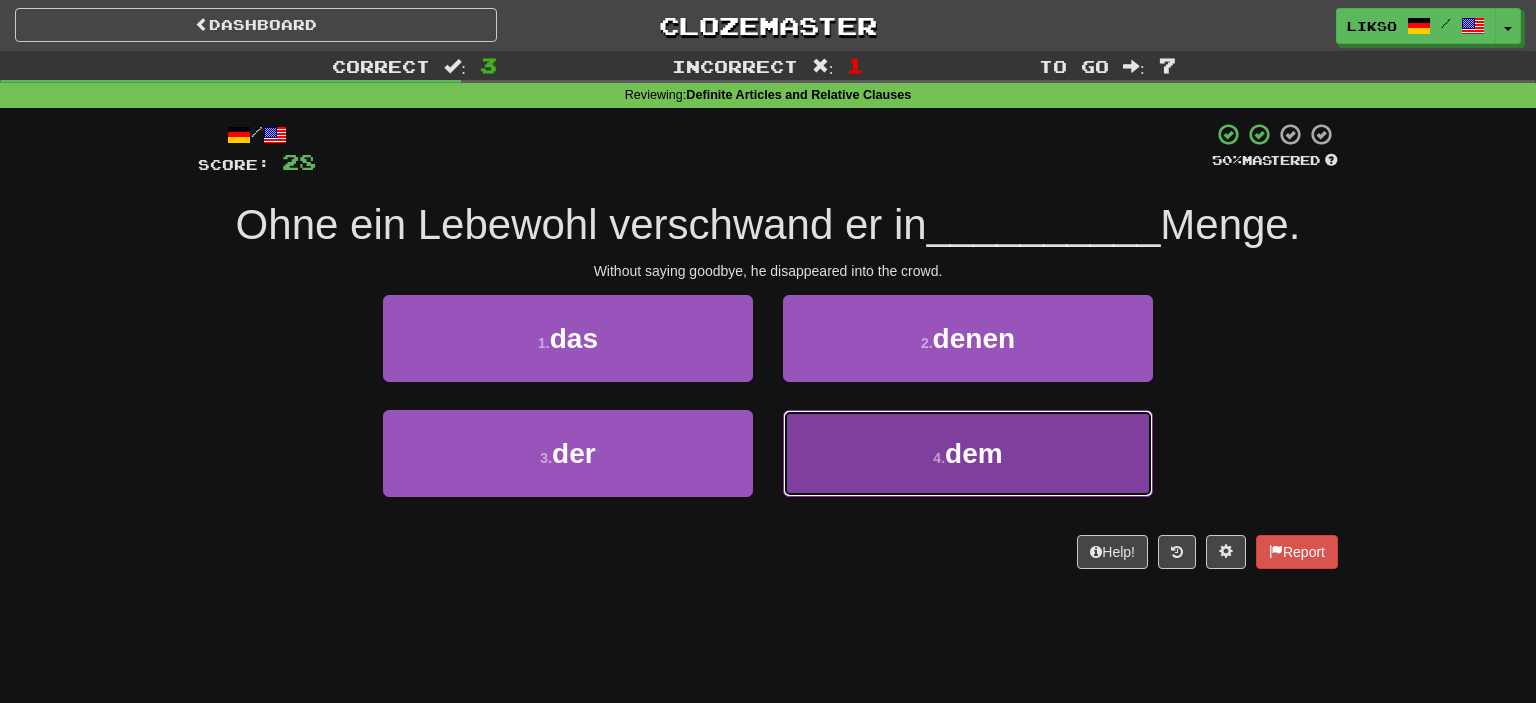 click on "4 .  dem" at bounding box center [968, 453] 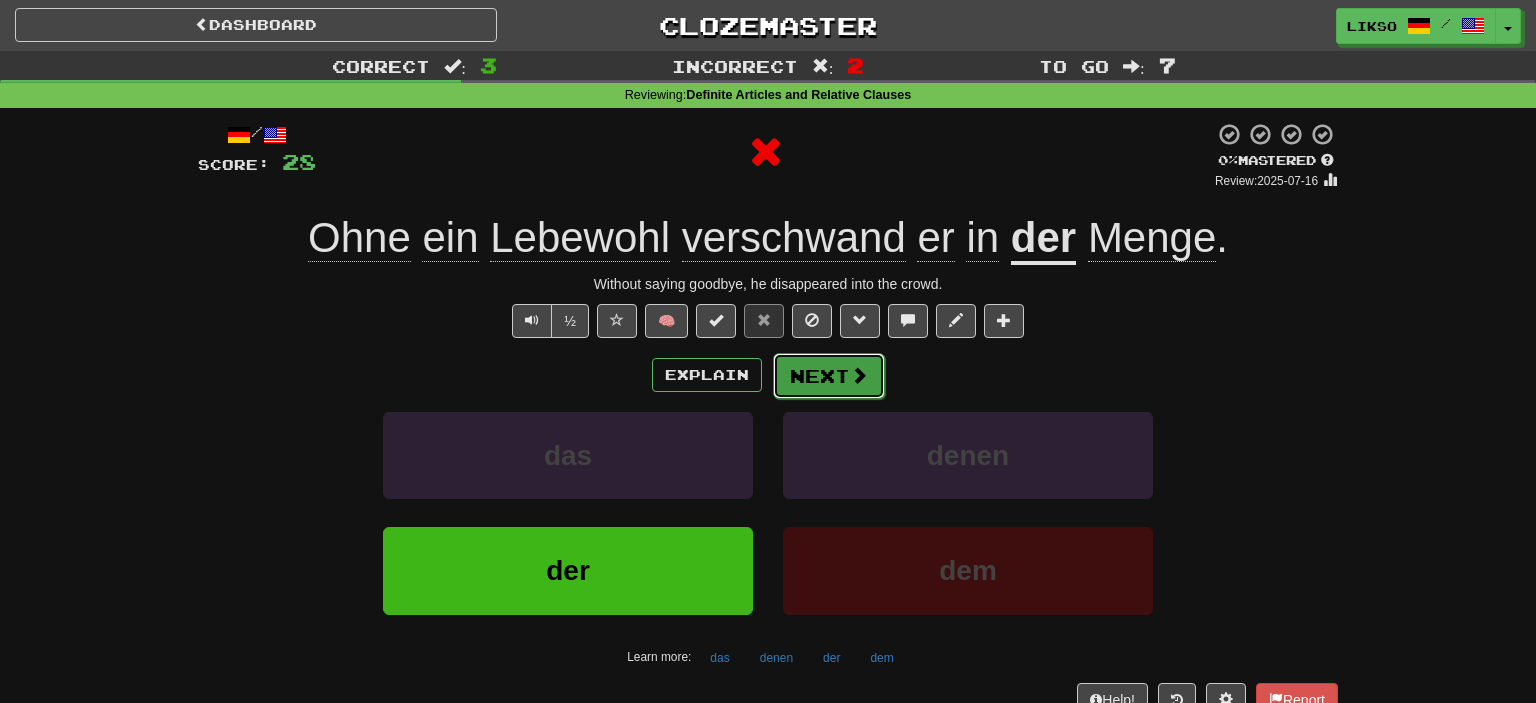 click on "Next" at bounding box center (829, 376) 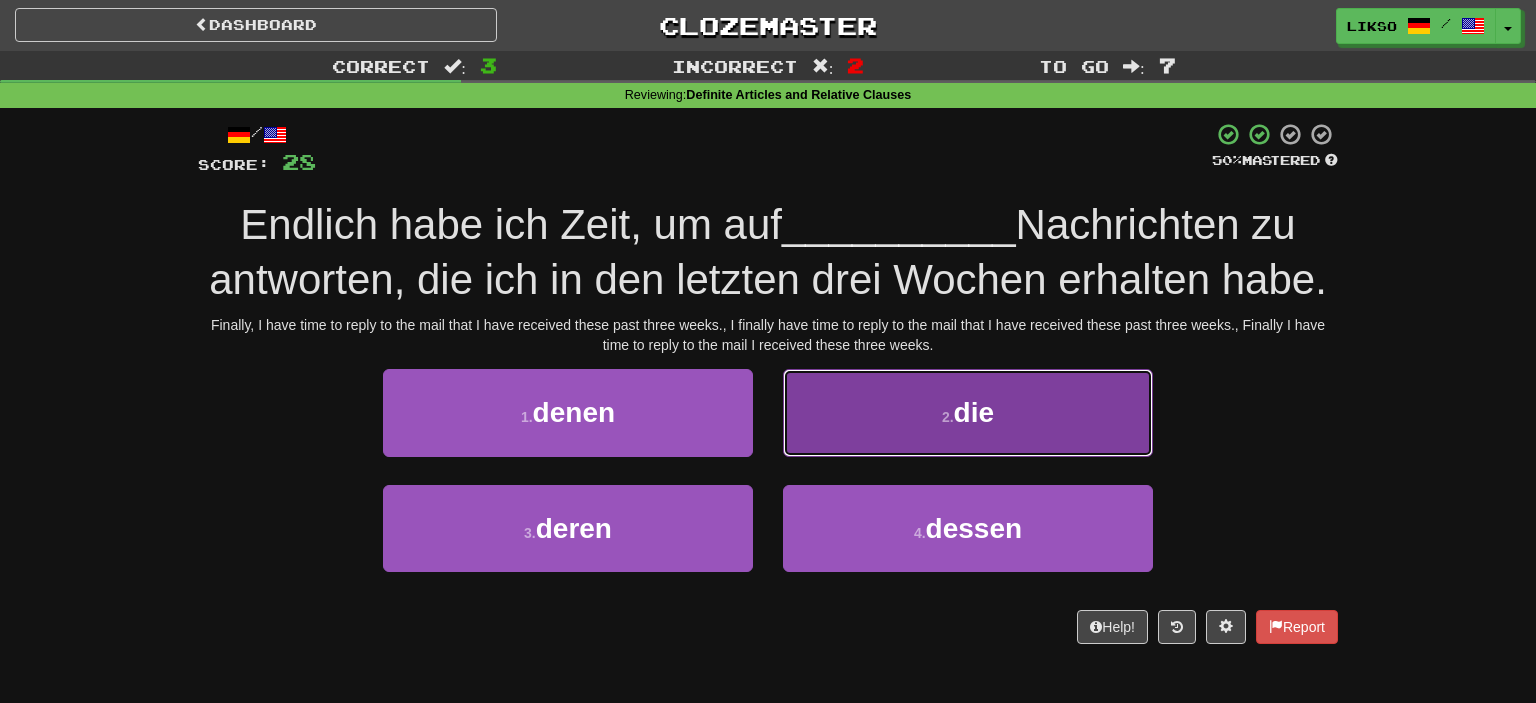 click on "2 .  die" at bounding box center [968, 412] 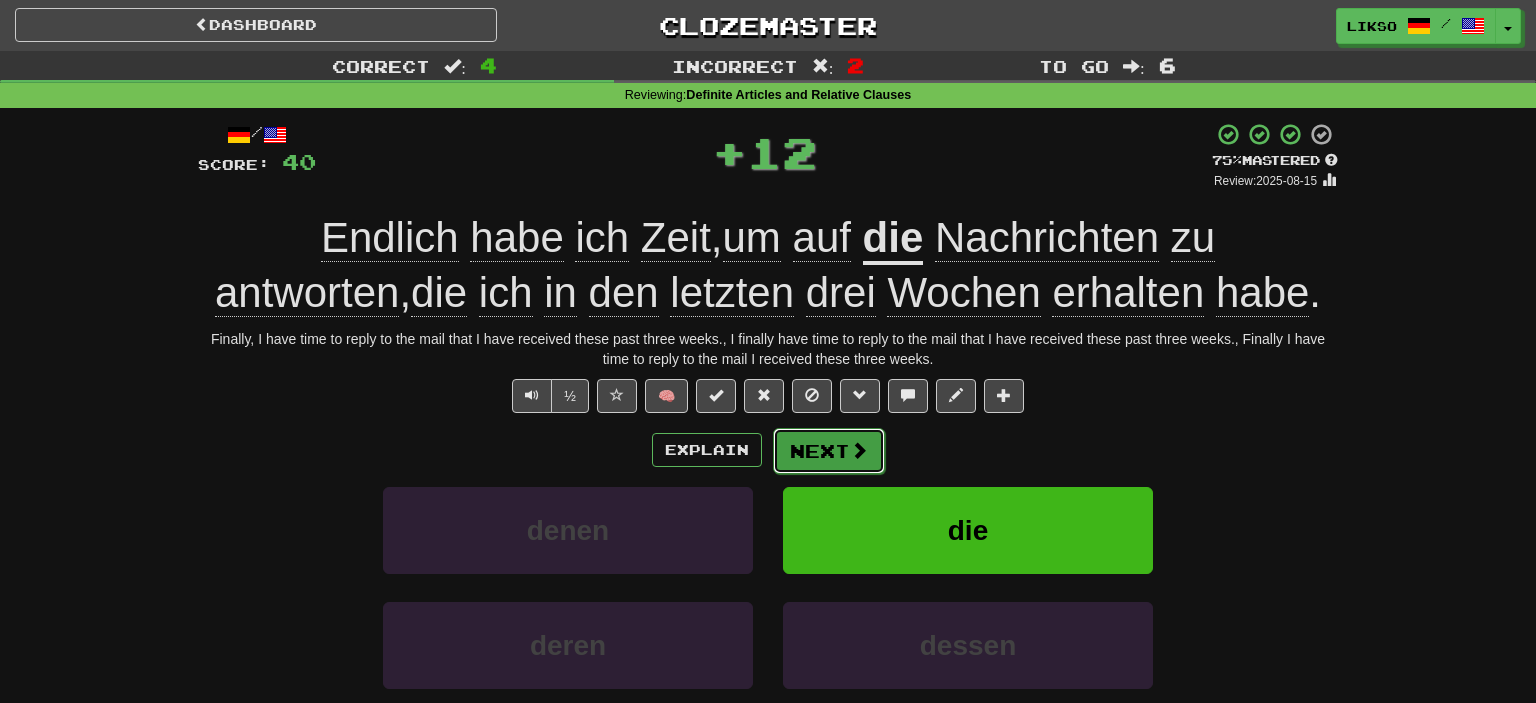 click on "Next" at bounding box center [829, 451] 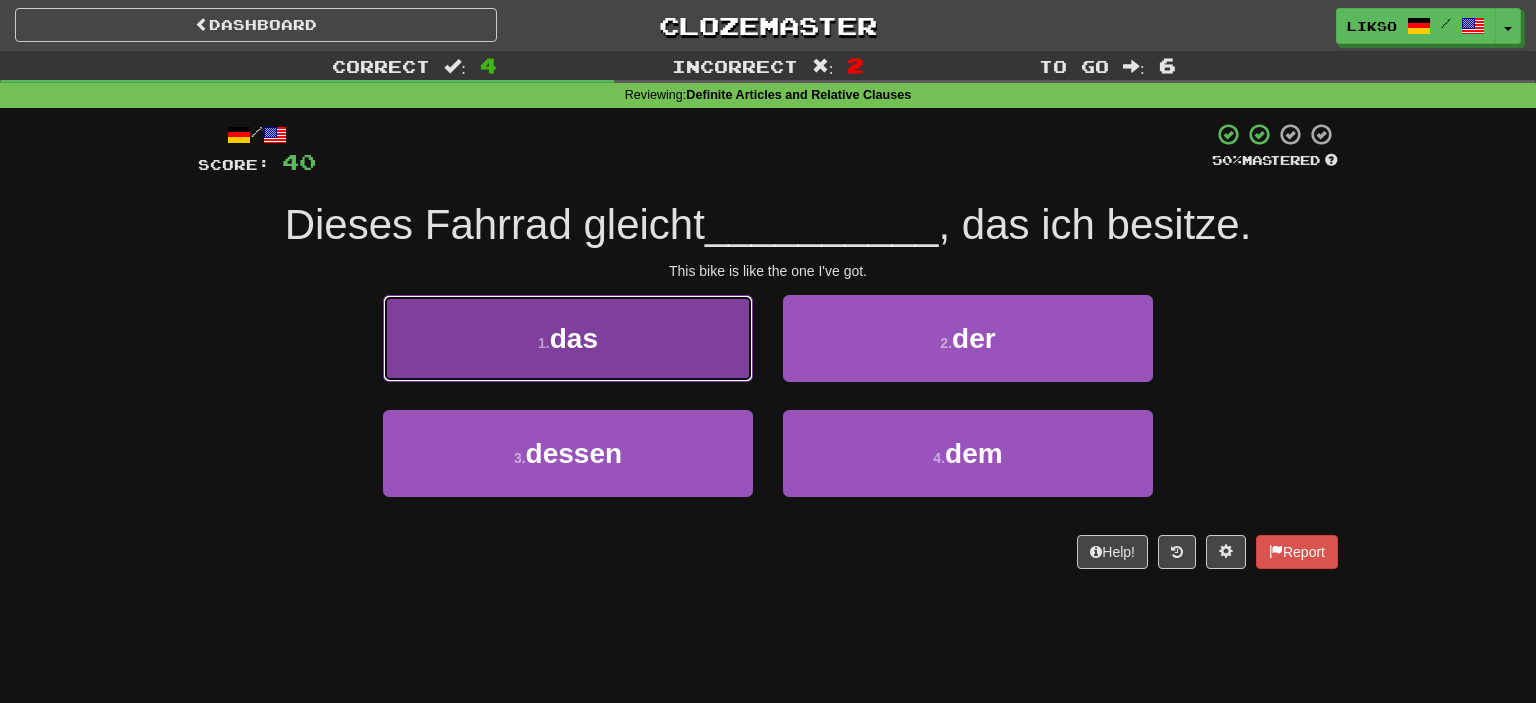 click on "1 .  das" at bounding box center (568, 338) 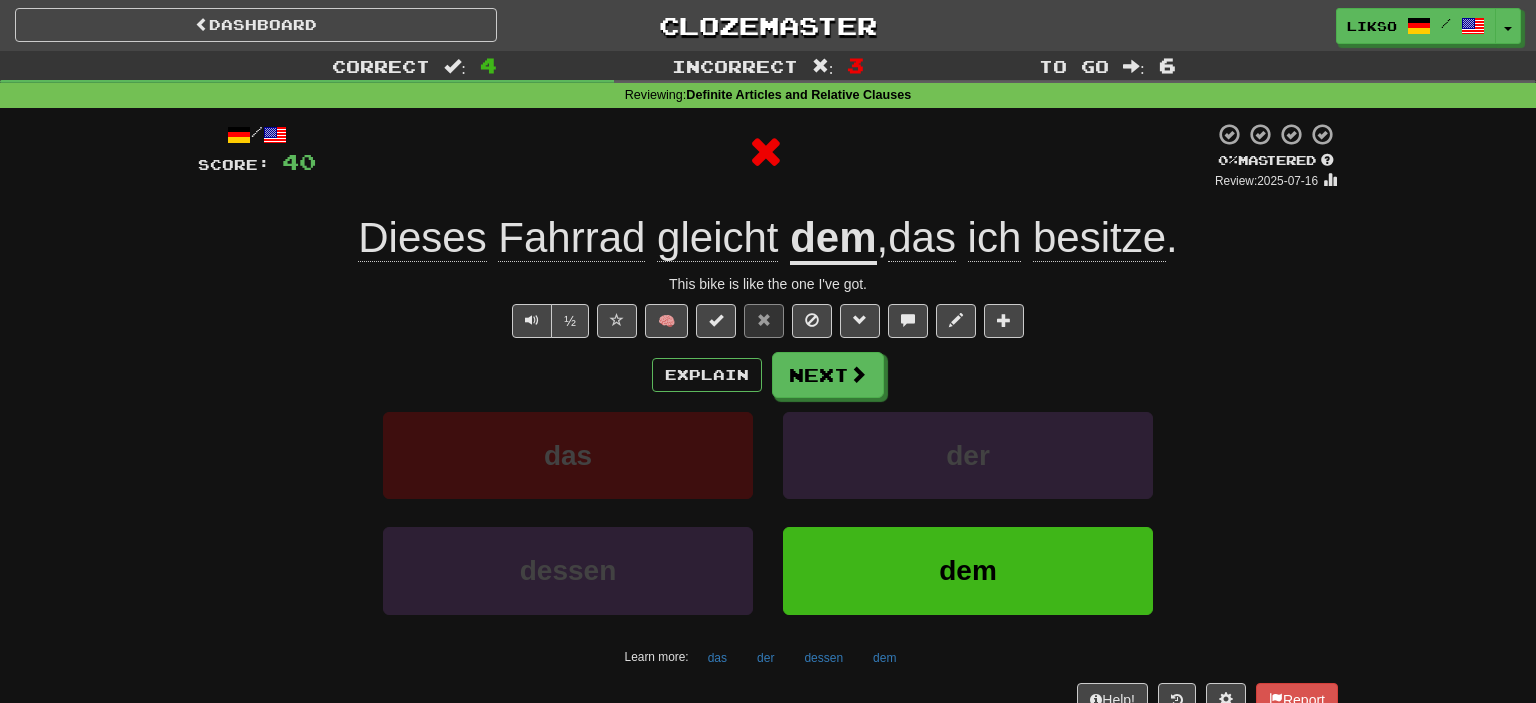 click on "gleicht" 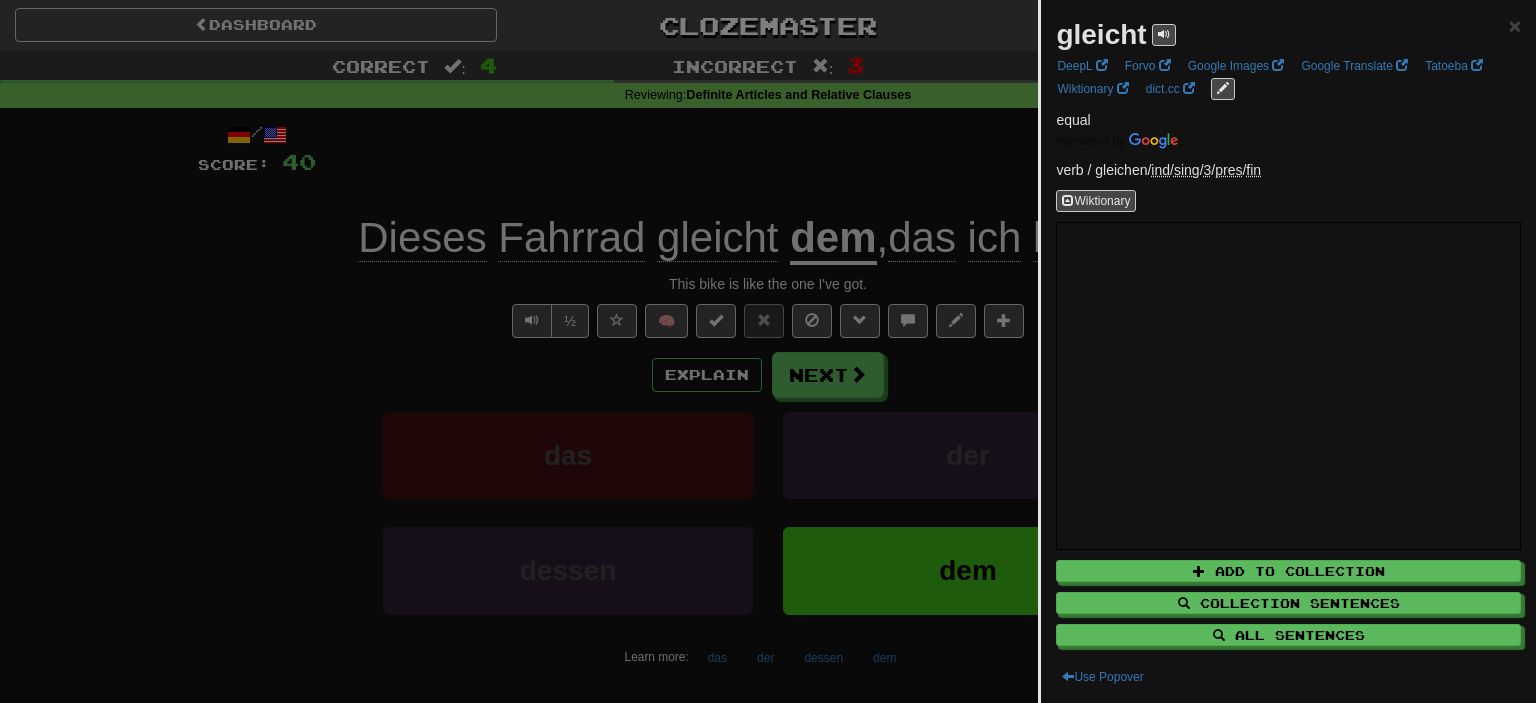 click at bounding box center [768, 351] 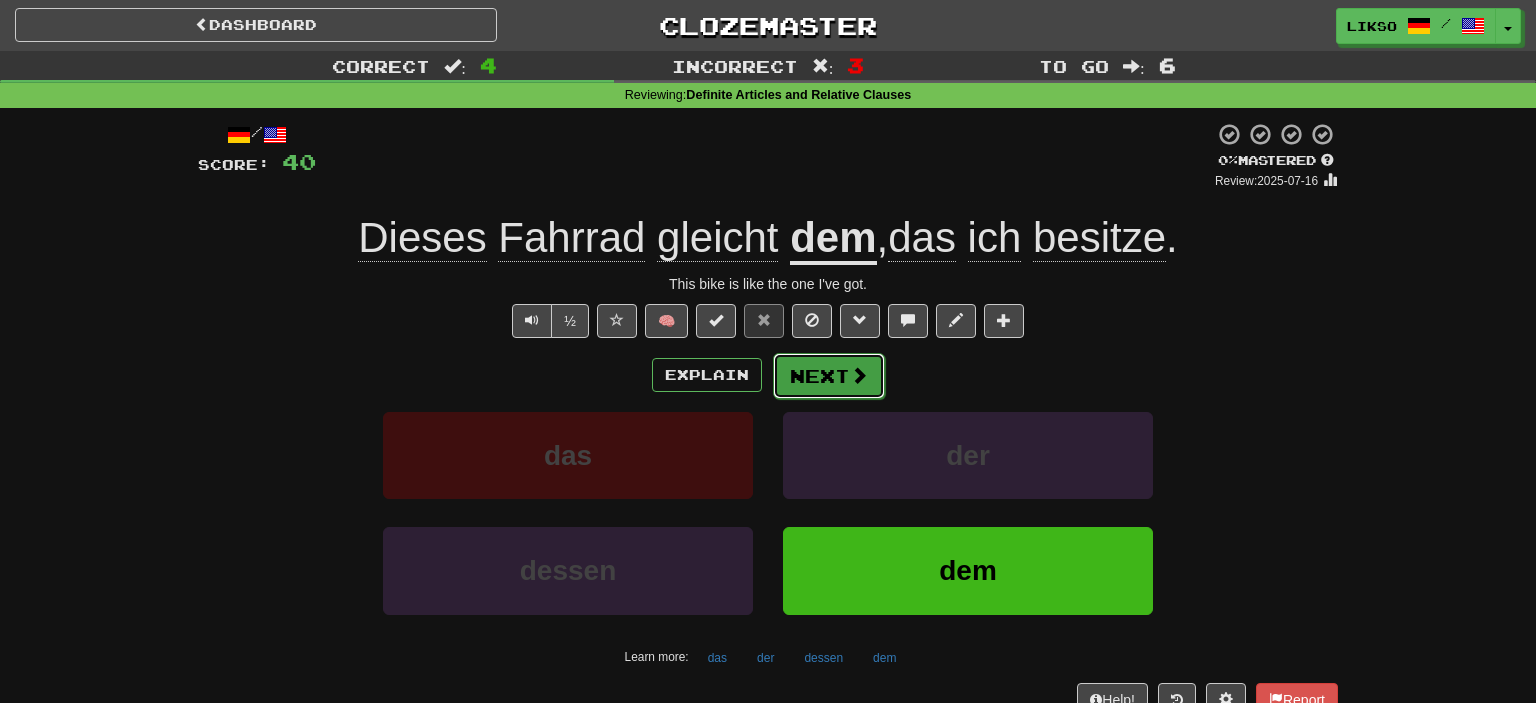 click on "Next" at bounding box center (829, 376) 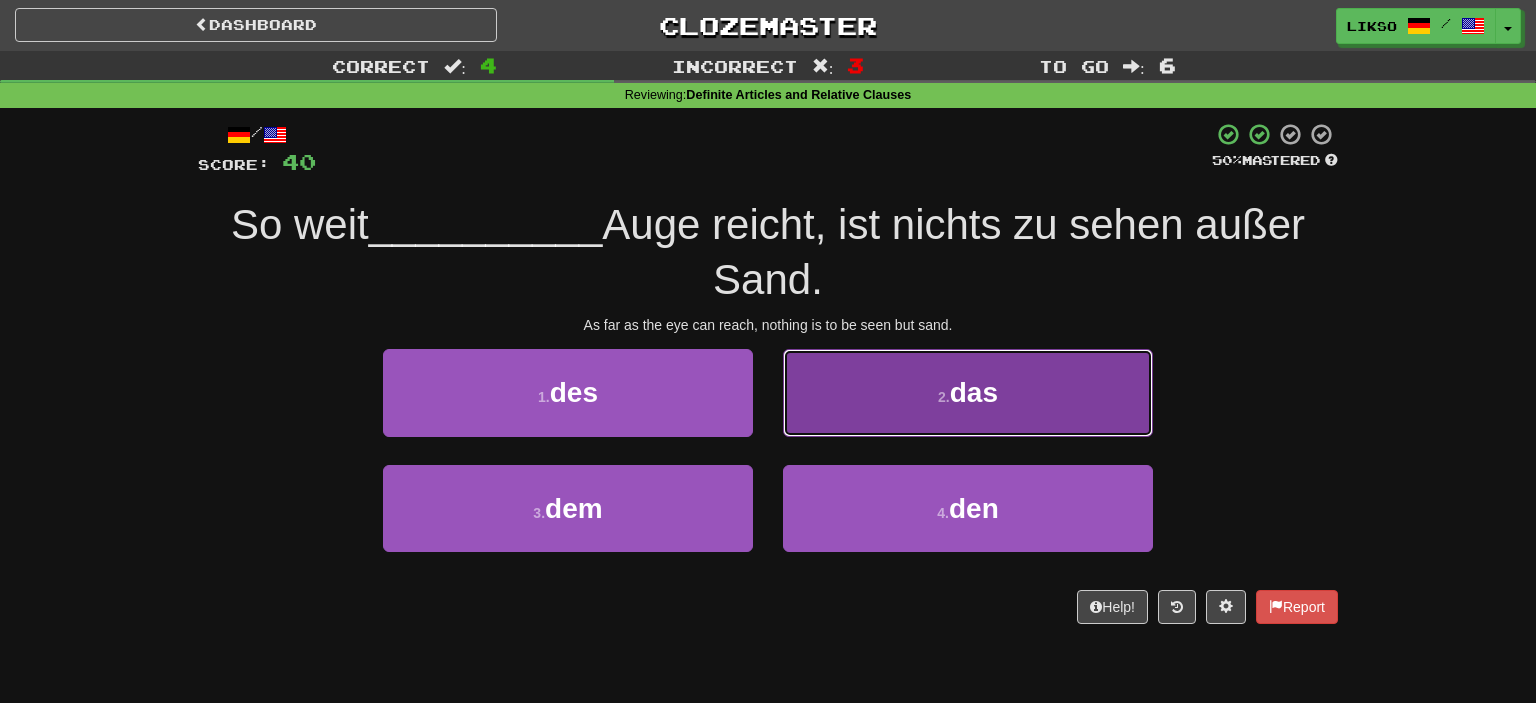 click on "2 .  das" at bounding box center [968, 392] 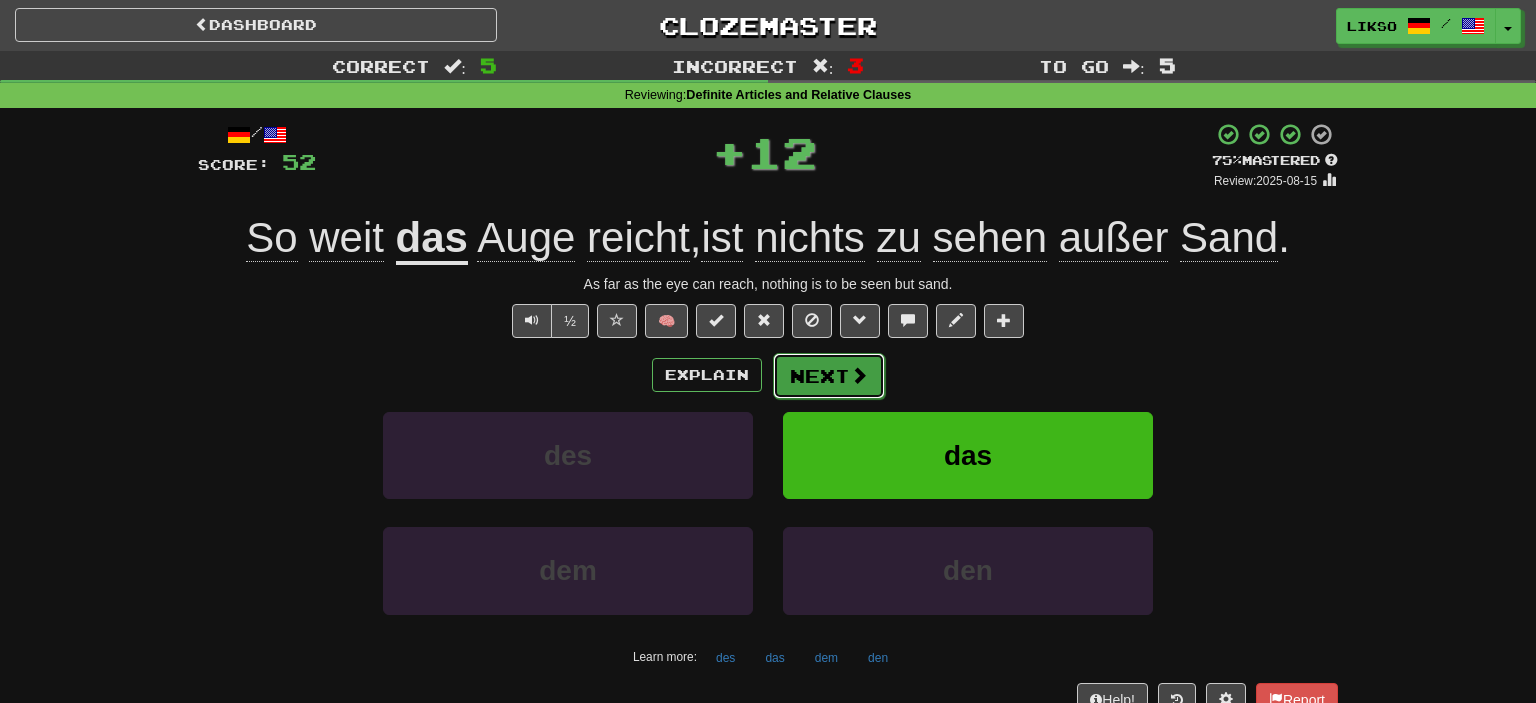 click at bounding box center [859, 375] 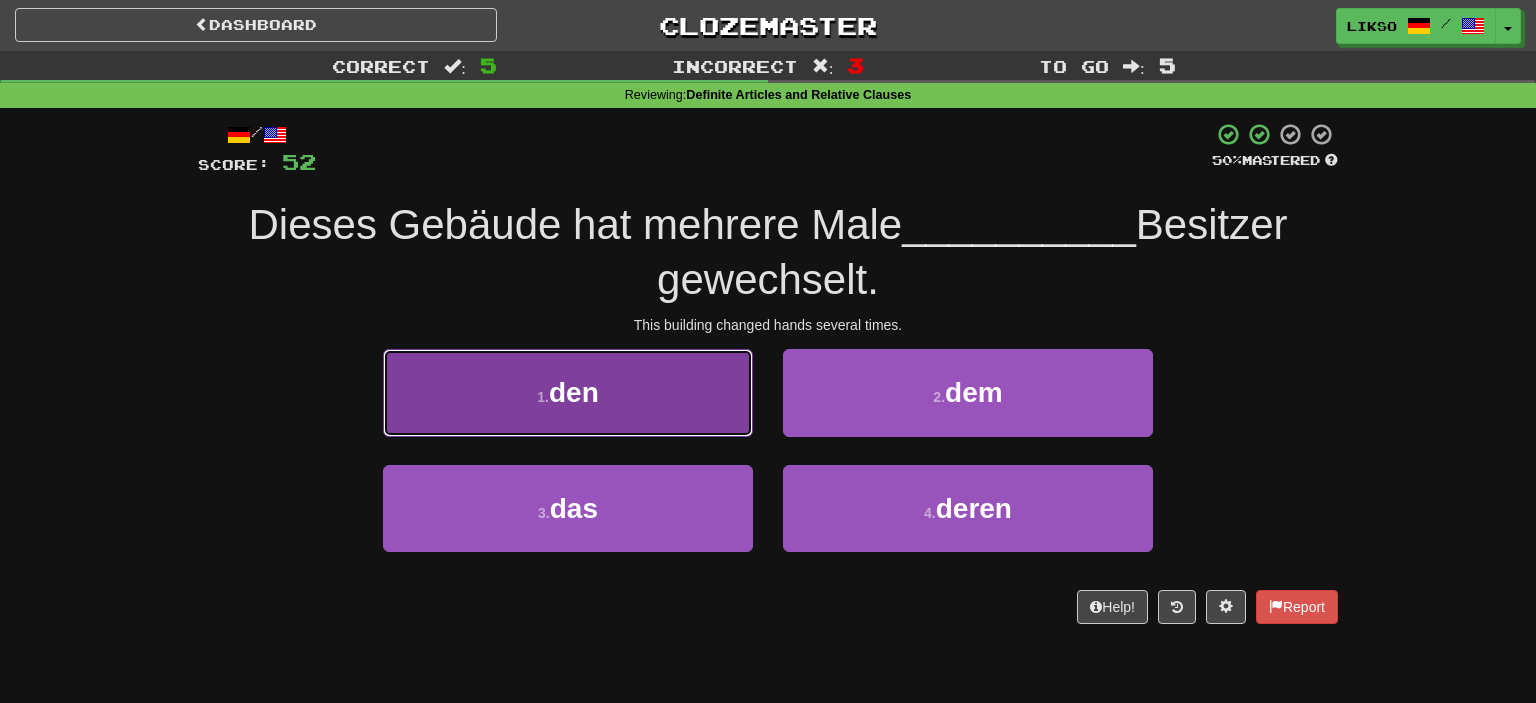 click on "1 .  den" at bounding box center (568, 392) 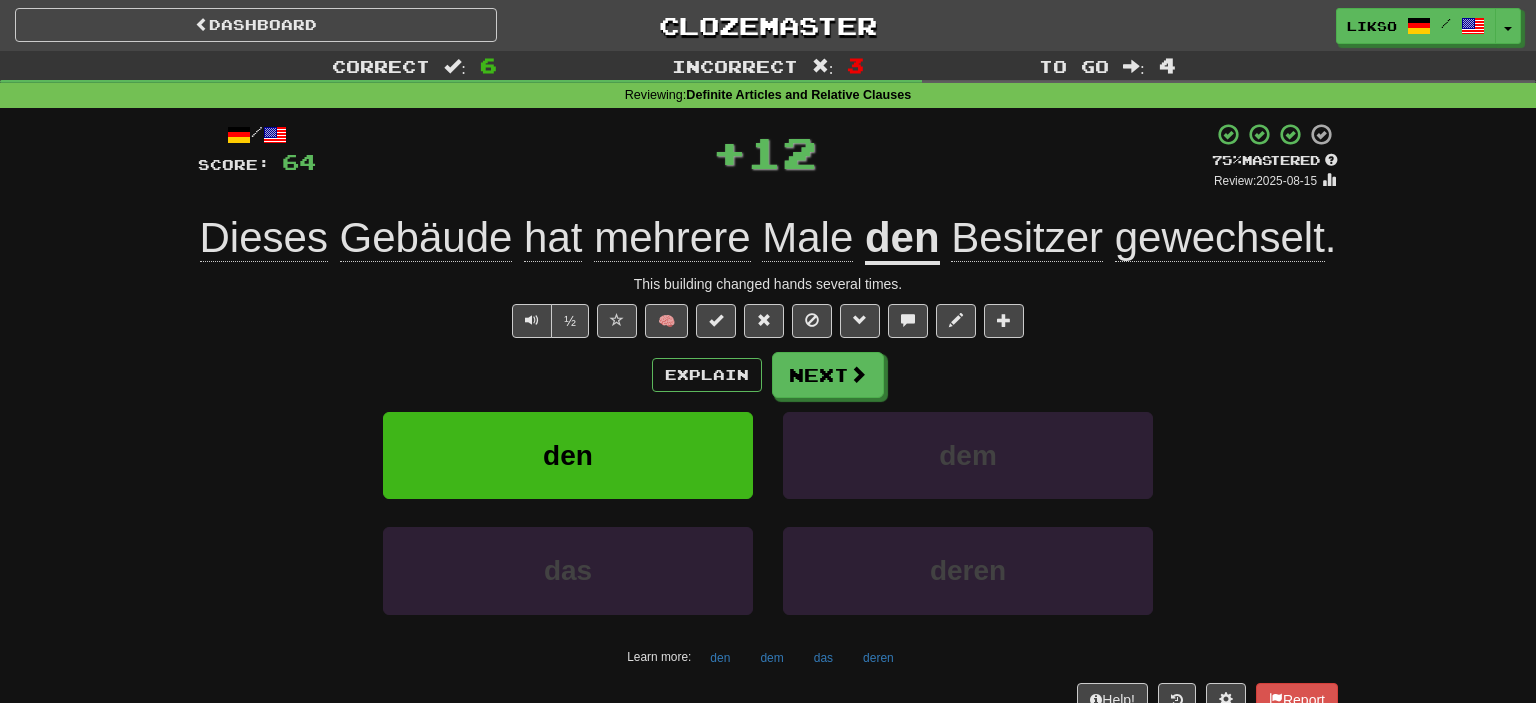 click on "Gebäude" 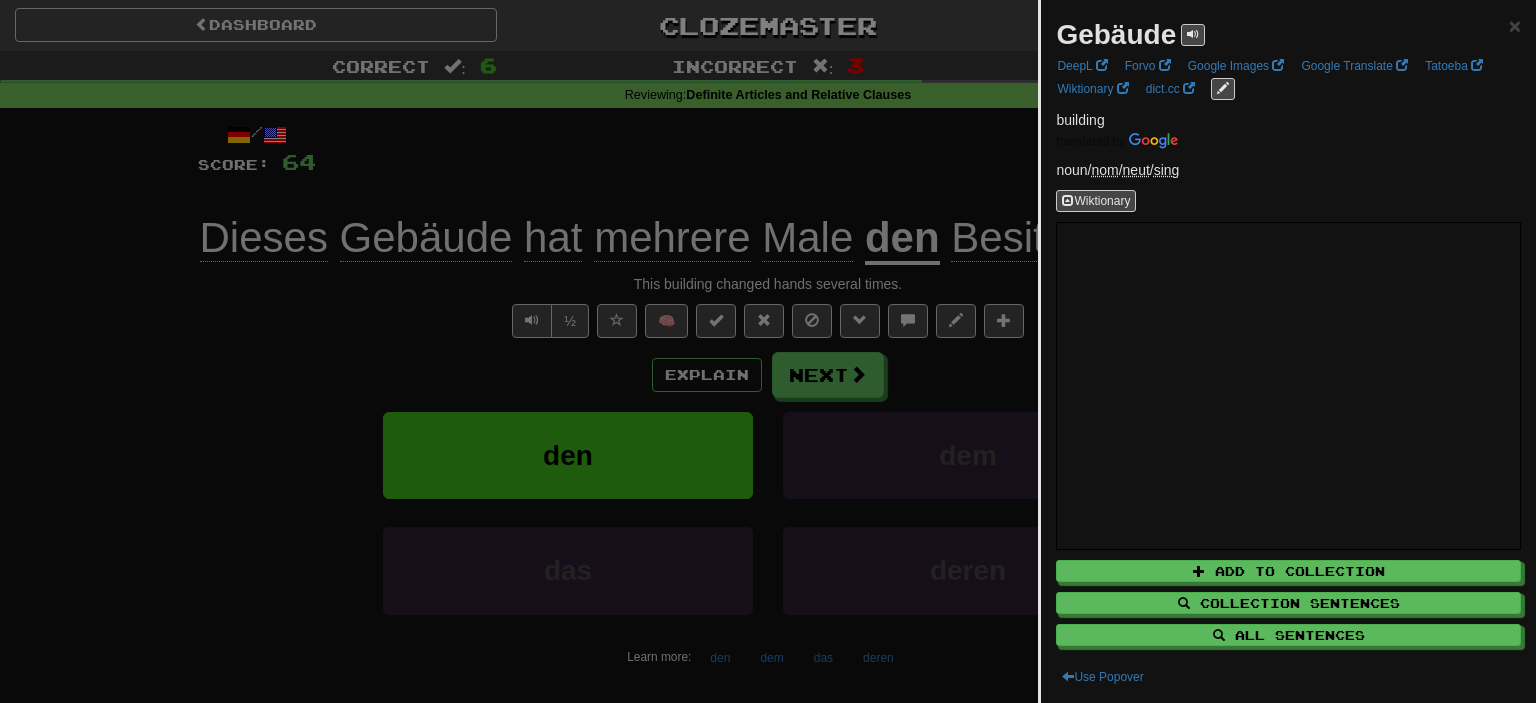 click at bounding box center (768, 351) 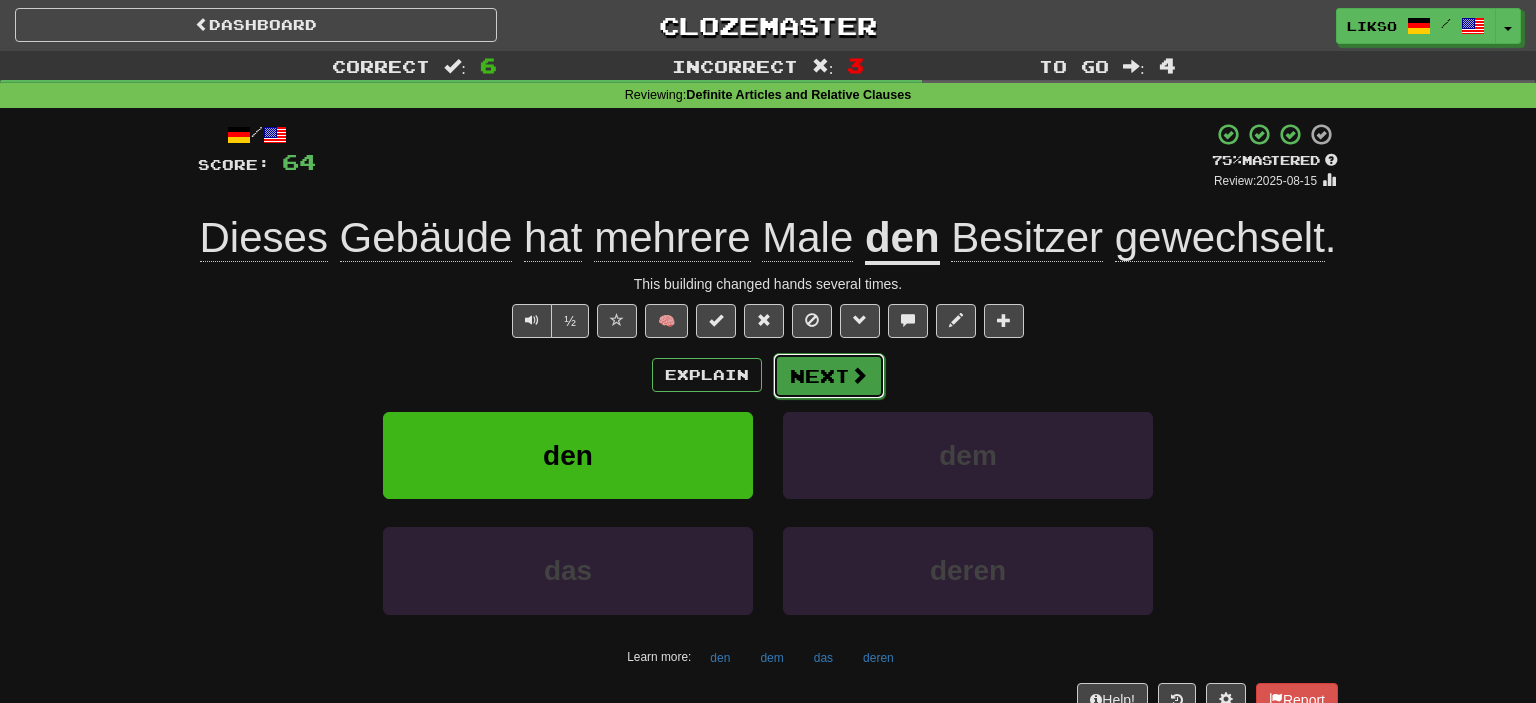 click on "Next" at bounding box center (829, 376) 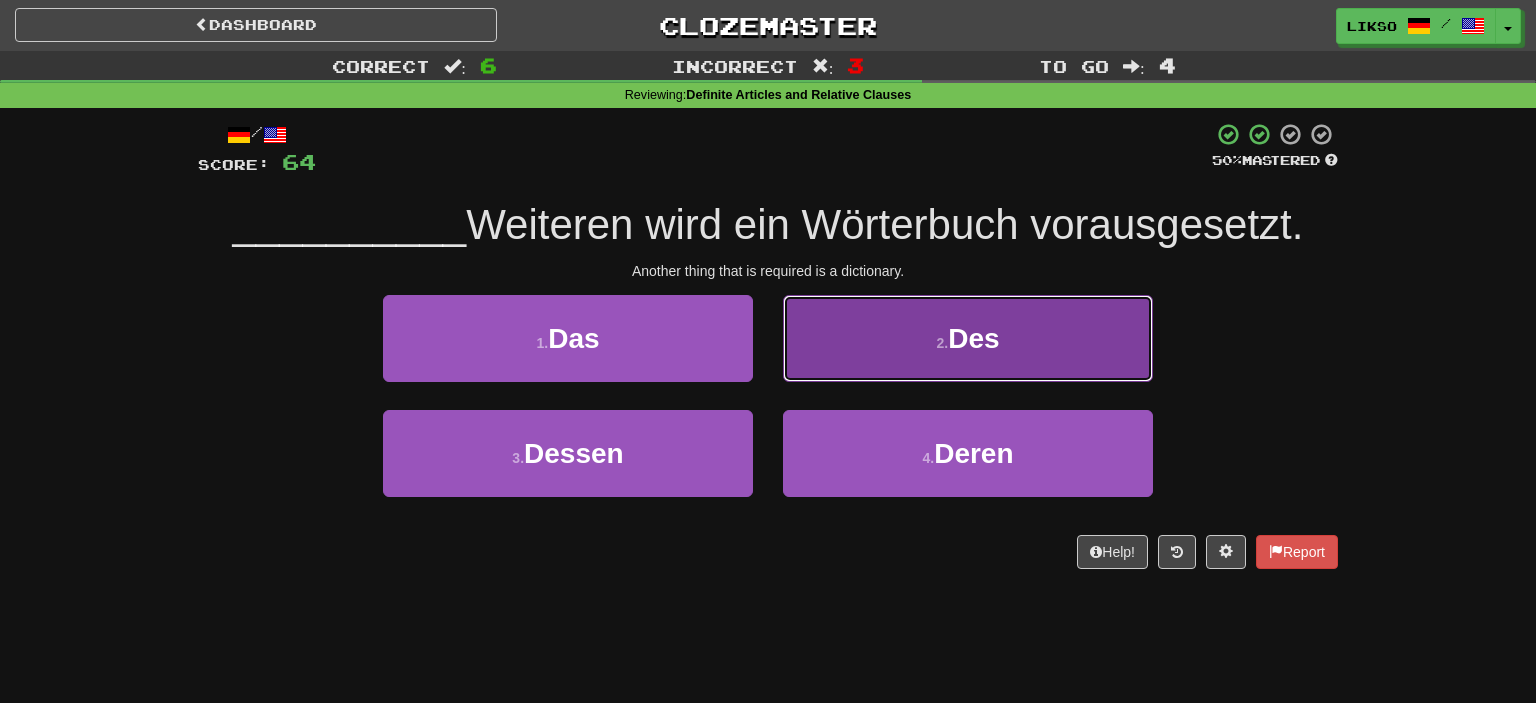 click on "2 .  Des" at bounding box center (968, 338) 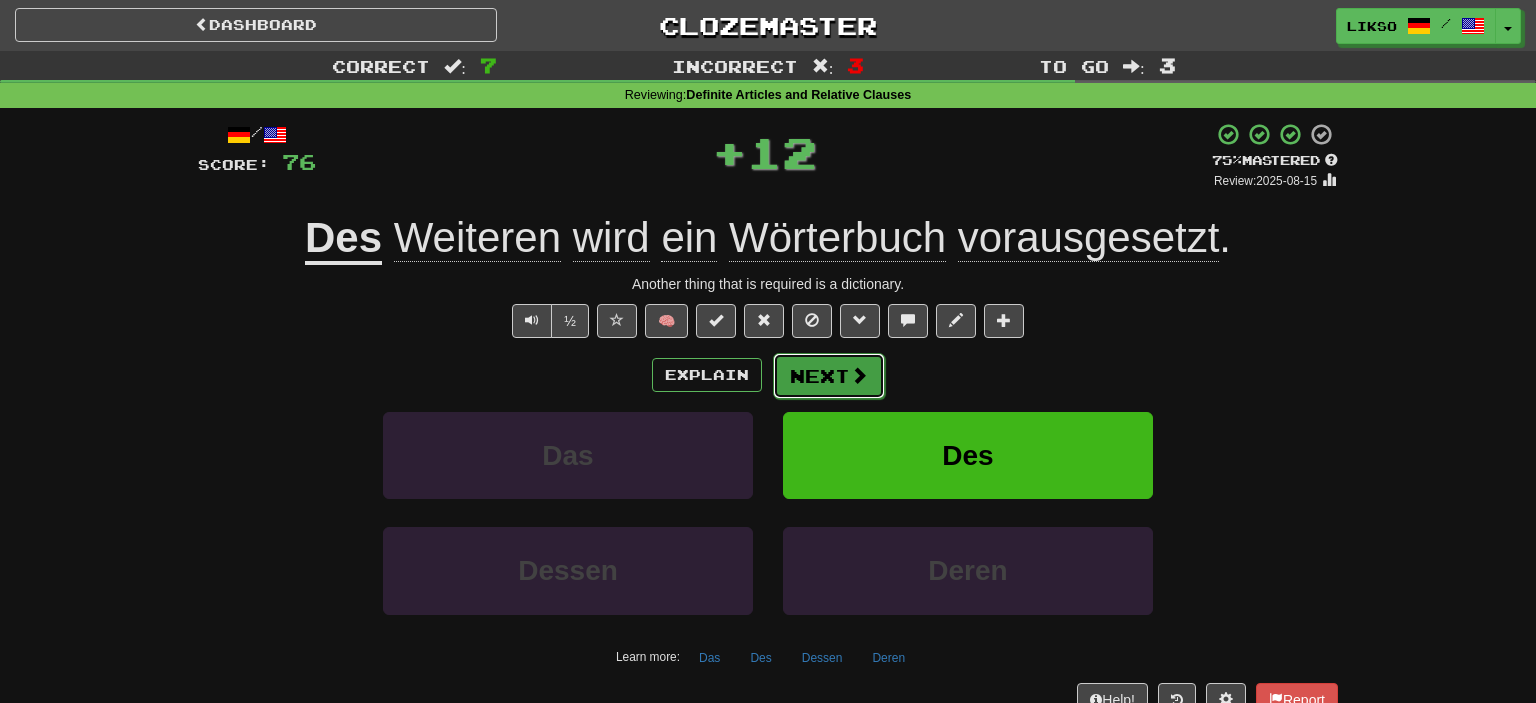 click on "Next" at bounding box center (829, 376) 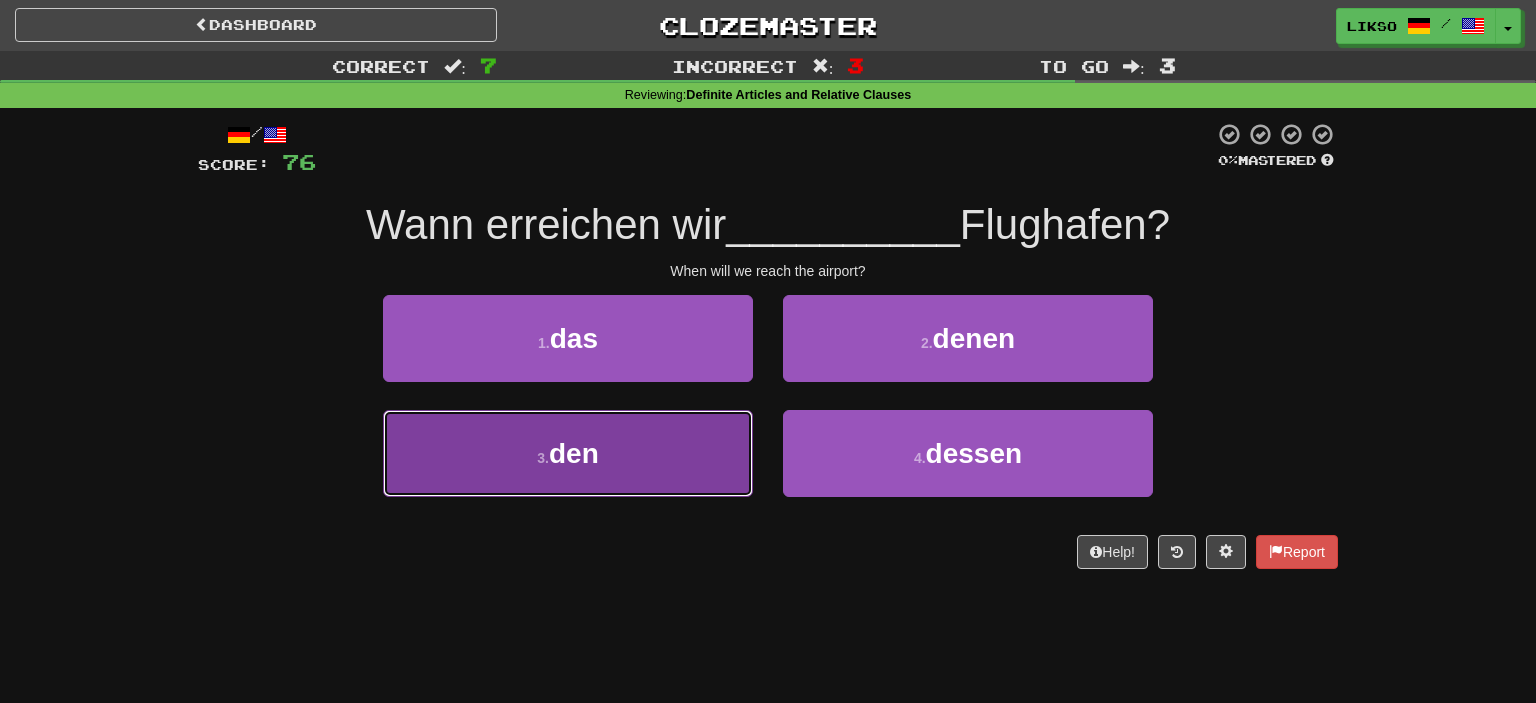 click on "3 .  den" at bounding box center [568, 453] 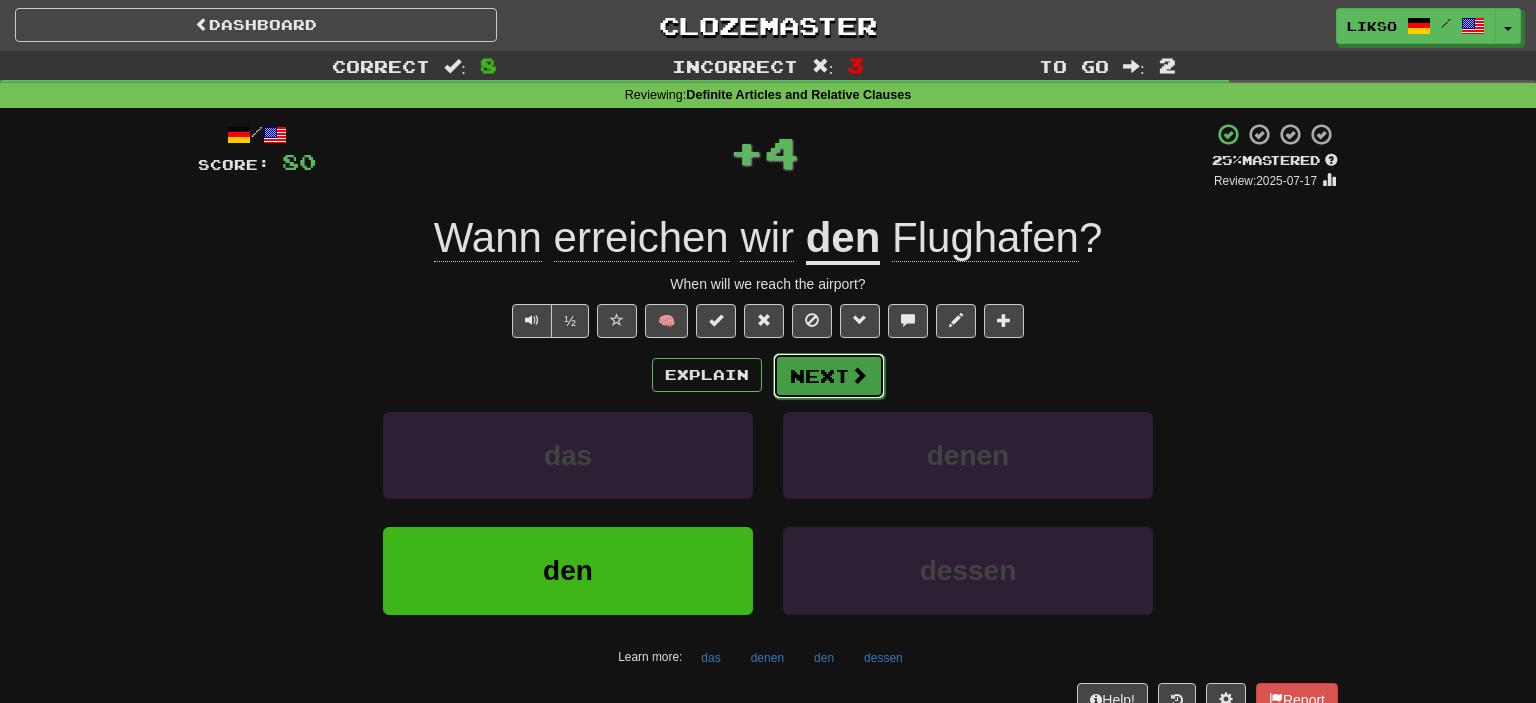 click on "Next" at bounding box center (829, 376) 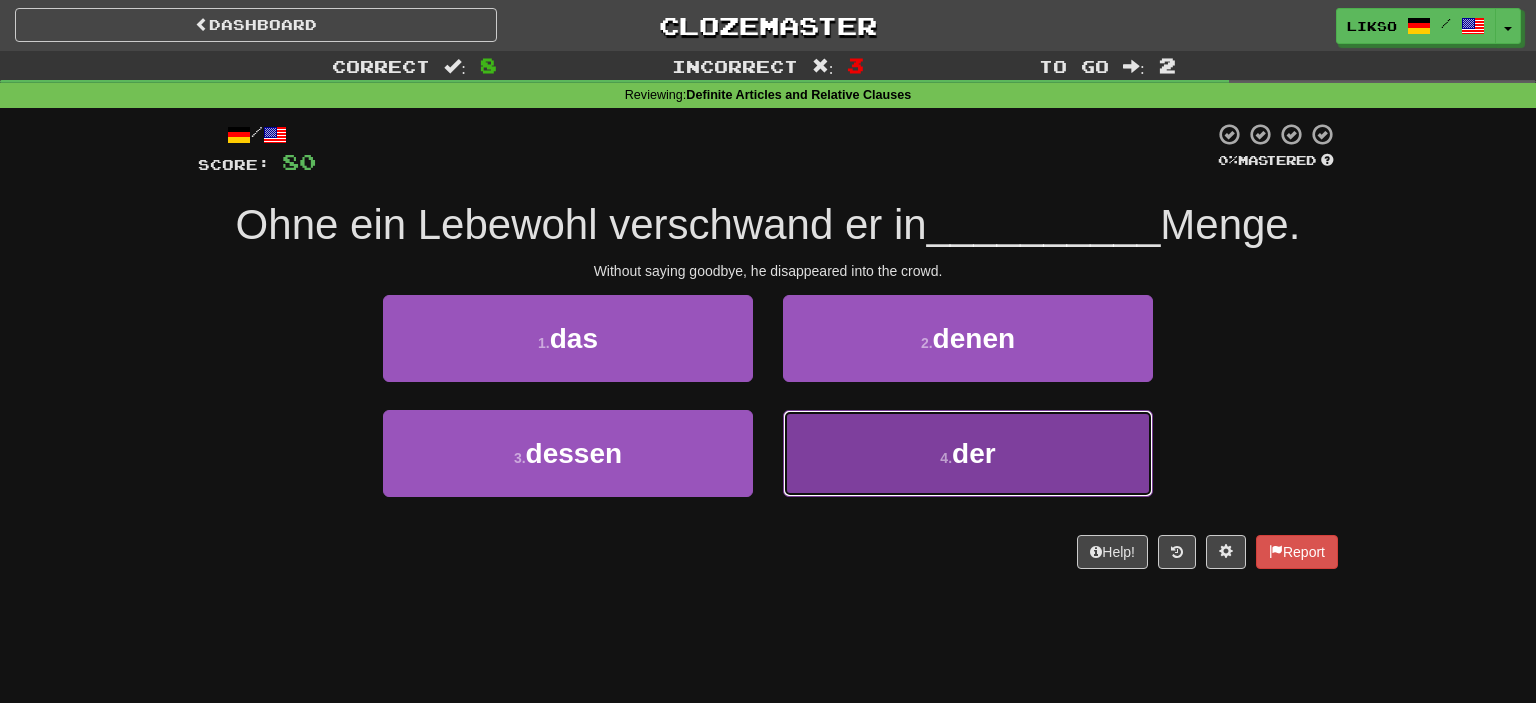 click on "4 .  der" at bounding box center [968, 453] 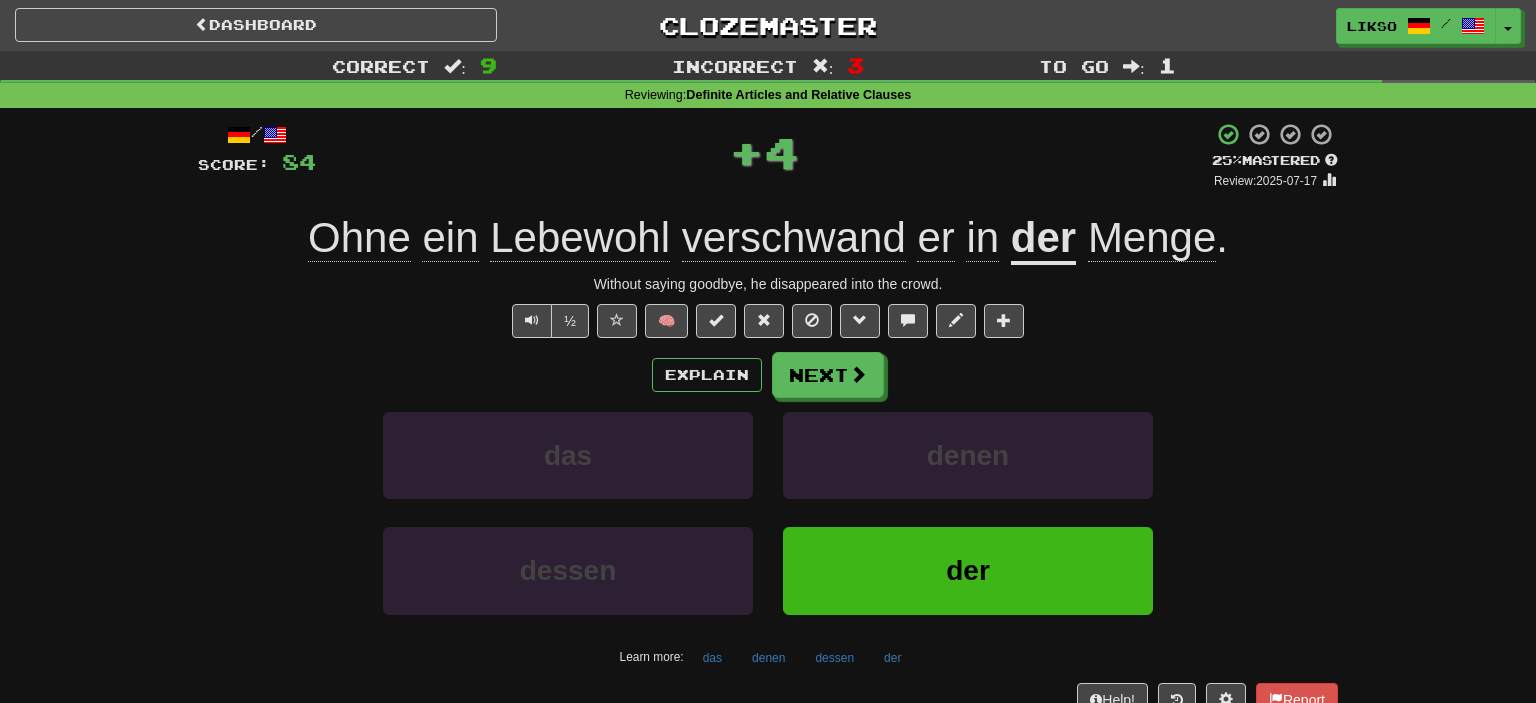 click on "Menge" at bounding box center (1152, 238) 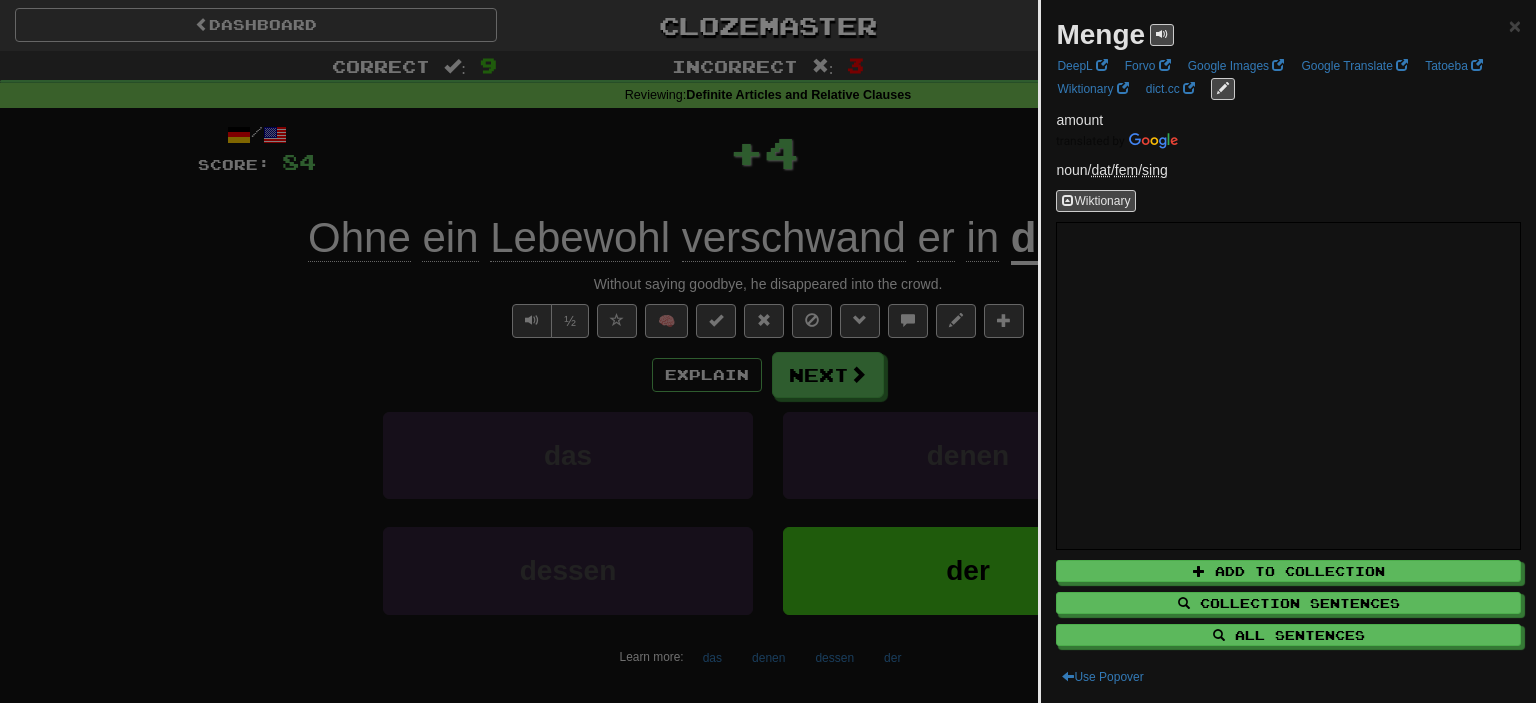 click at bounding box center [768, 351] 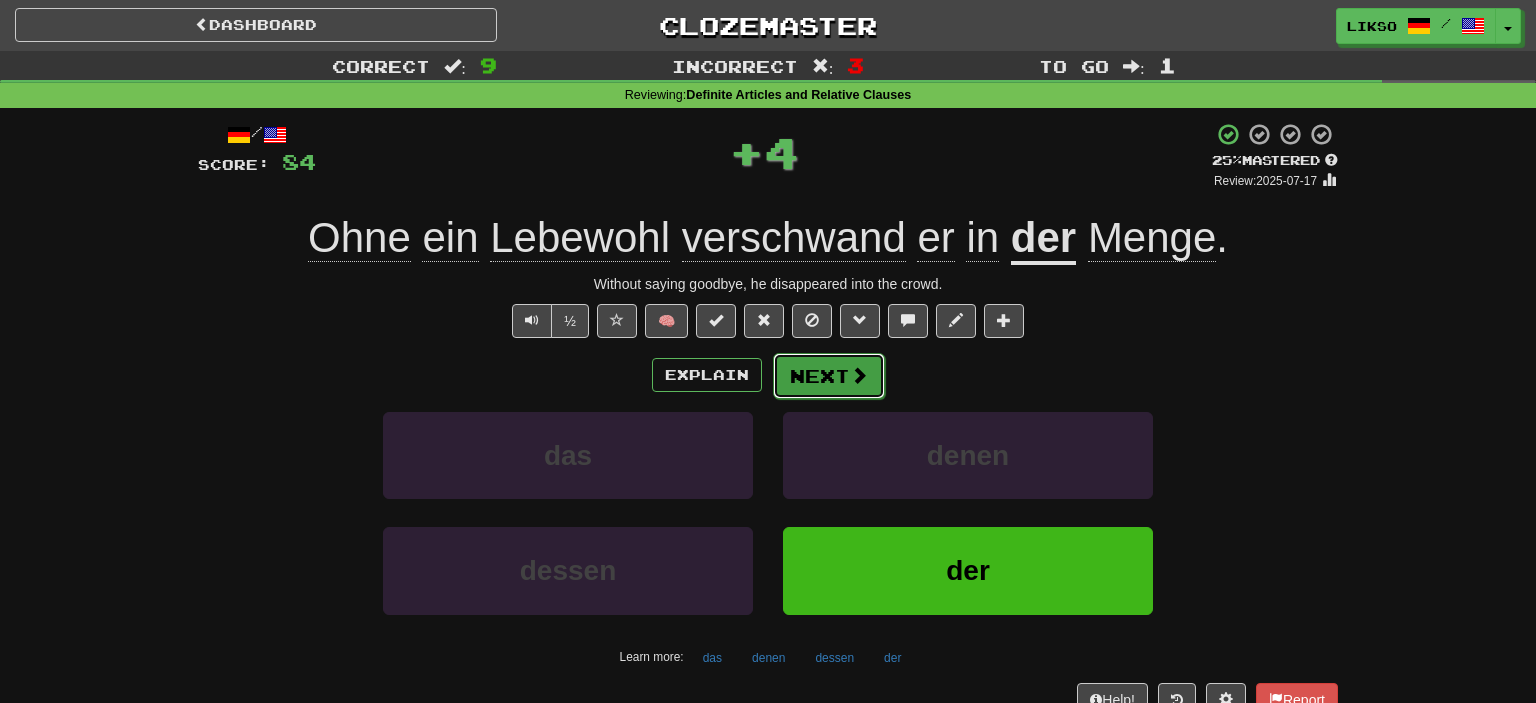 click on "Next" at bounding box center (829, 376) 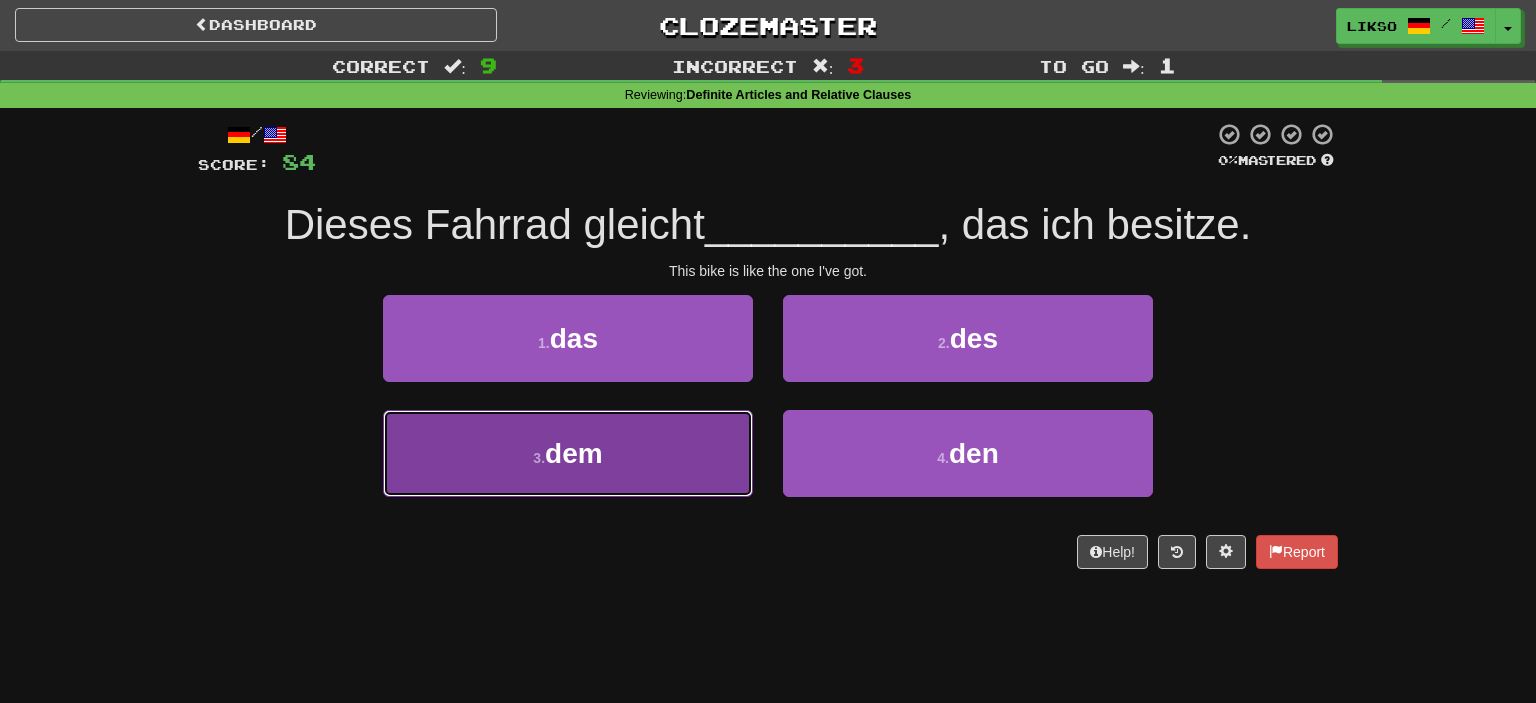 click on "3 .  dem" at bounding box center (568, 453) 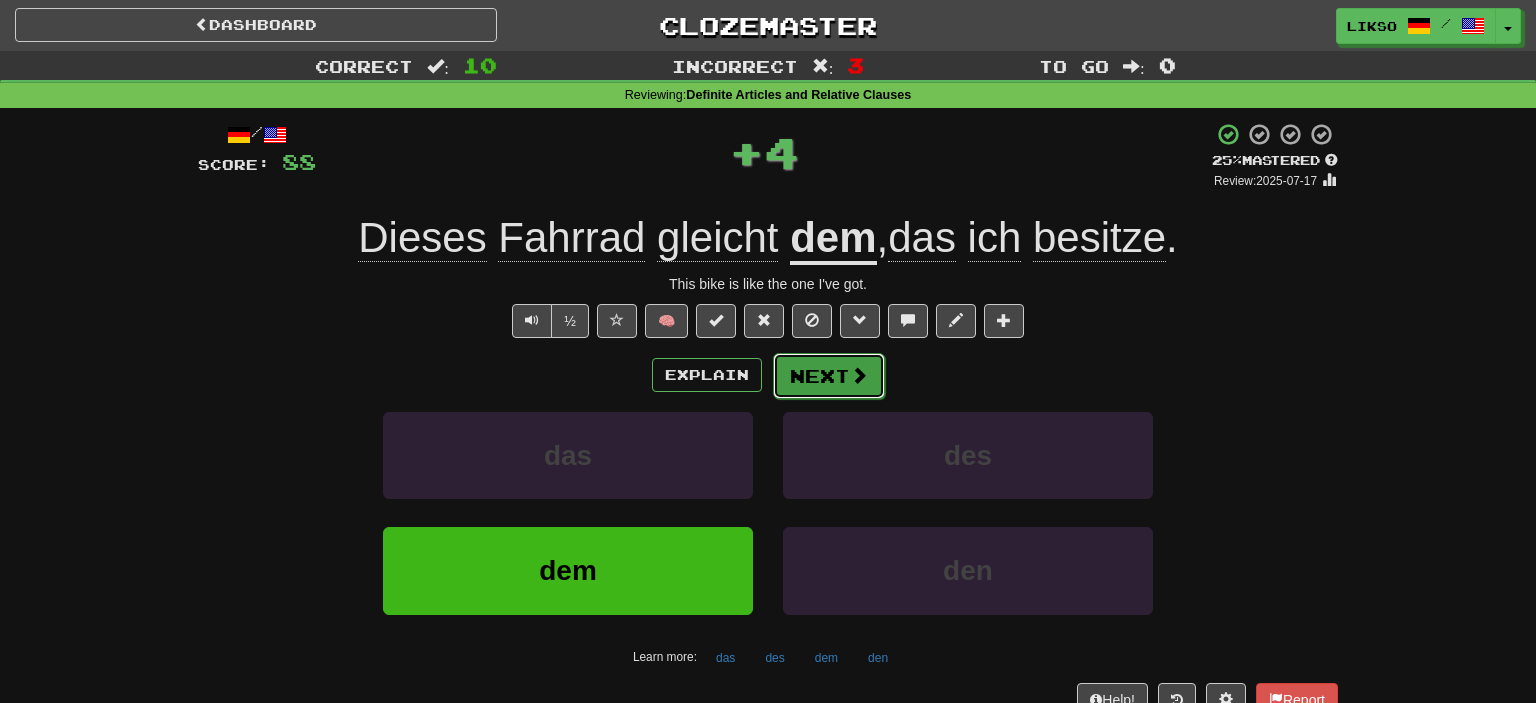 click at bounding box center [859, 375] 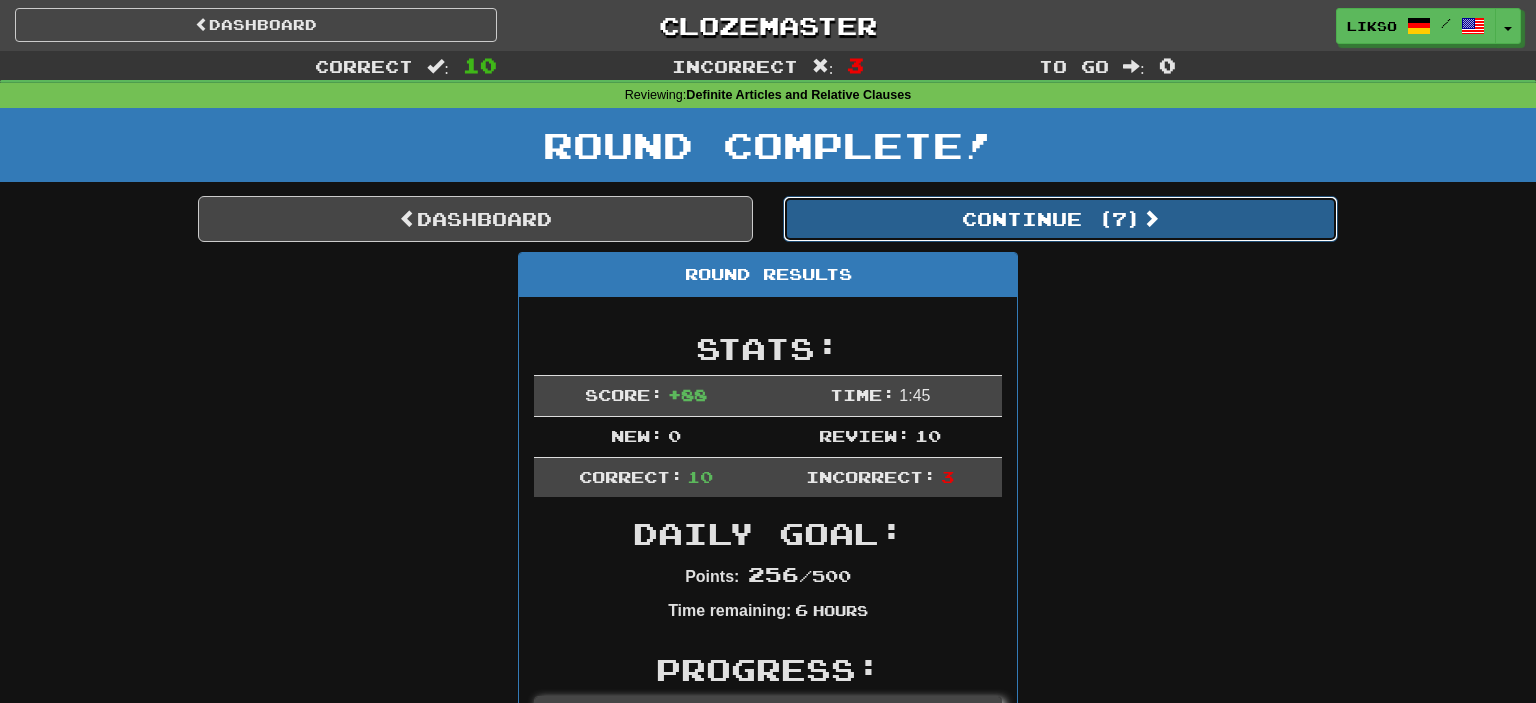 click on "Continue ( 7 )" at bounding box center (1060, 219) 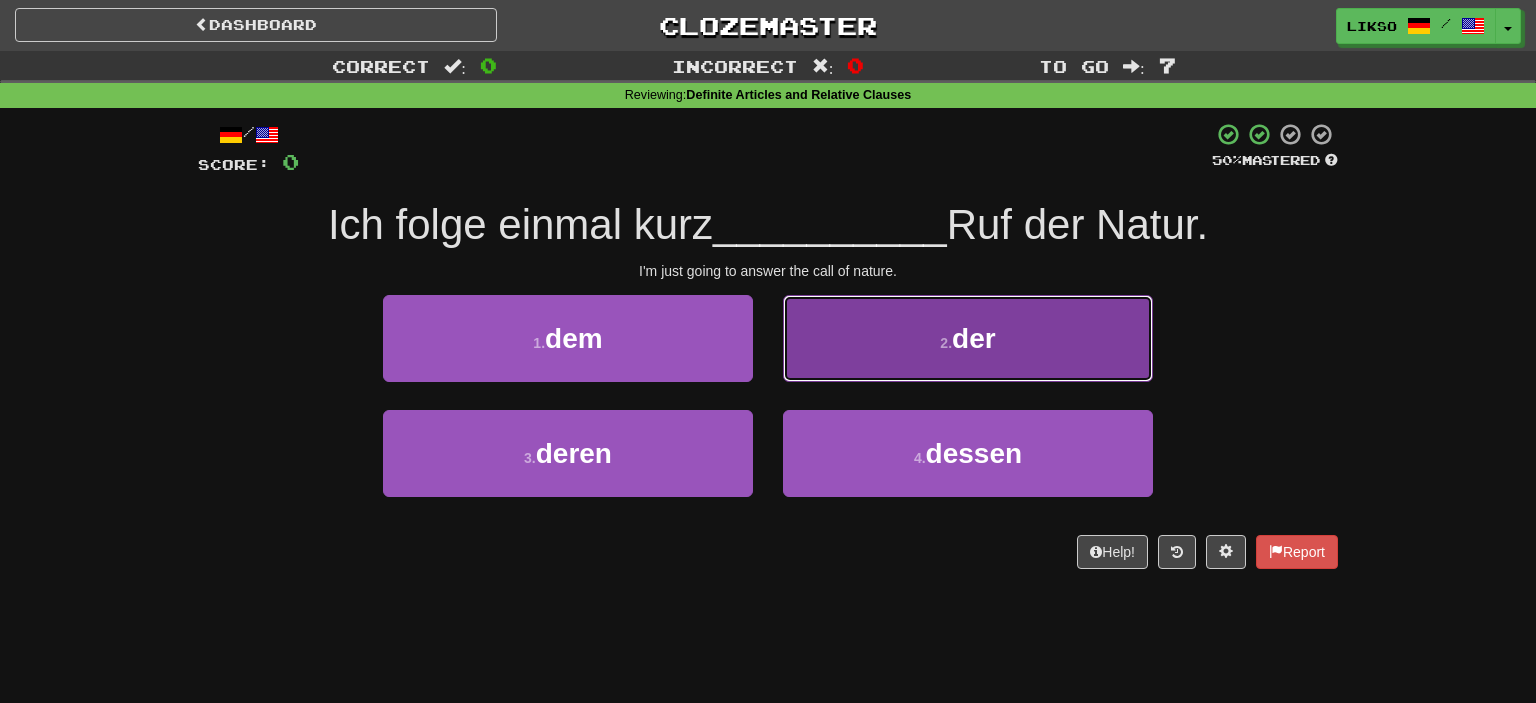click on "2 .  der" at bounding box center [968, 338] 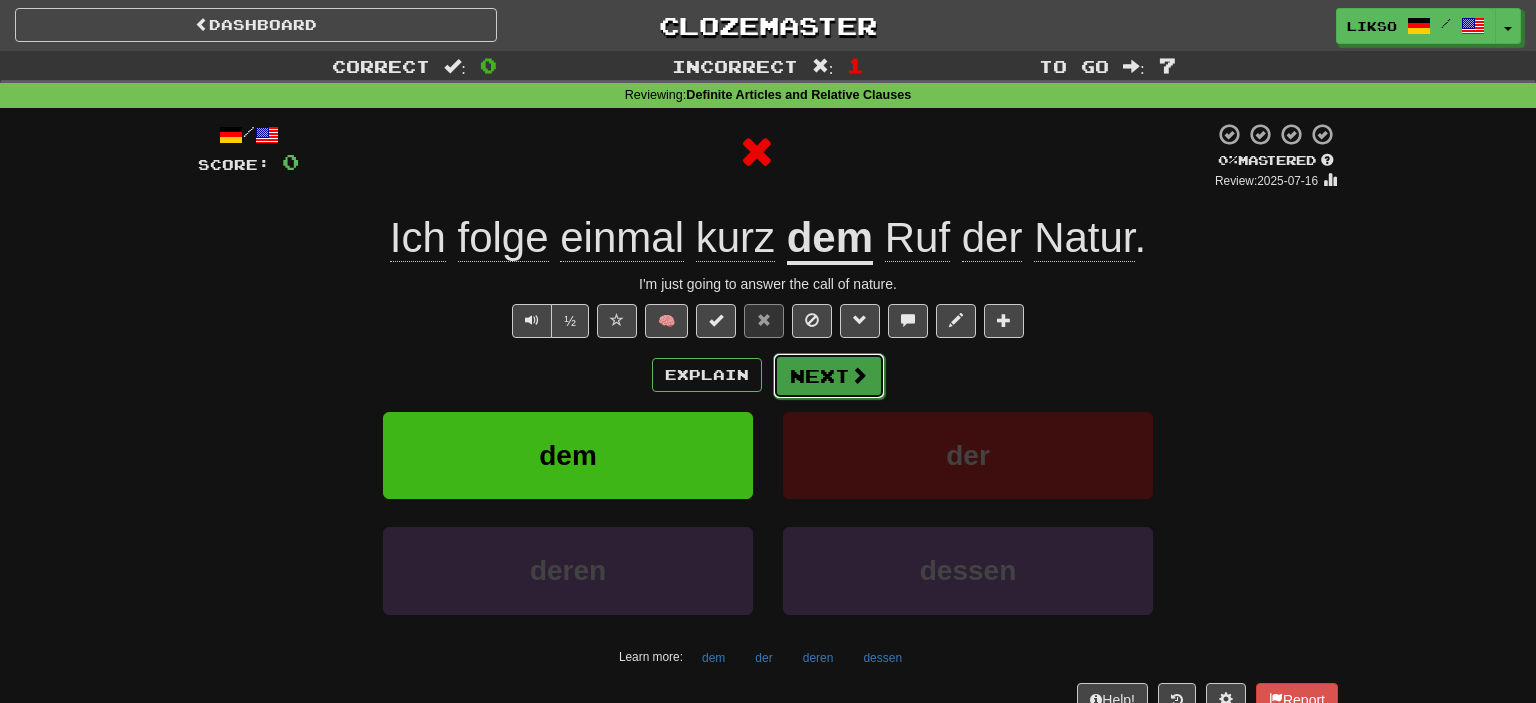 click on "Next" at bounding box center (829, 376) 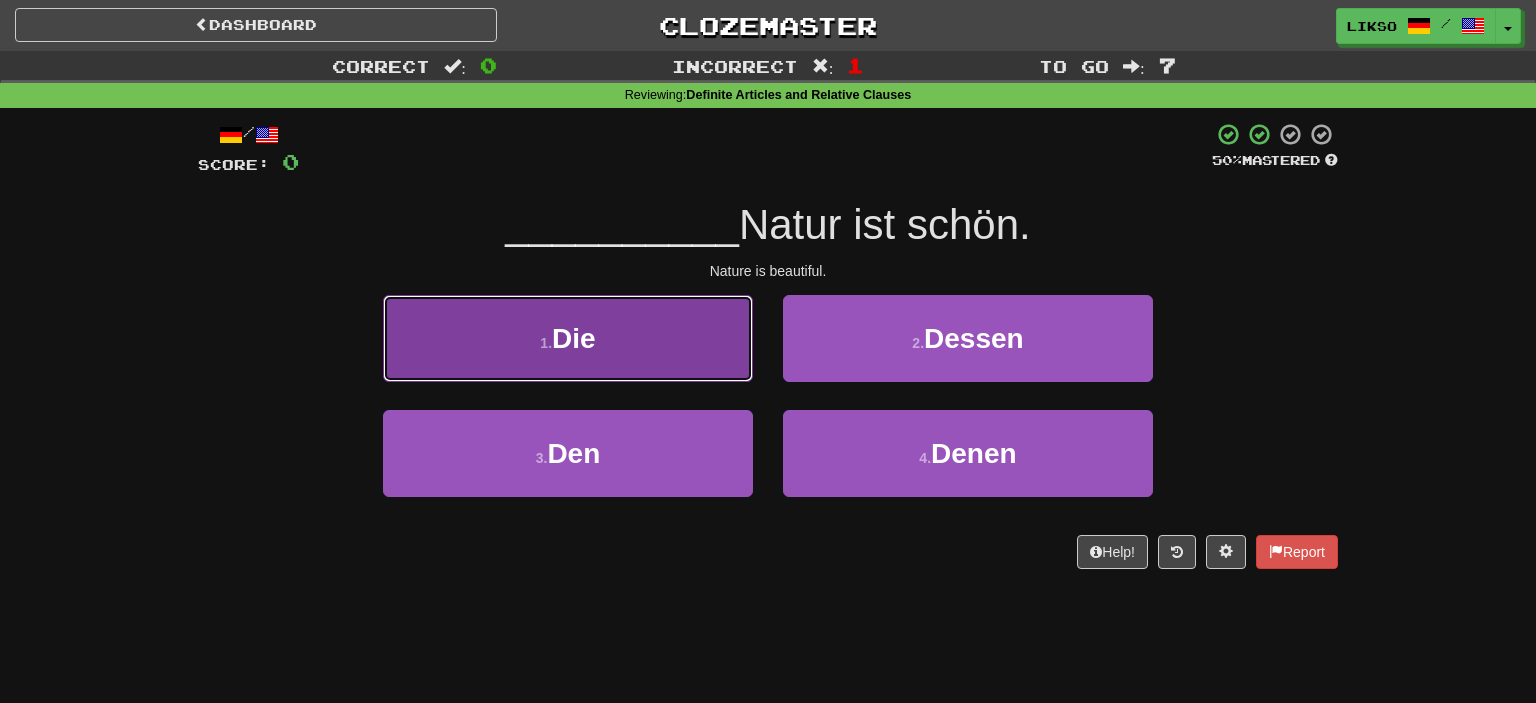 click on "1 .  Die" at bounding box center [568, 338] 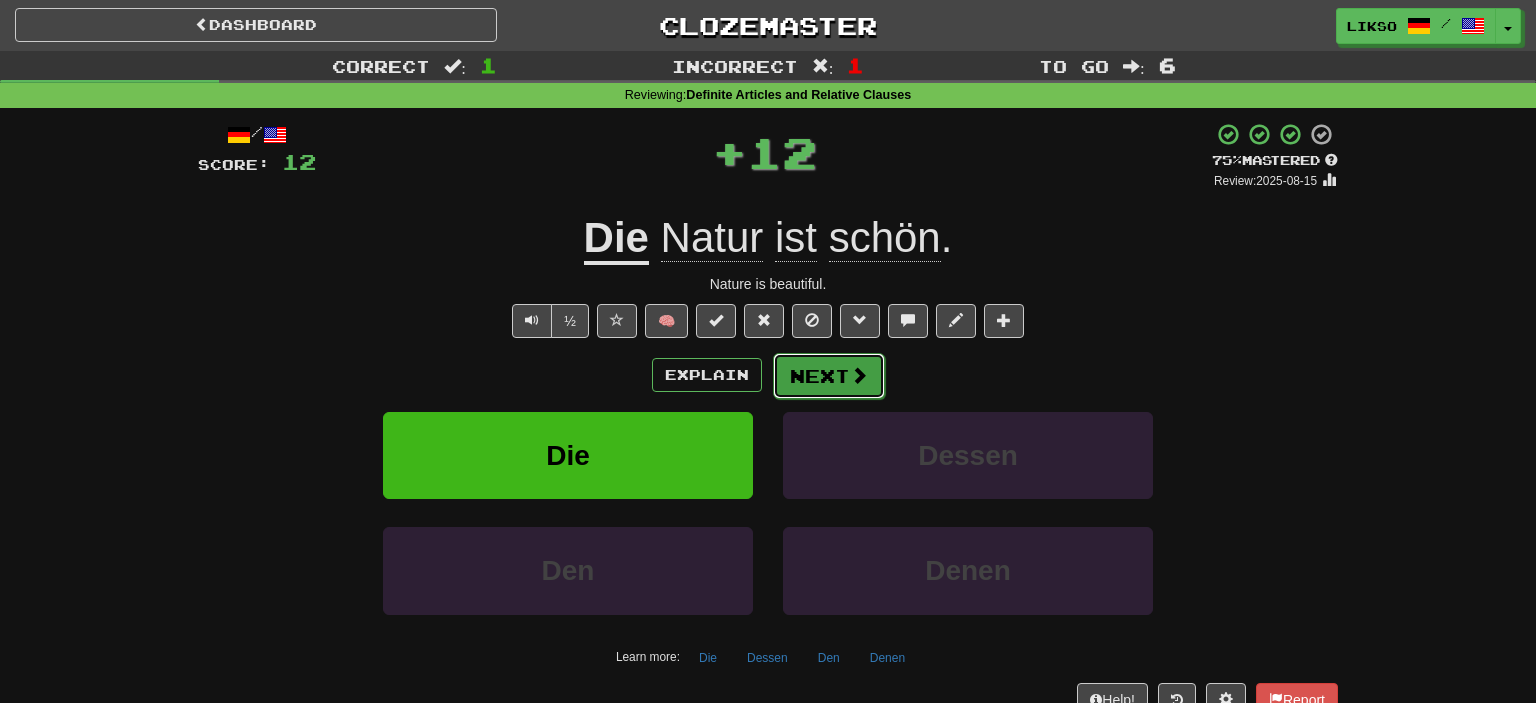 click on "Next" at bounding box center (829, 376) 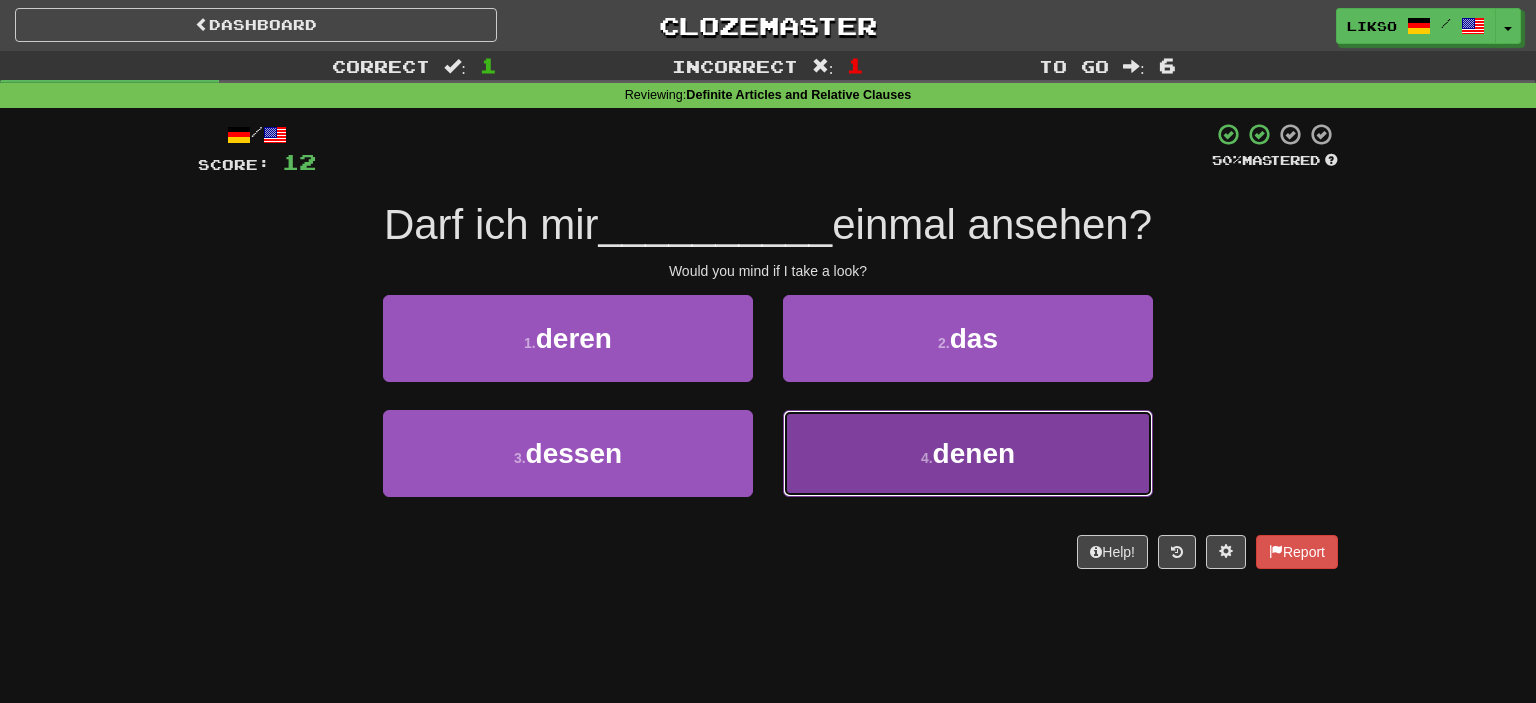 click on "4 .  denen" at bounding box center [968, 453] 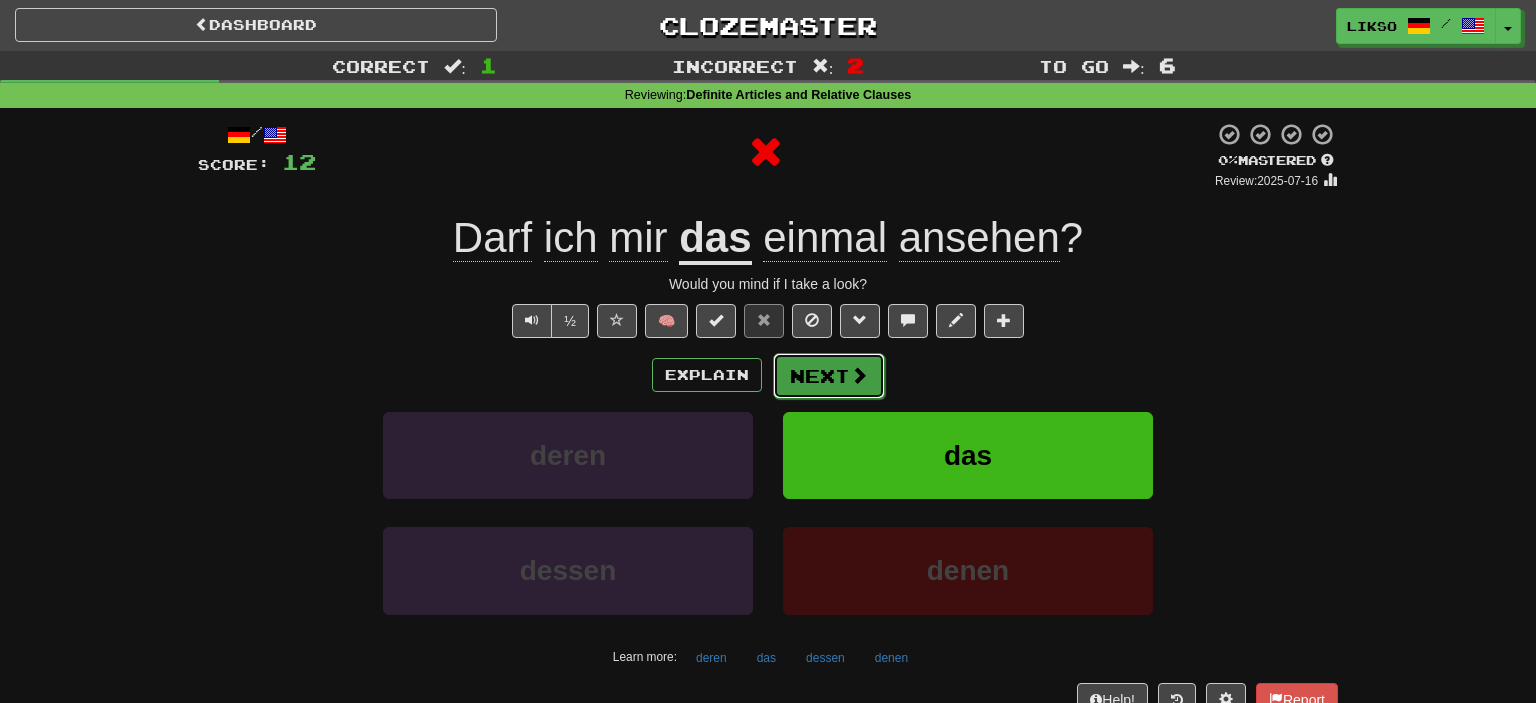 click at bounding box center [859, 375] 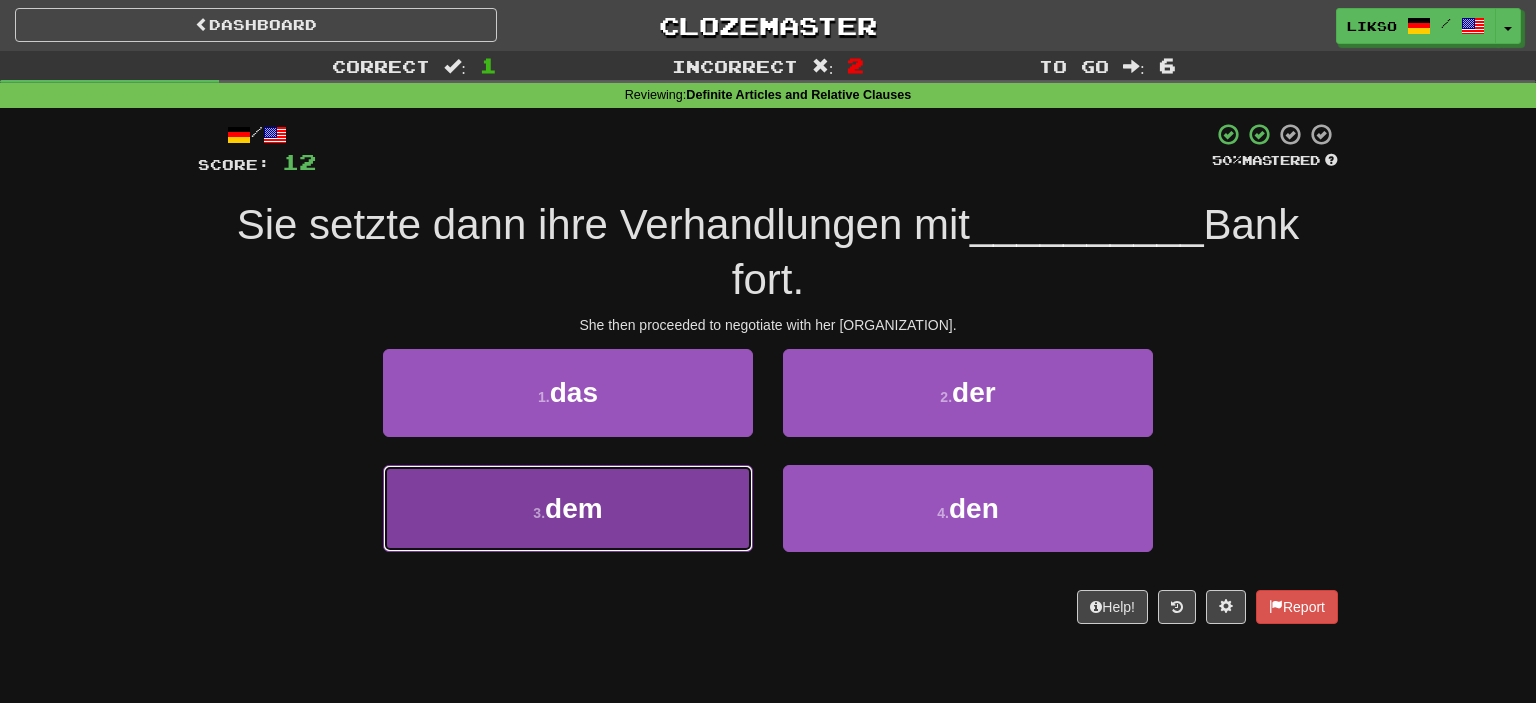 click on "3 .  dem" at bounding box center (568, 508) 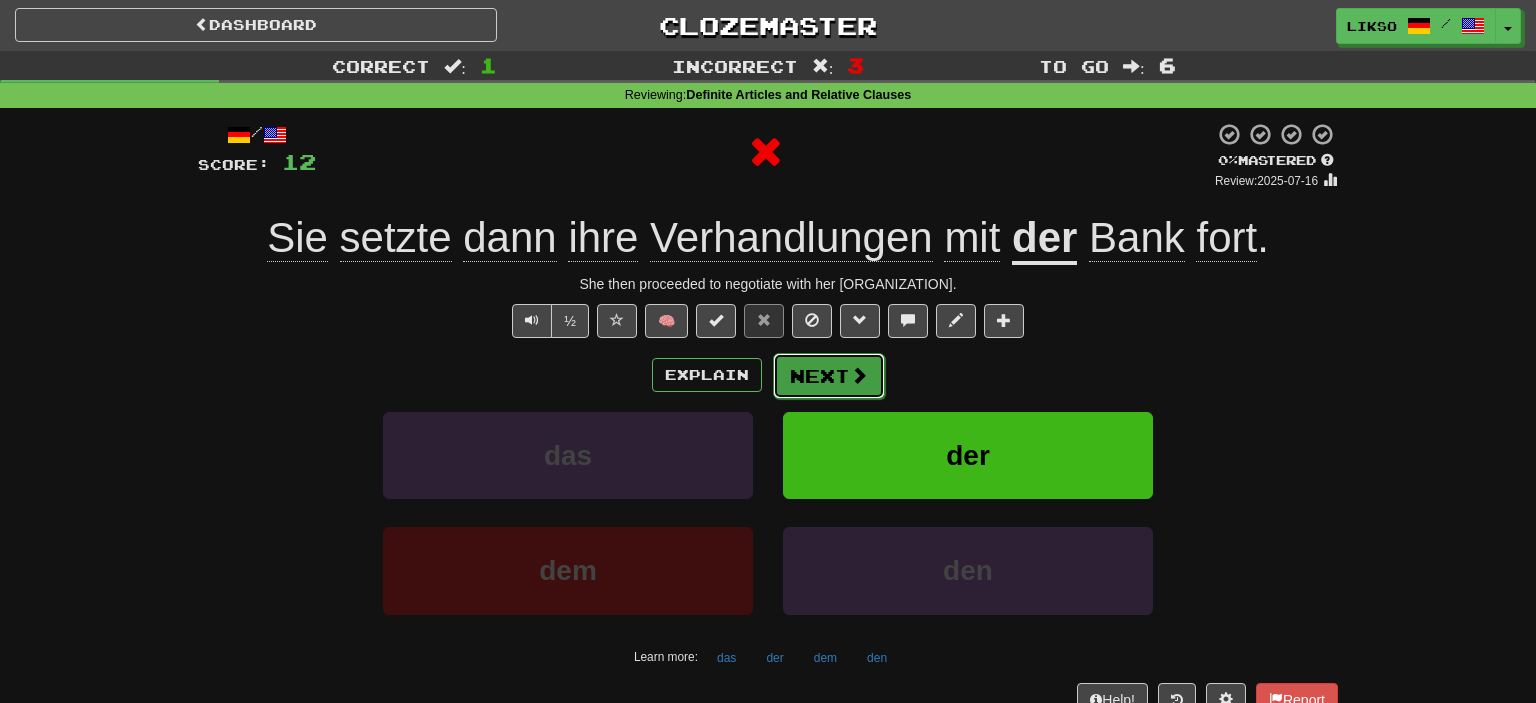click at bounding box center (859, 375) 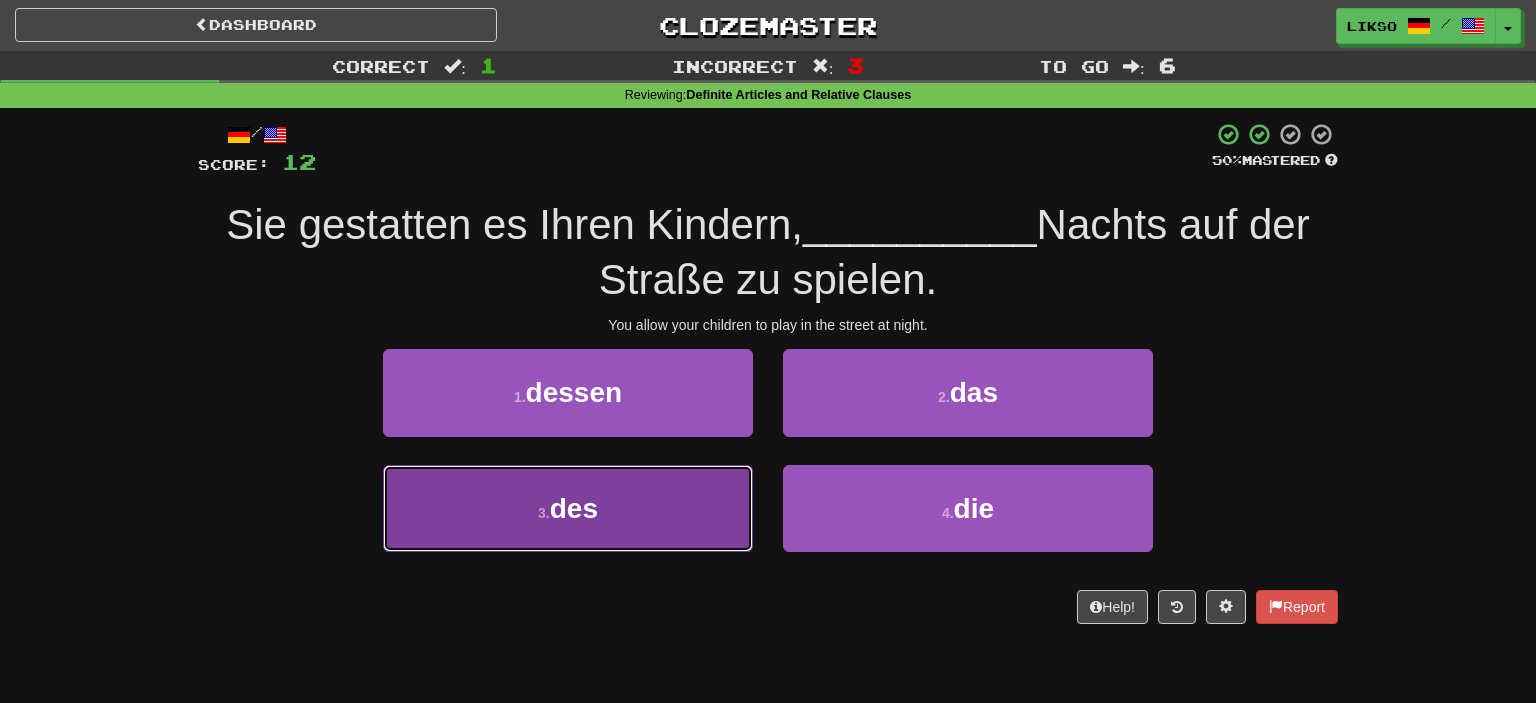 drag, startPoint x: 671, startPoint y: 526, endPoint x: 701, endPoint y: 506, distance: 36.05551 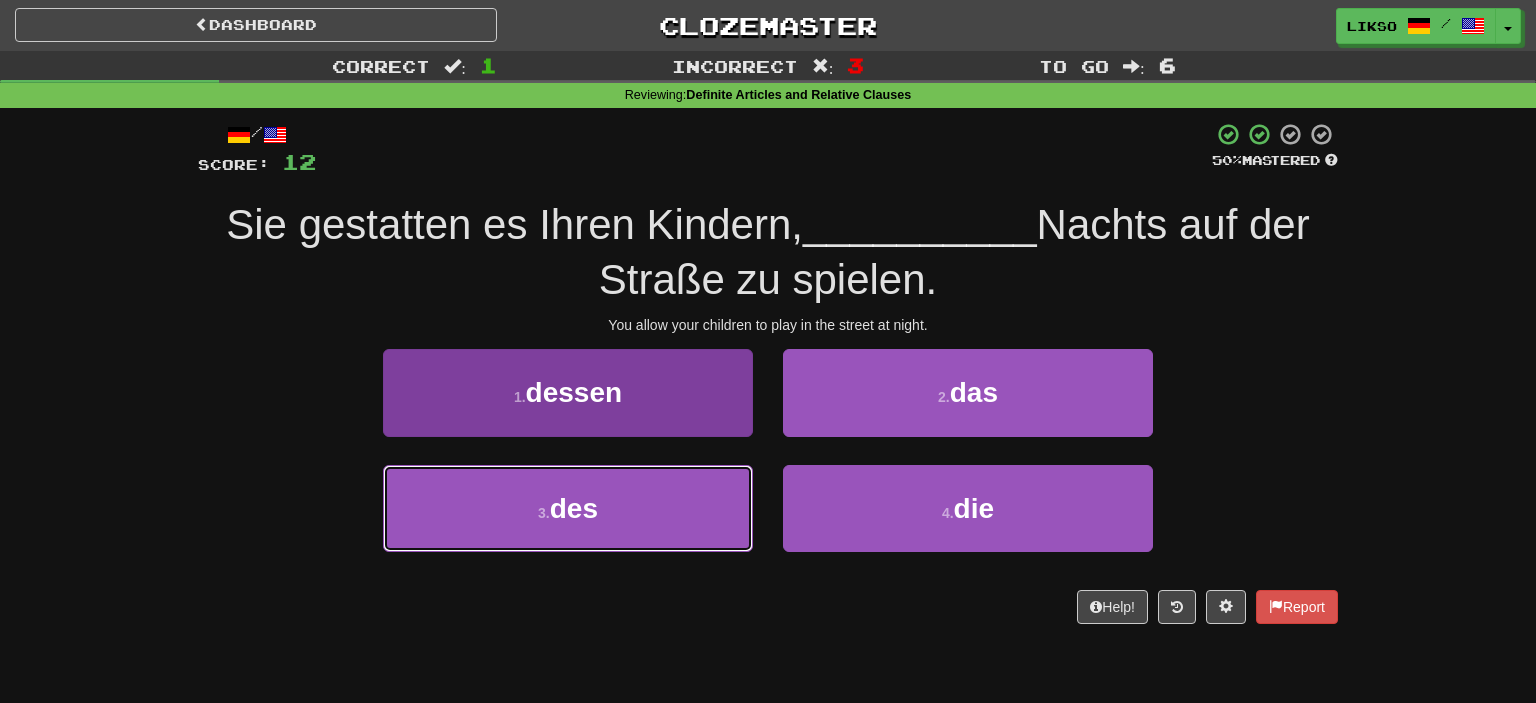 click on "3 .  des" at bounding box center [568, 508] 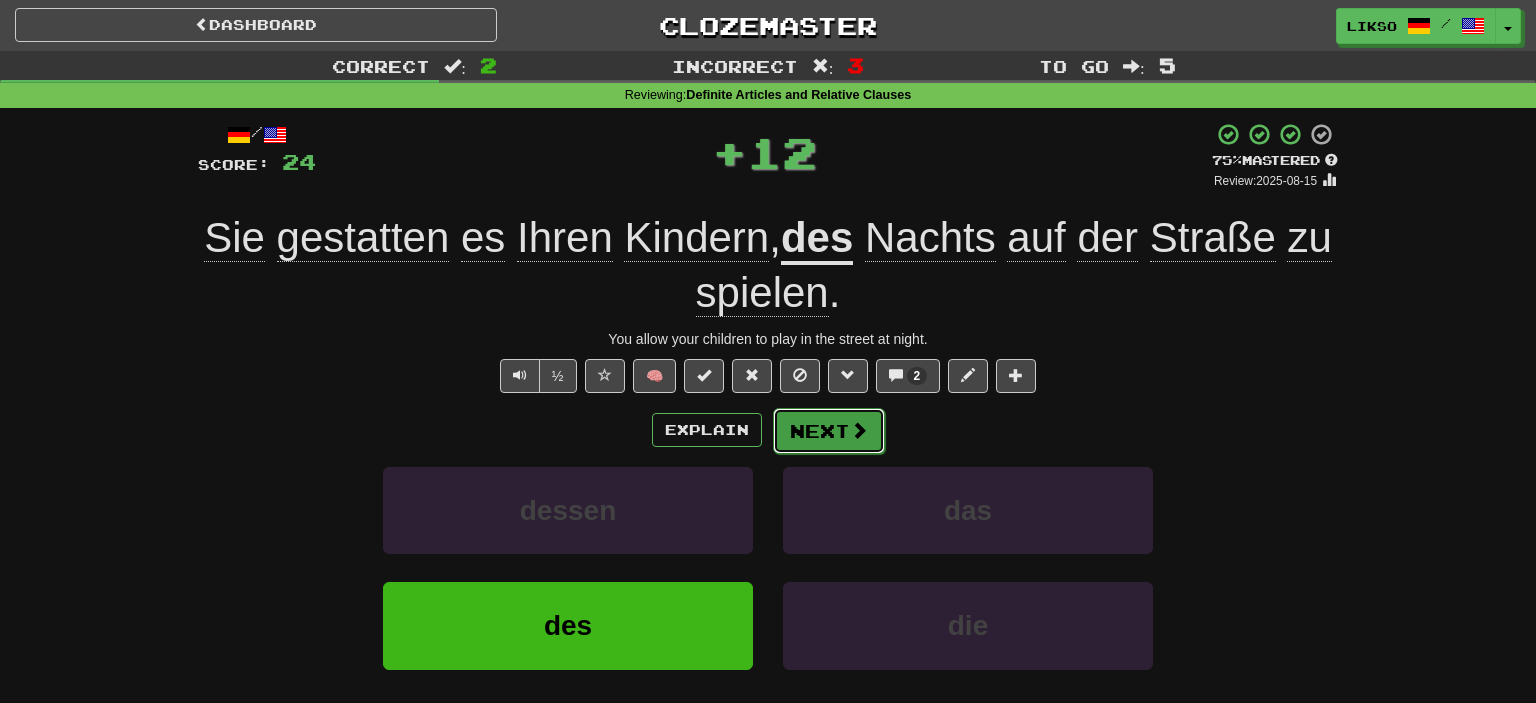click at bounding box center [859, 430] 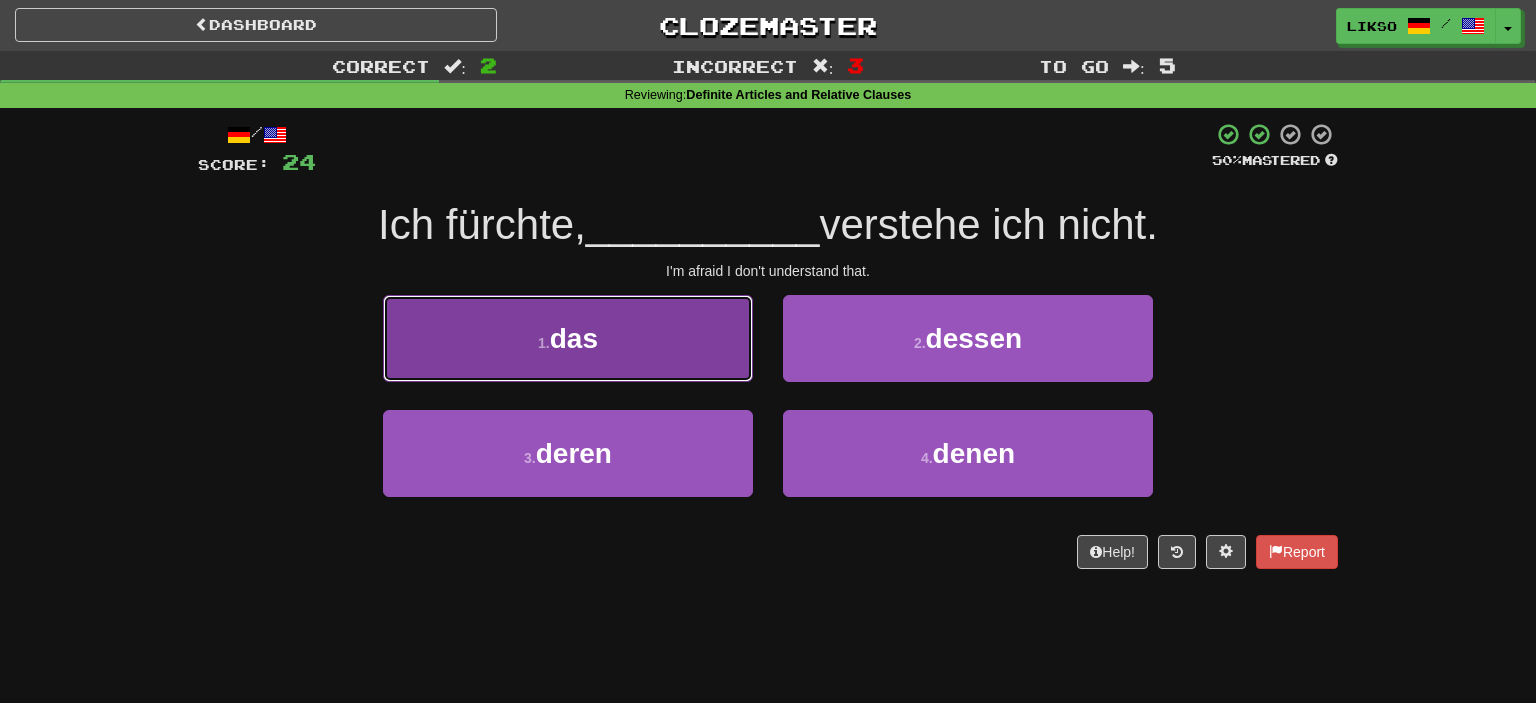 click on "1 .  das" at bounding box center [568, 338] 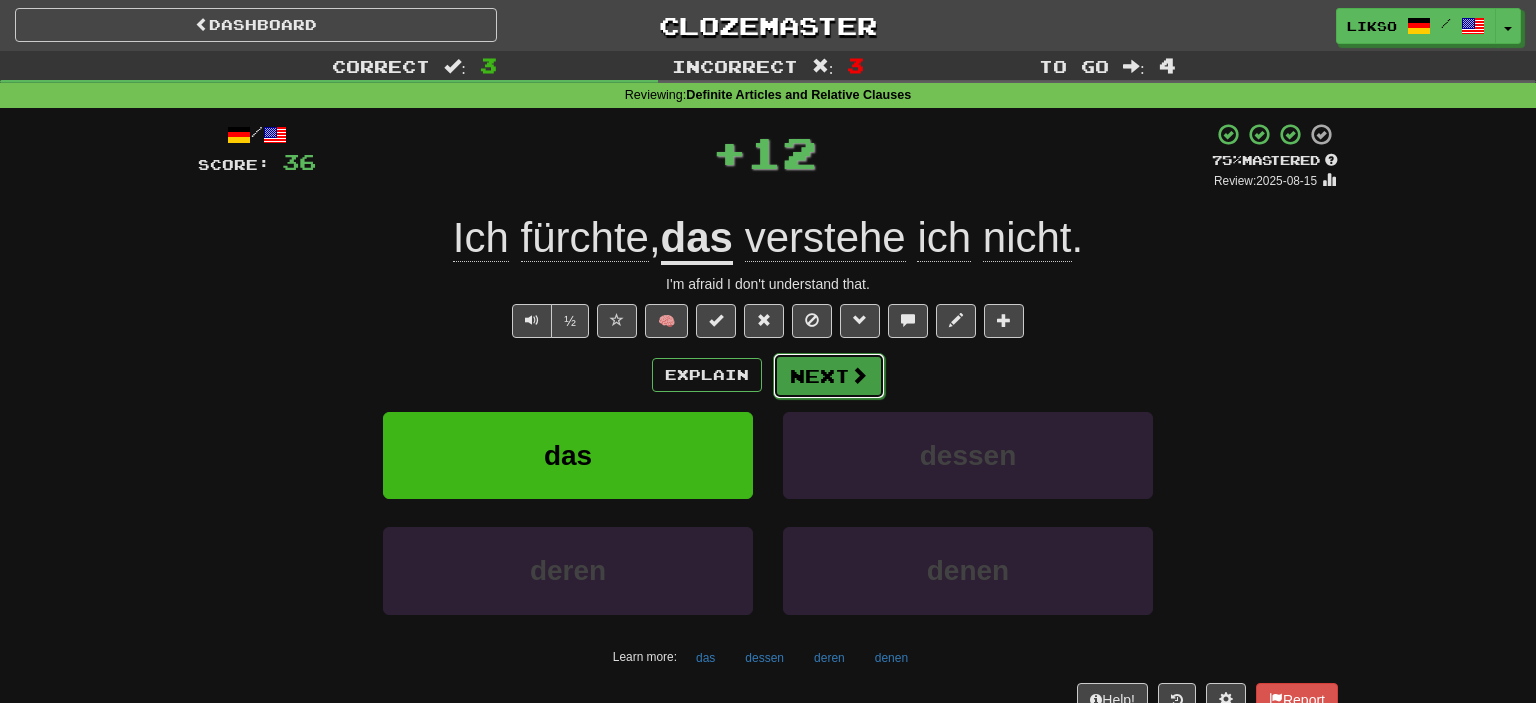 click on "Next" at bounding box center [829, 376] 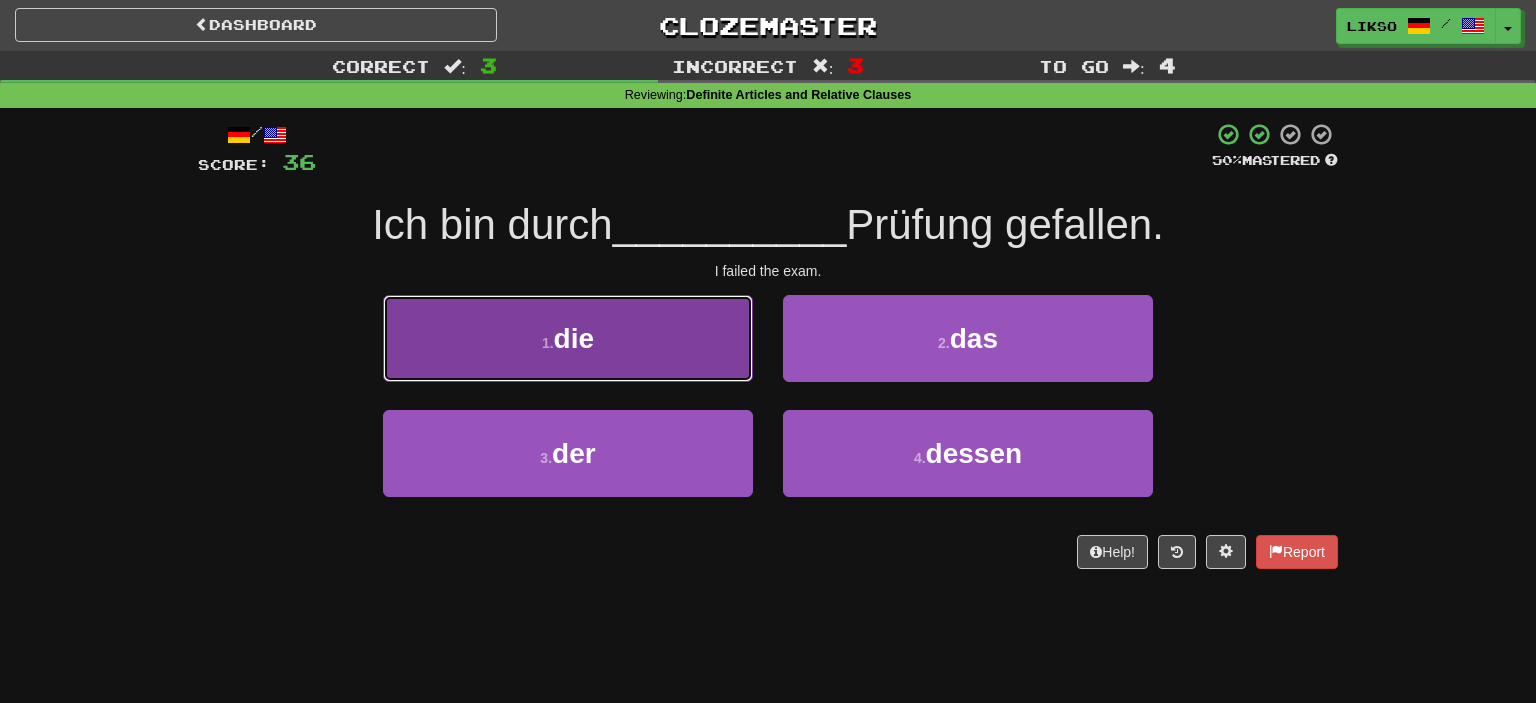 click on "1 .  die" at bounding box center (568, 338) 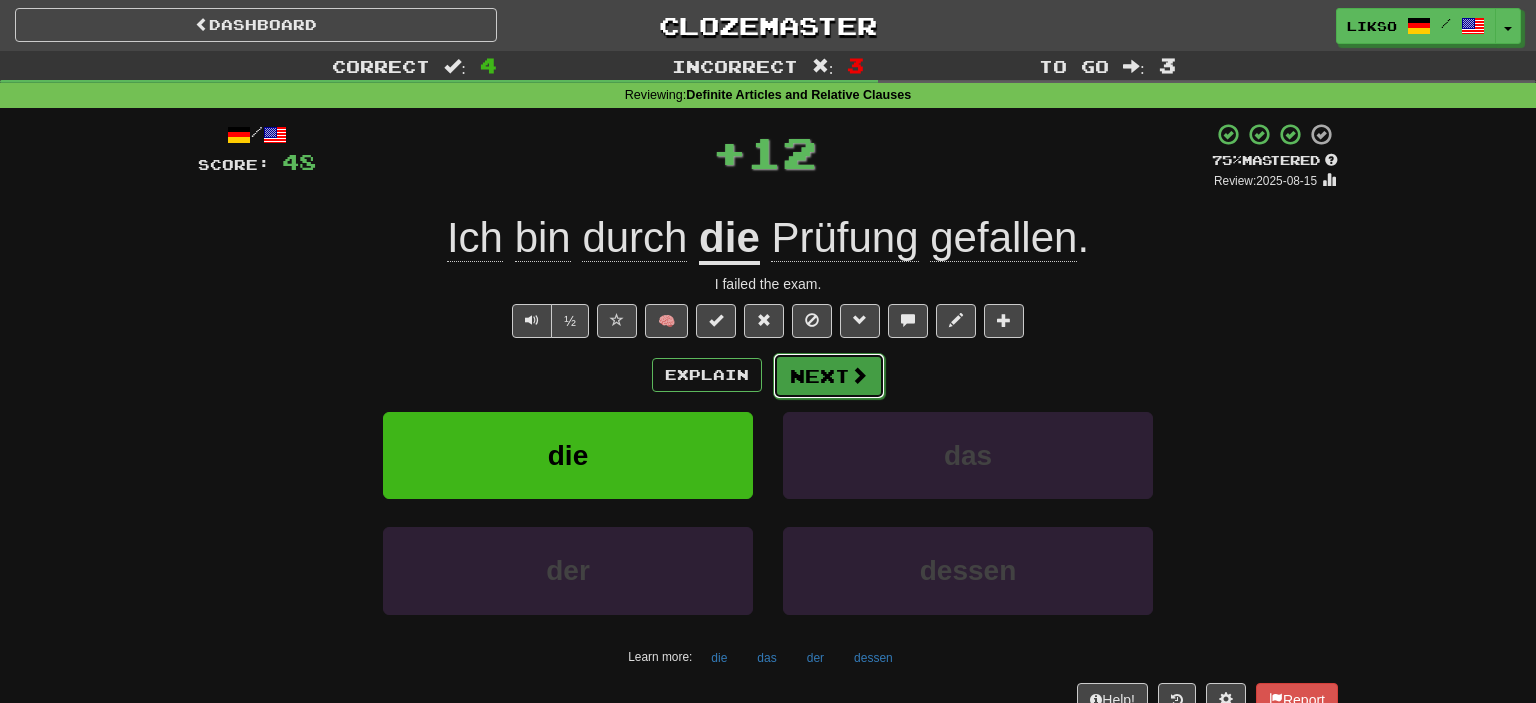 click on "Next" at bounding box center [829, 376] 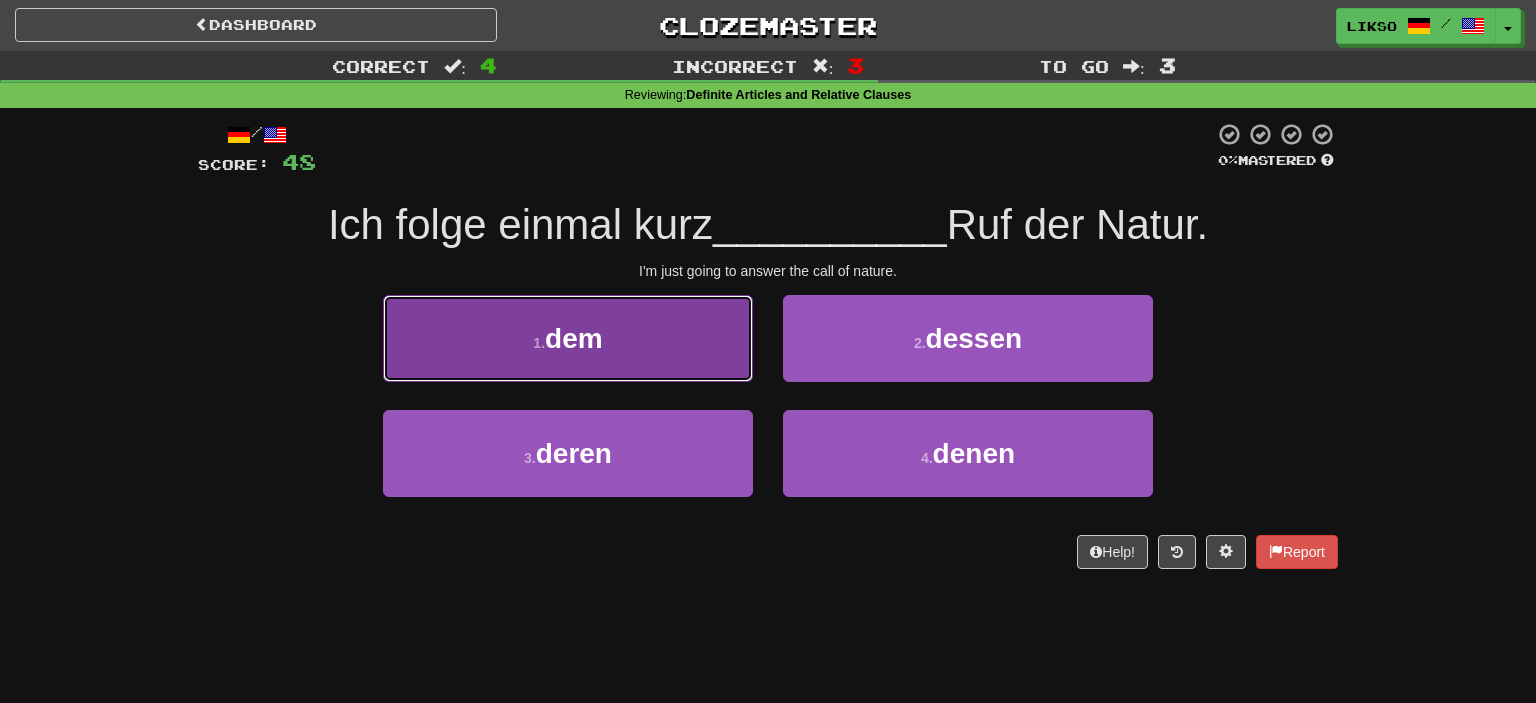 click on "1 .  dem" at bounding box center [568, 338] 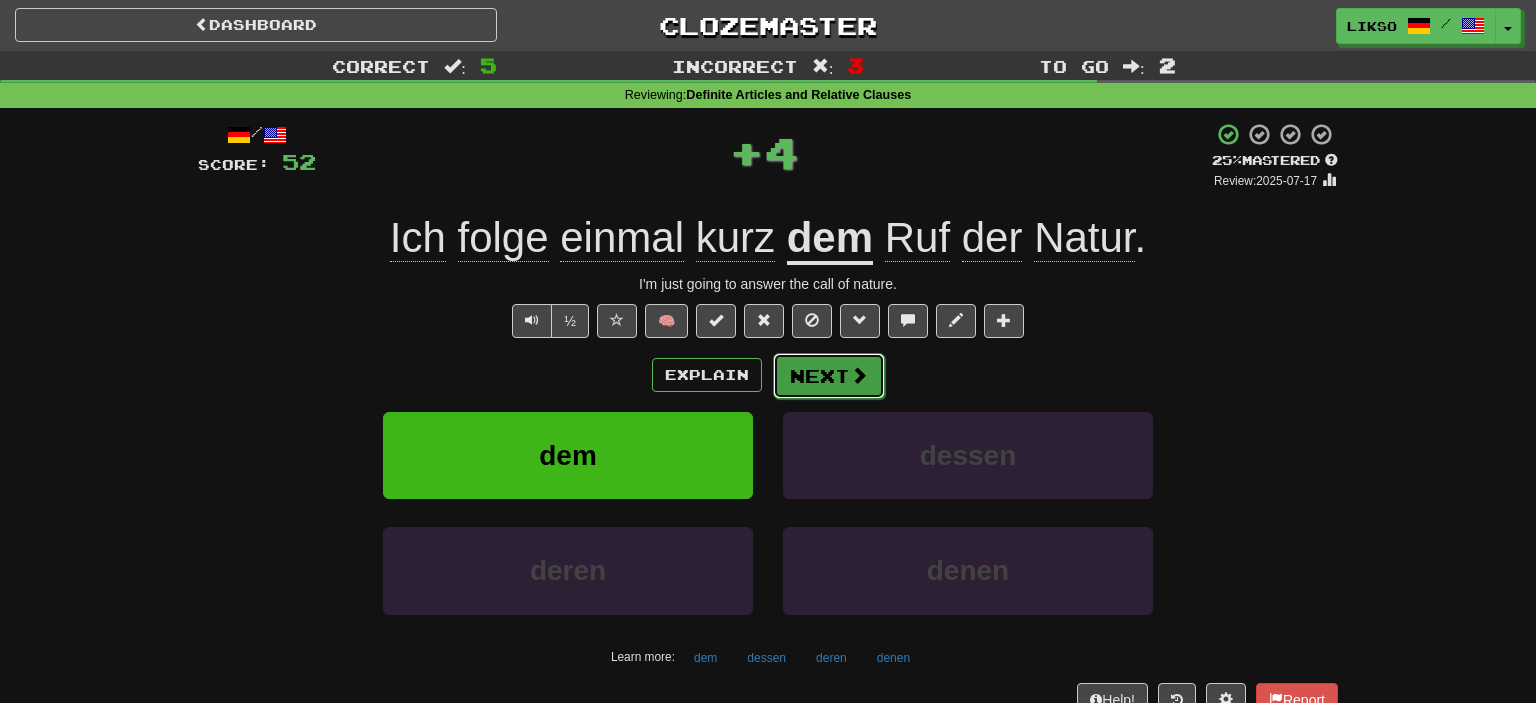 click at bounding box center (859, 375) 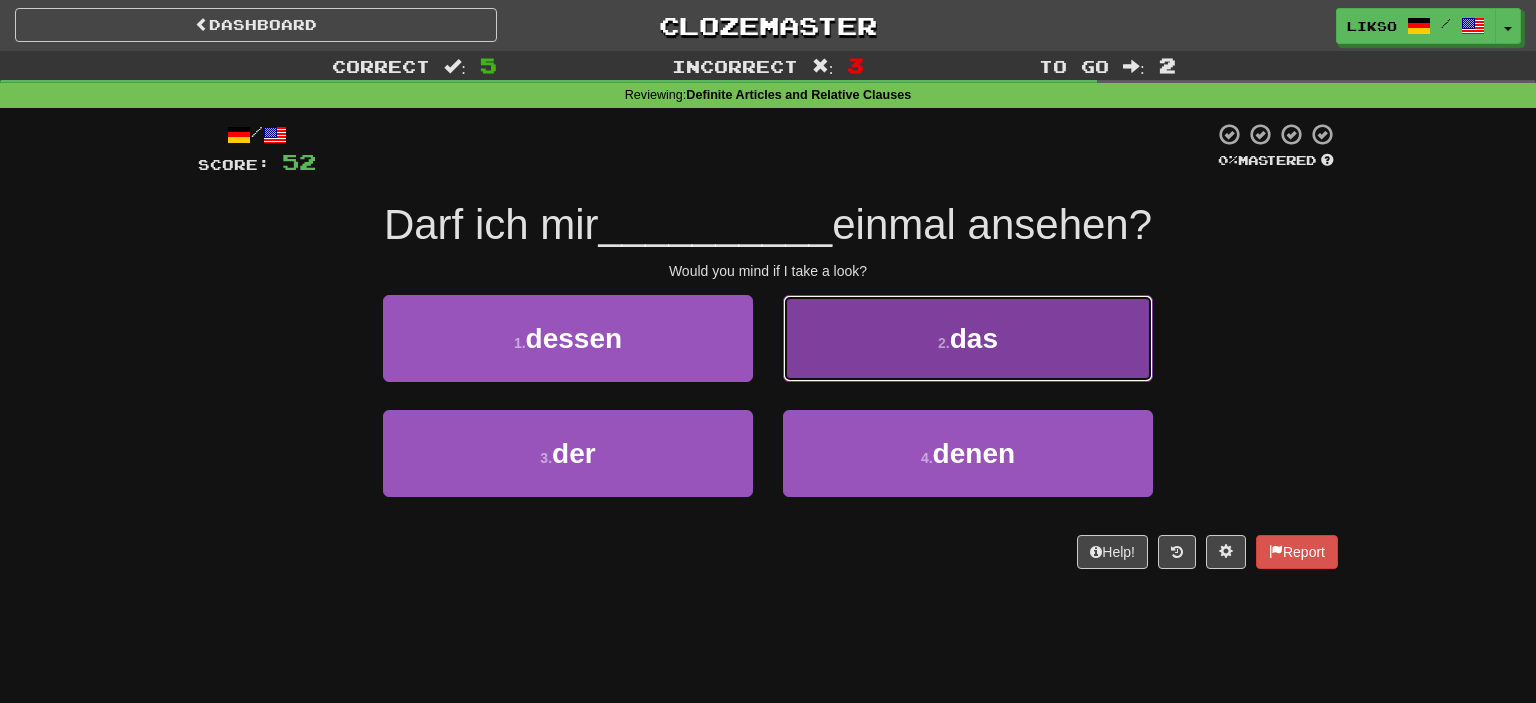 click on "2 .  das" at bounding box center [968, 338] 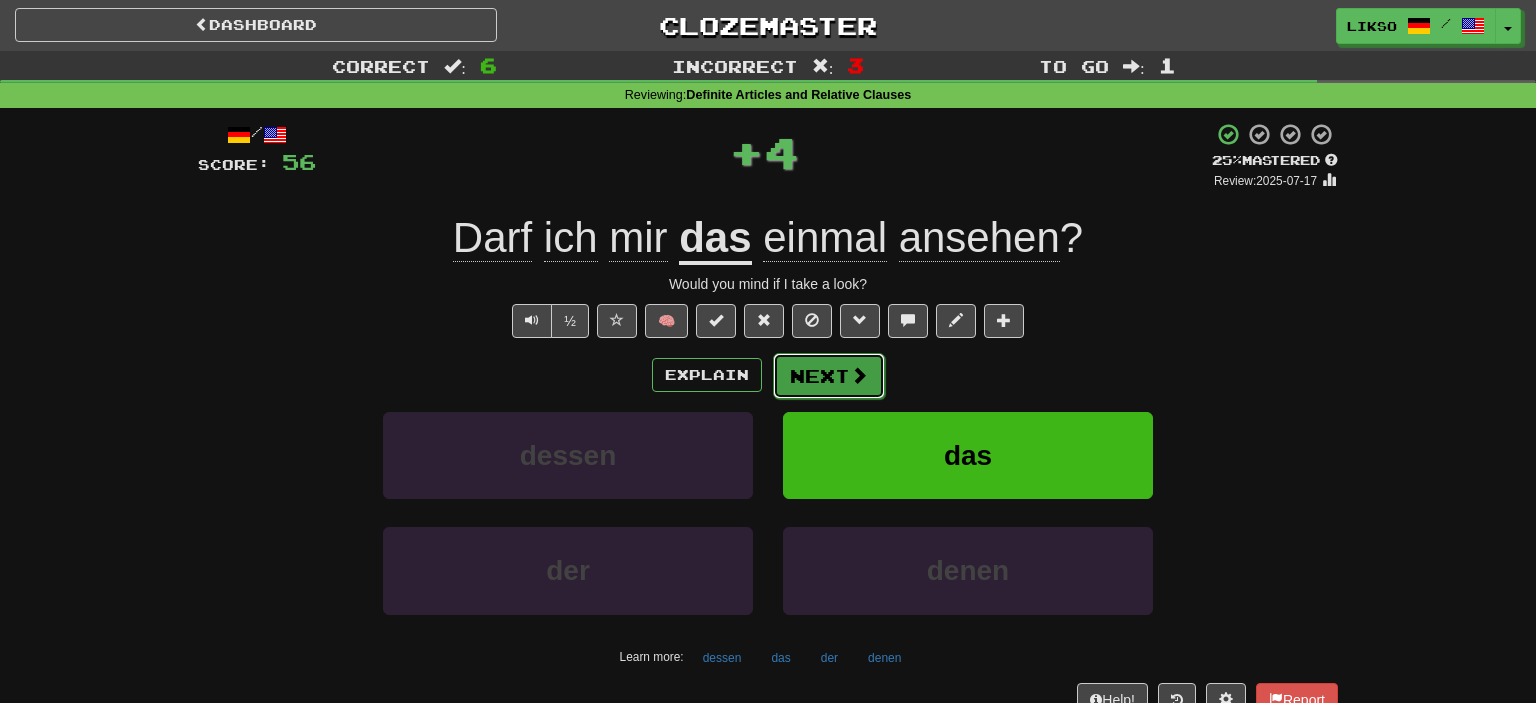 click on "Next" at bounding box center [829, 376] 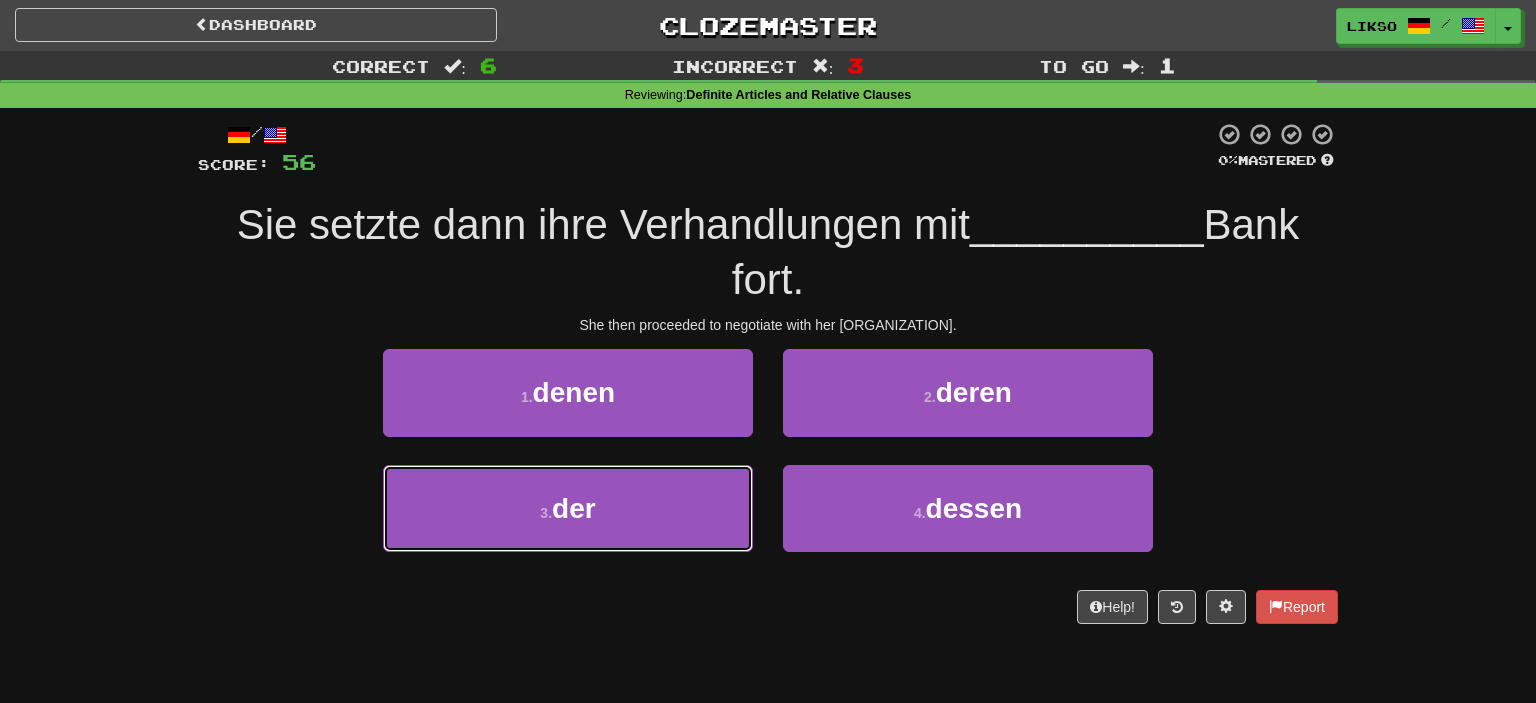 click on "3 .  der" at bounding box center [568, 508] 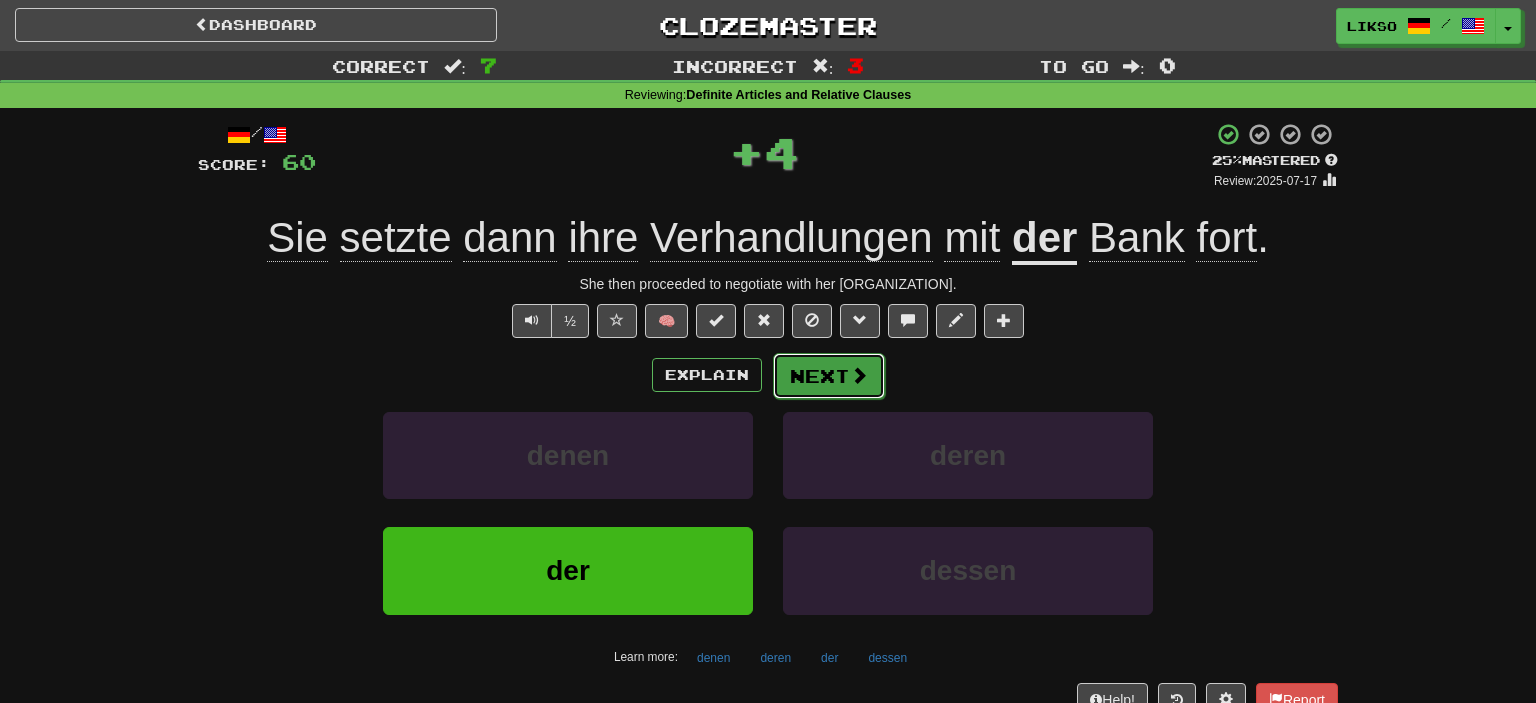 click on "Next" at bounding box center [829, 376] 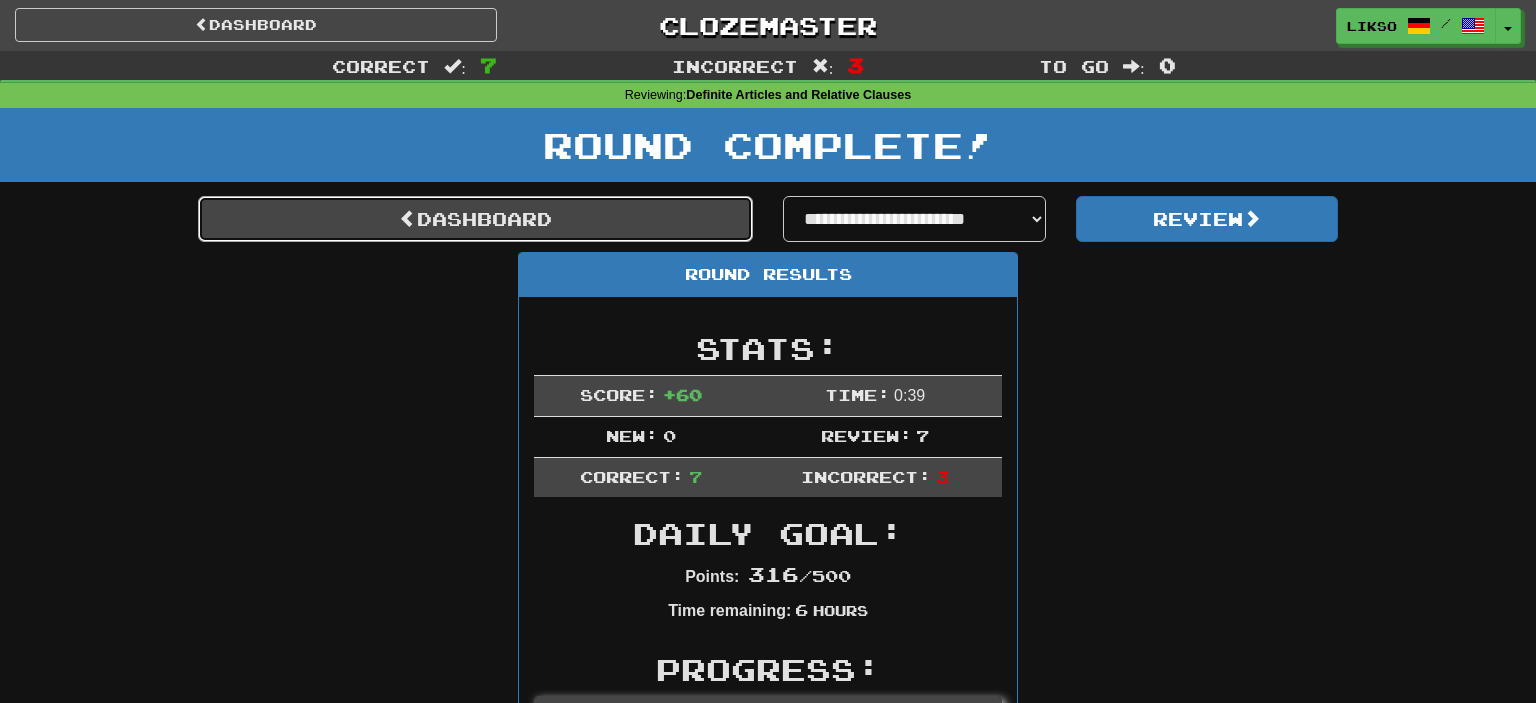 click on "Dashboard" at bounding box center [475, 219] 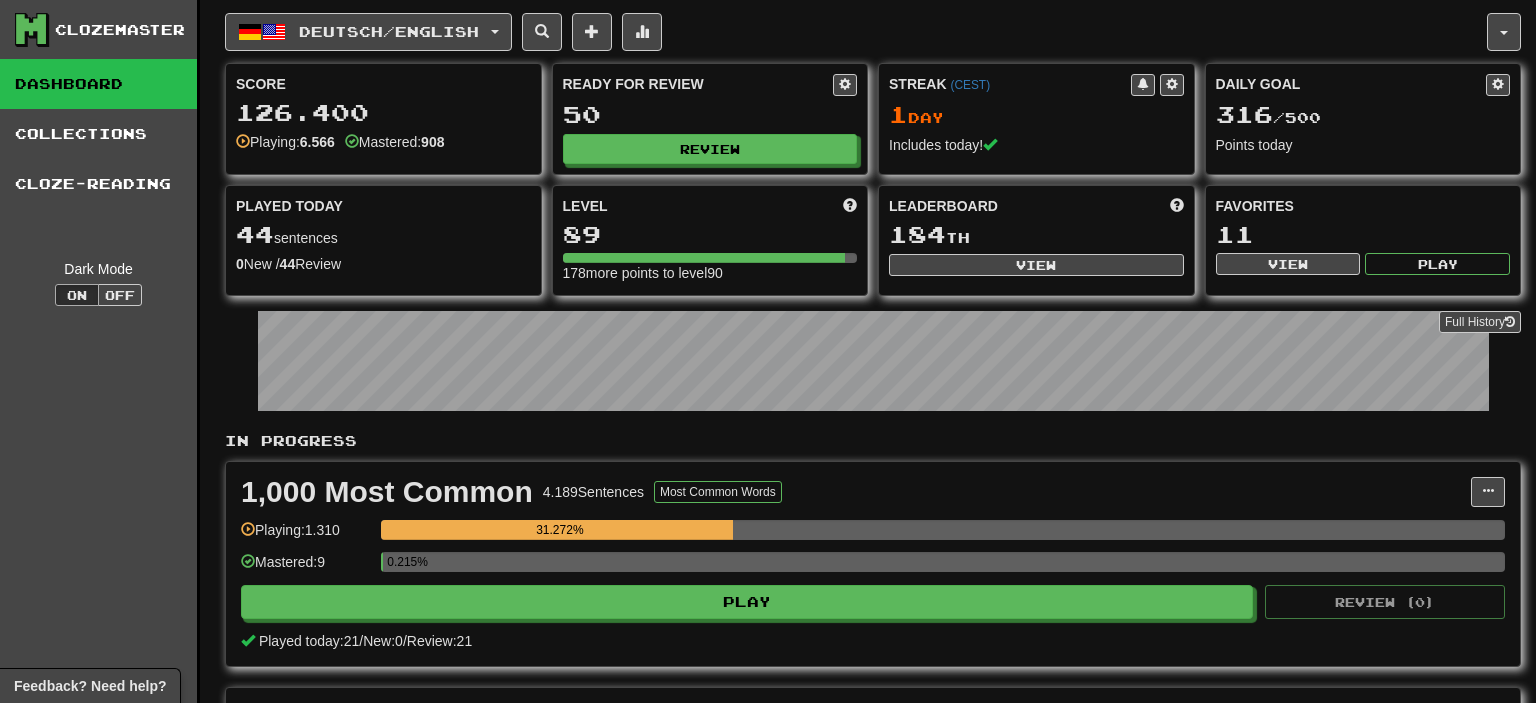 scroll, scrollTop: 0, scrollLeft: 0, axis: both 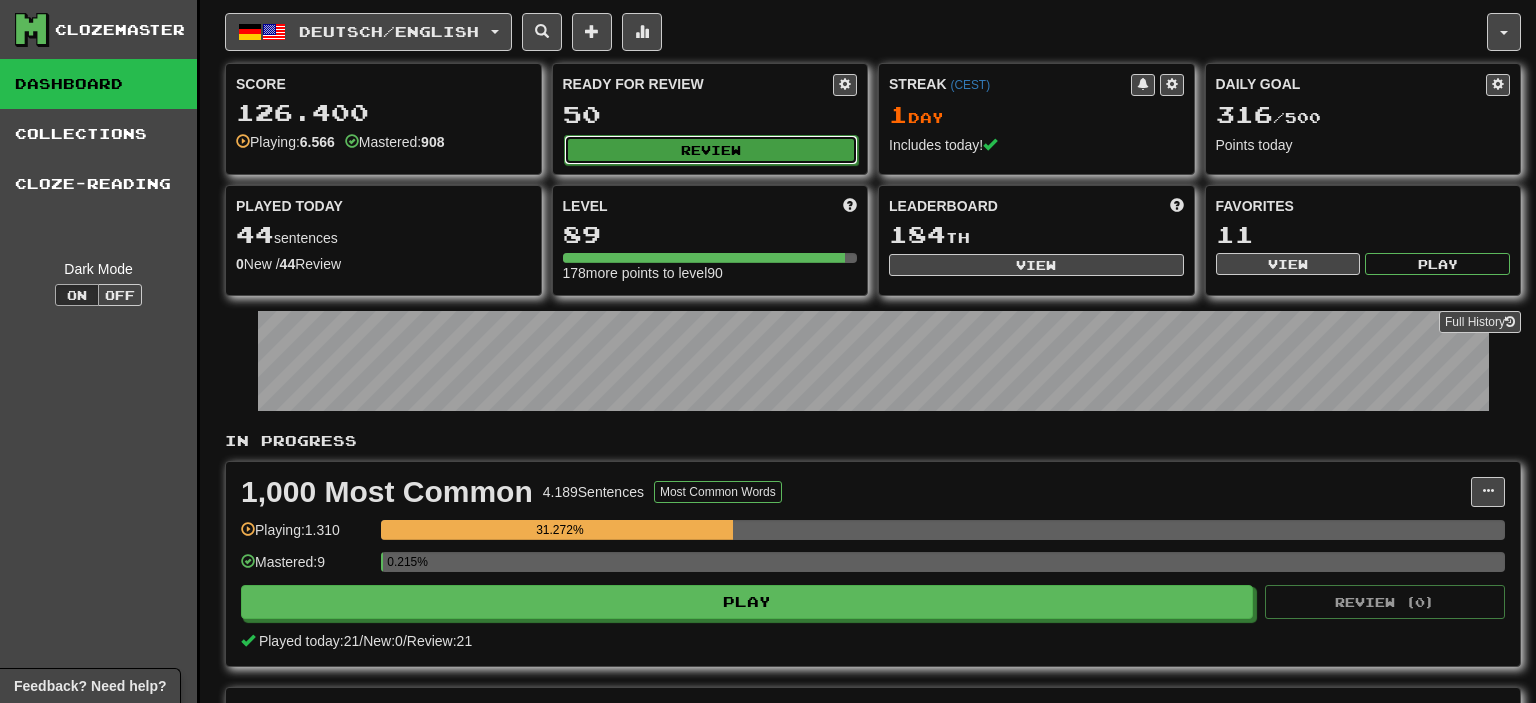 click on "Review" at bounding box center (711, 150) 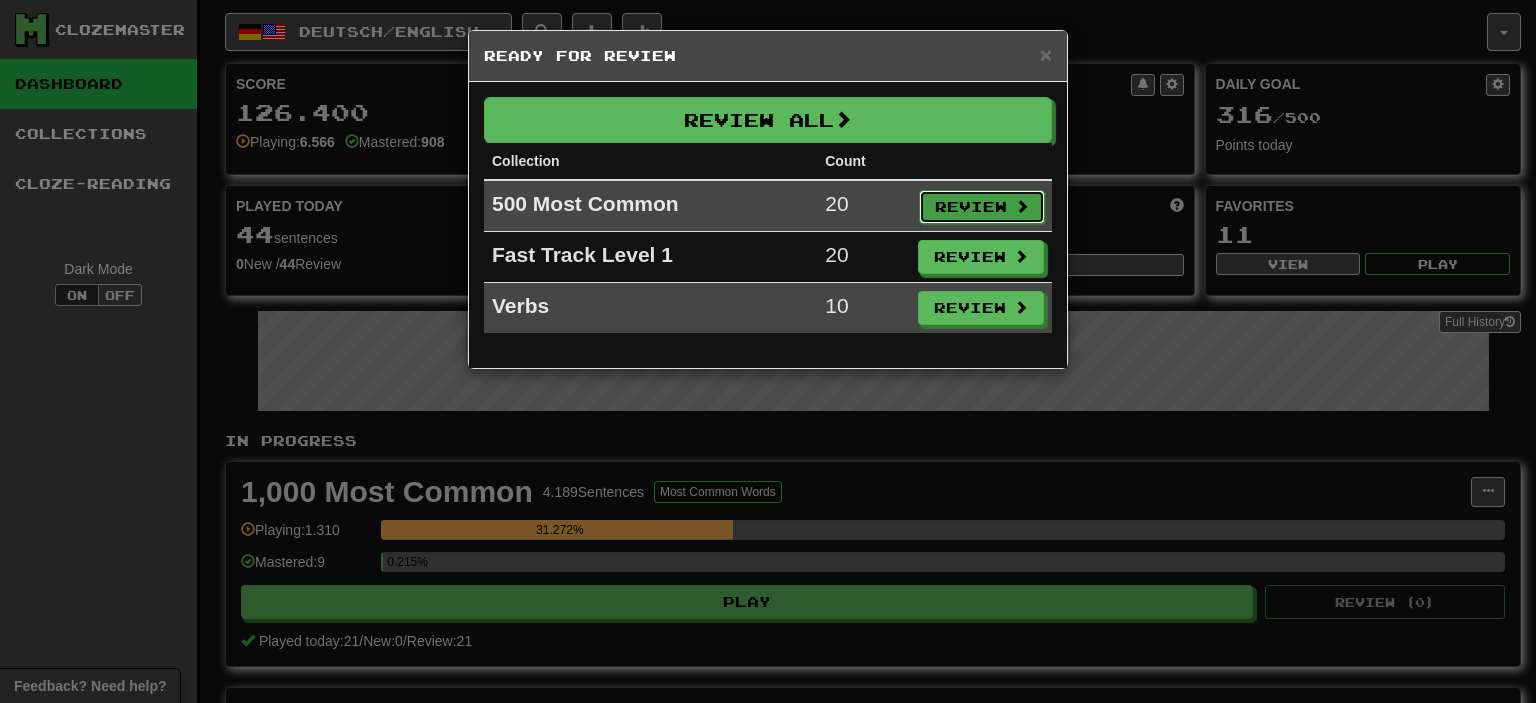 click on "Review" at bounding box center (982, 207) 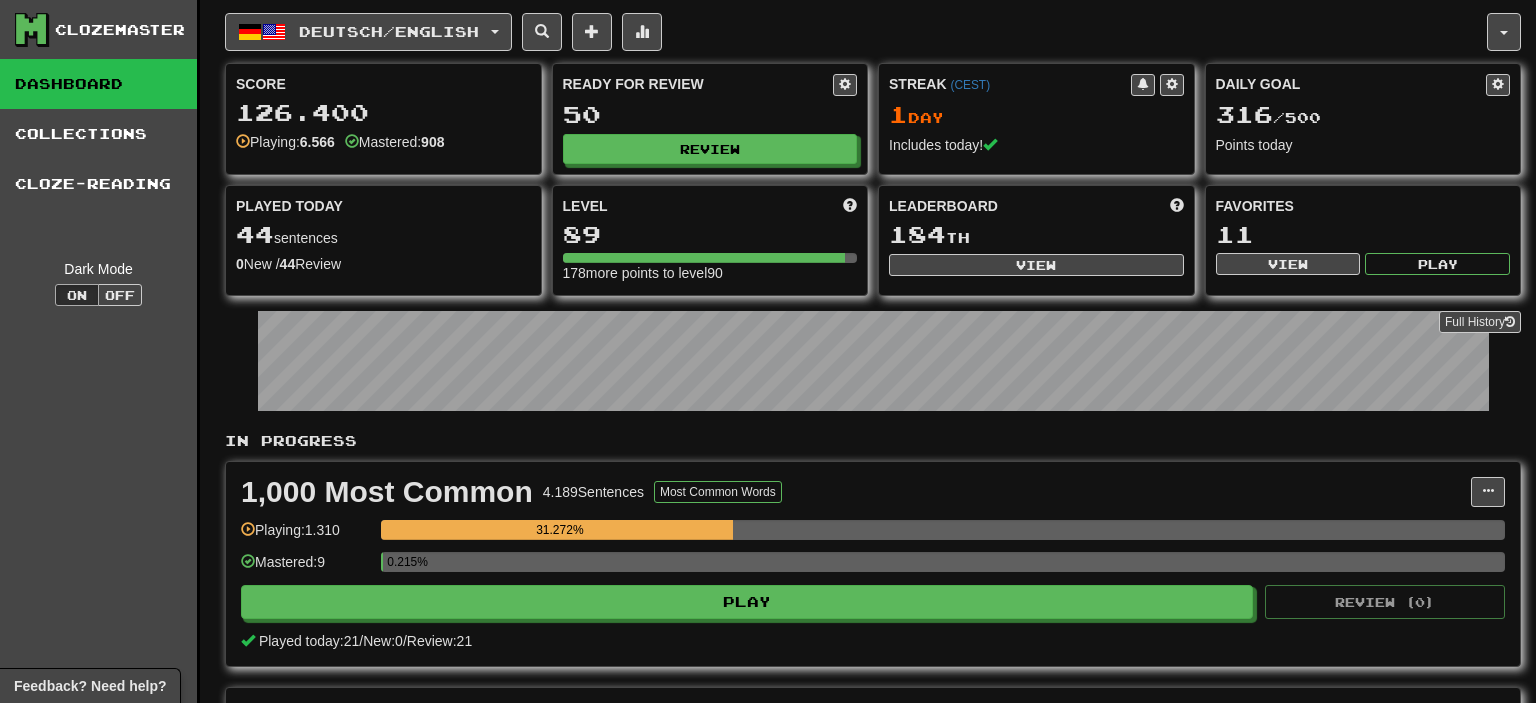 select on "**" 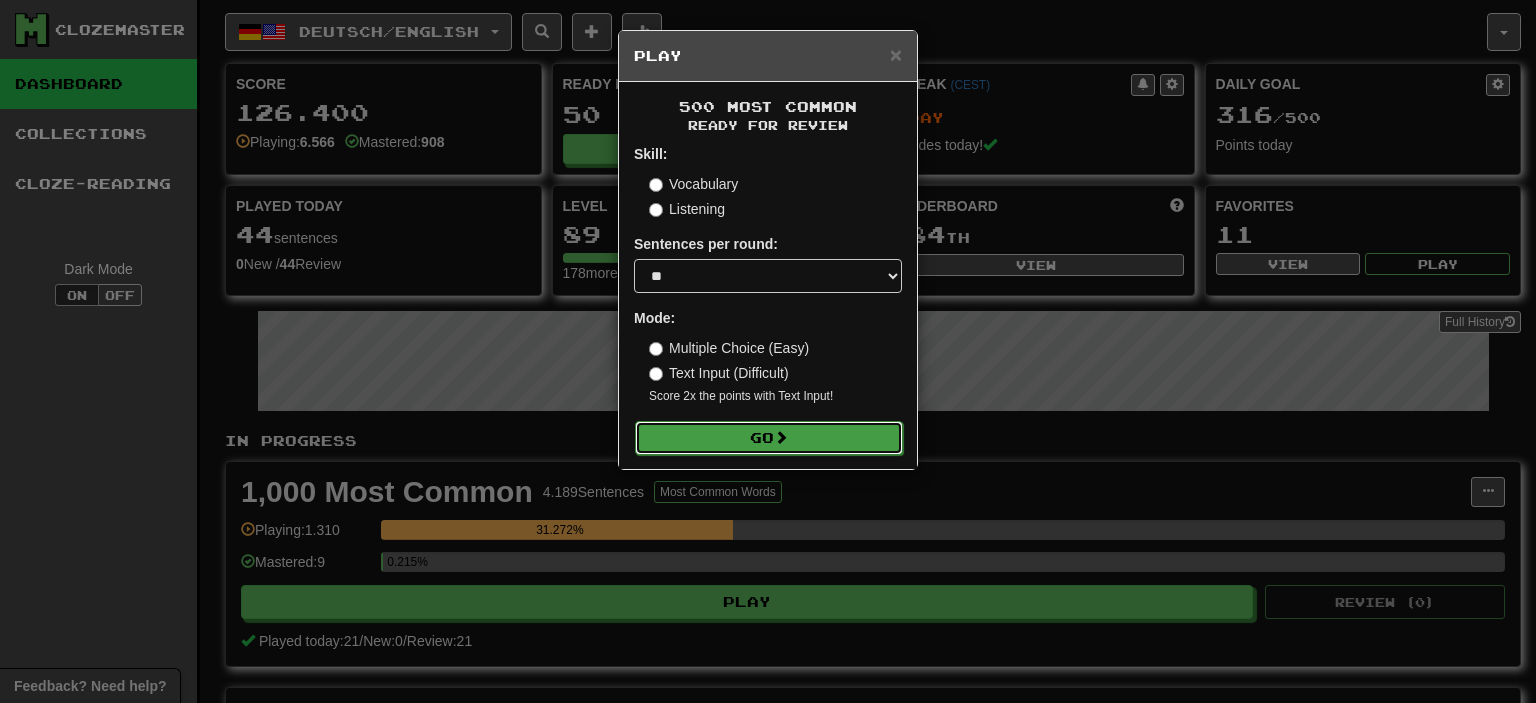click at bounding box center [781, 437] 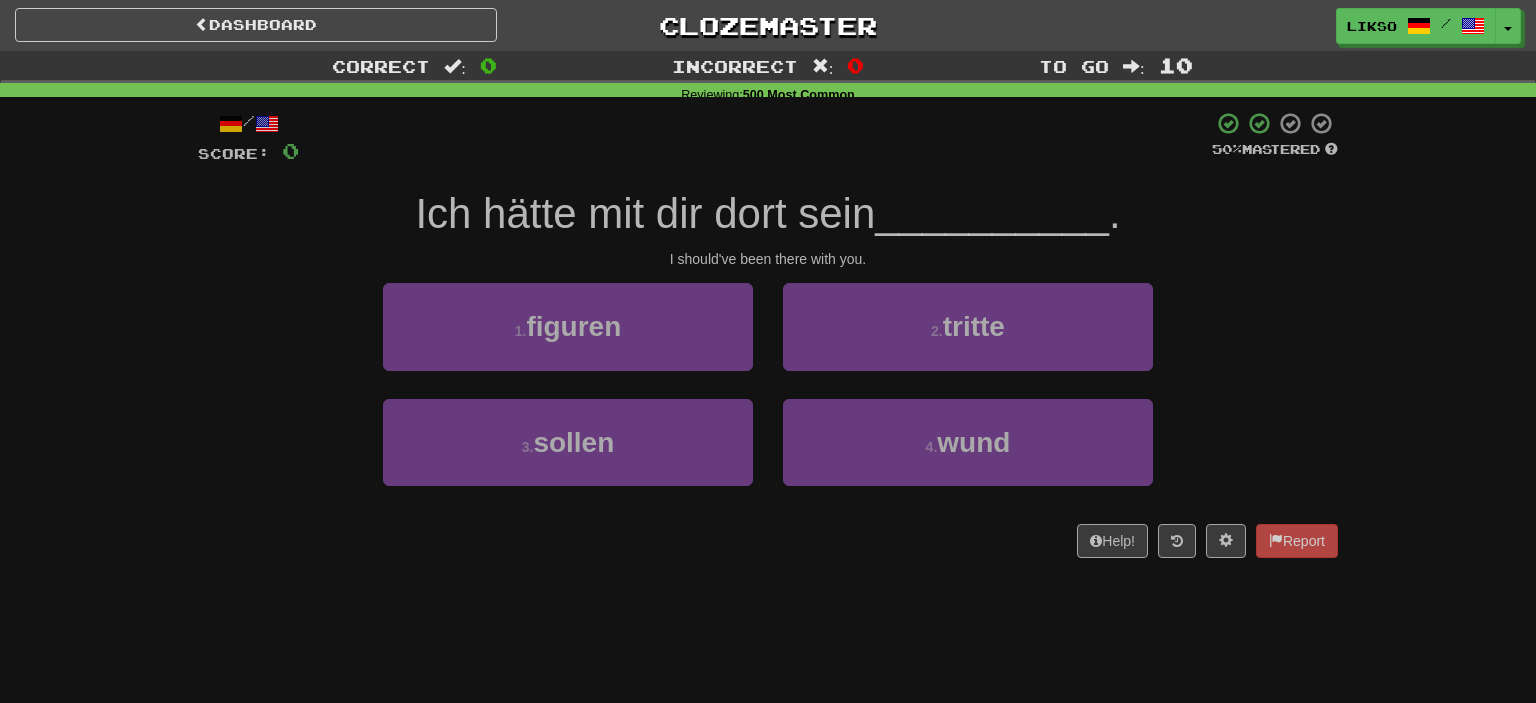 scroll, scrollTop: 0, scrollLeft: 0, axis: both 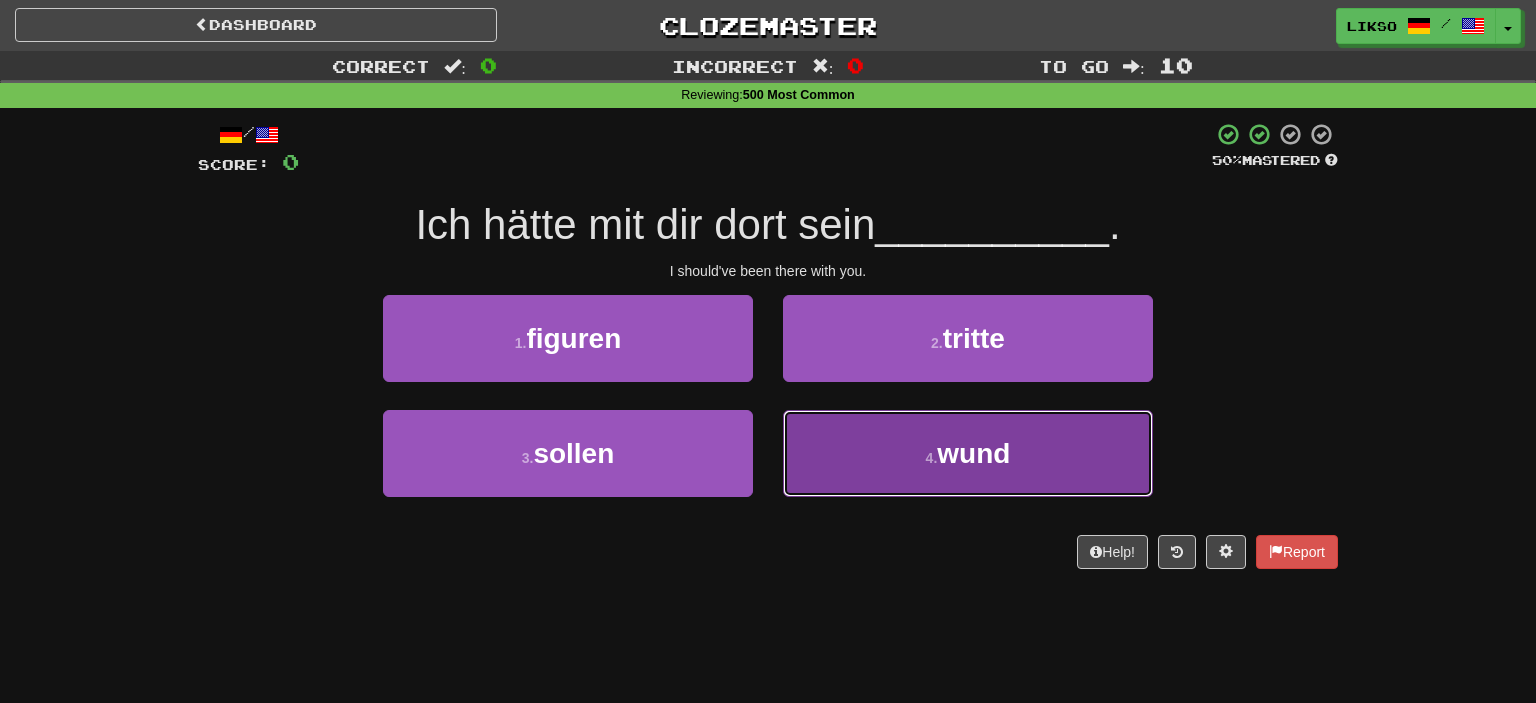 click on "4 .  wund" at bounding box center [968, 453] 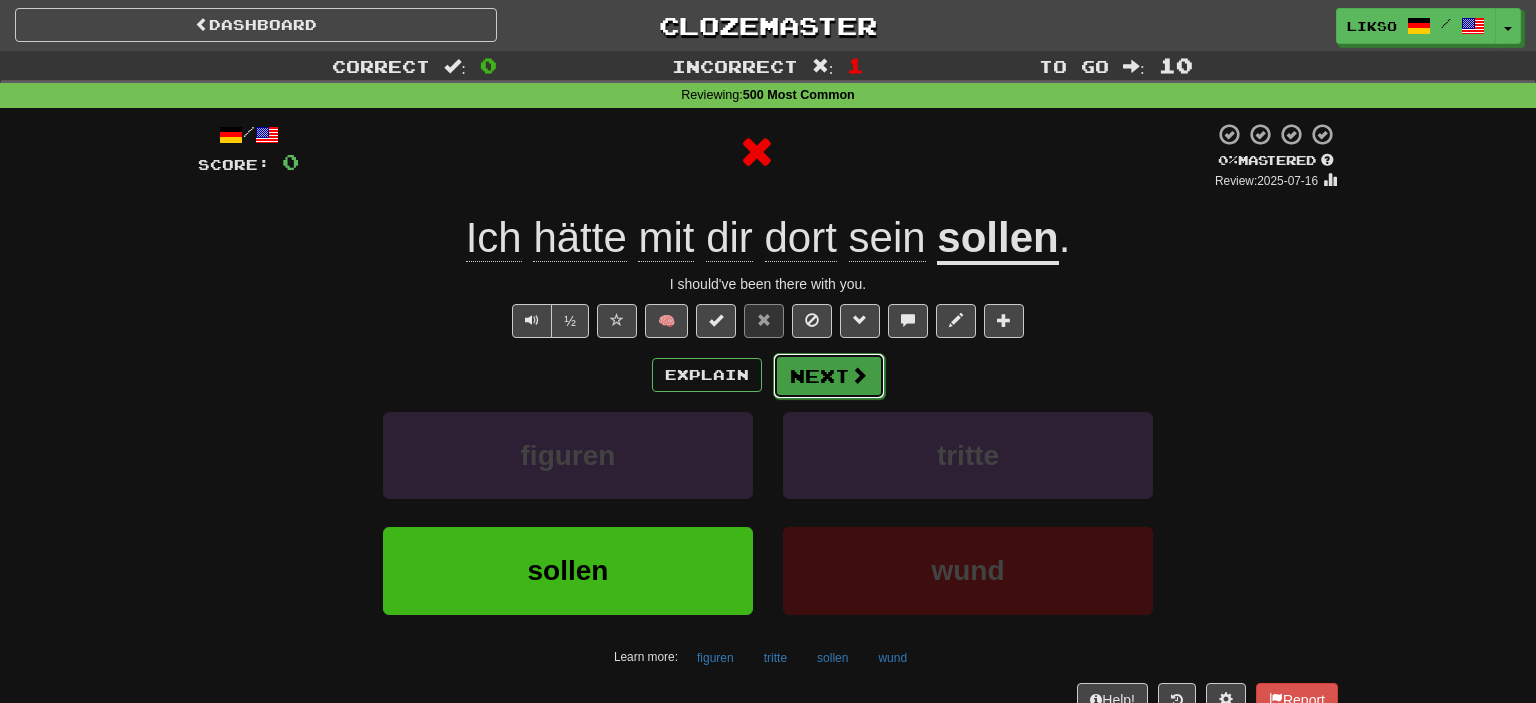 click on "Next" at bounding box center [829, 376] 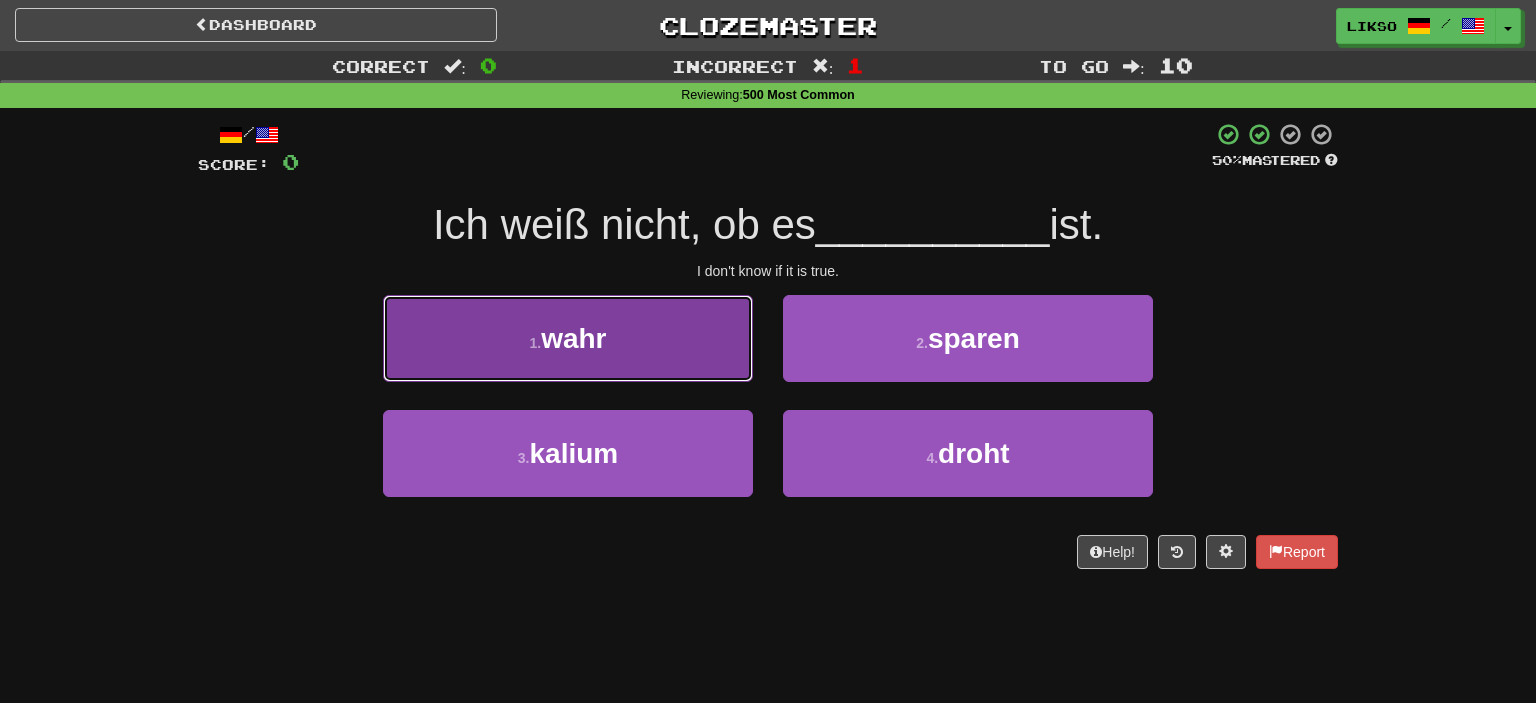 click on "1 .  wahr" at bounding box center (568, 338) 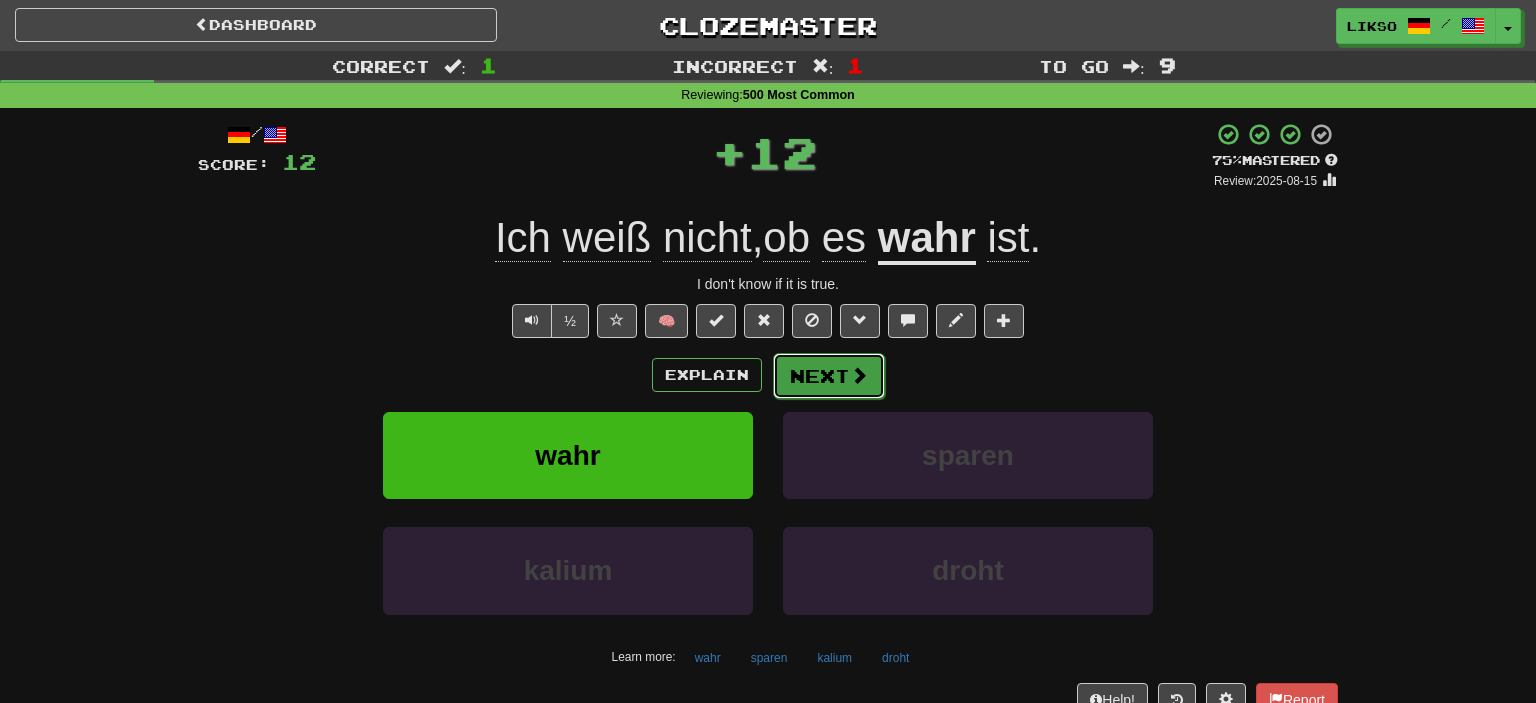click on "Next" at bounding box center (829, 376) 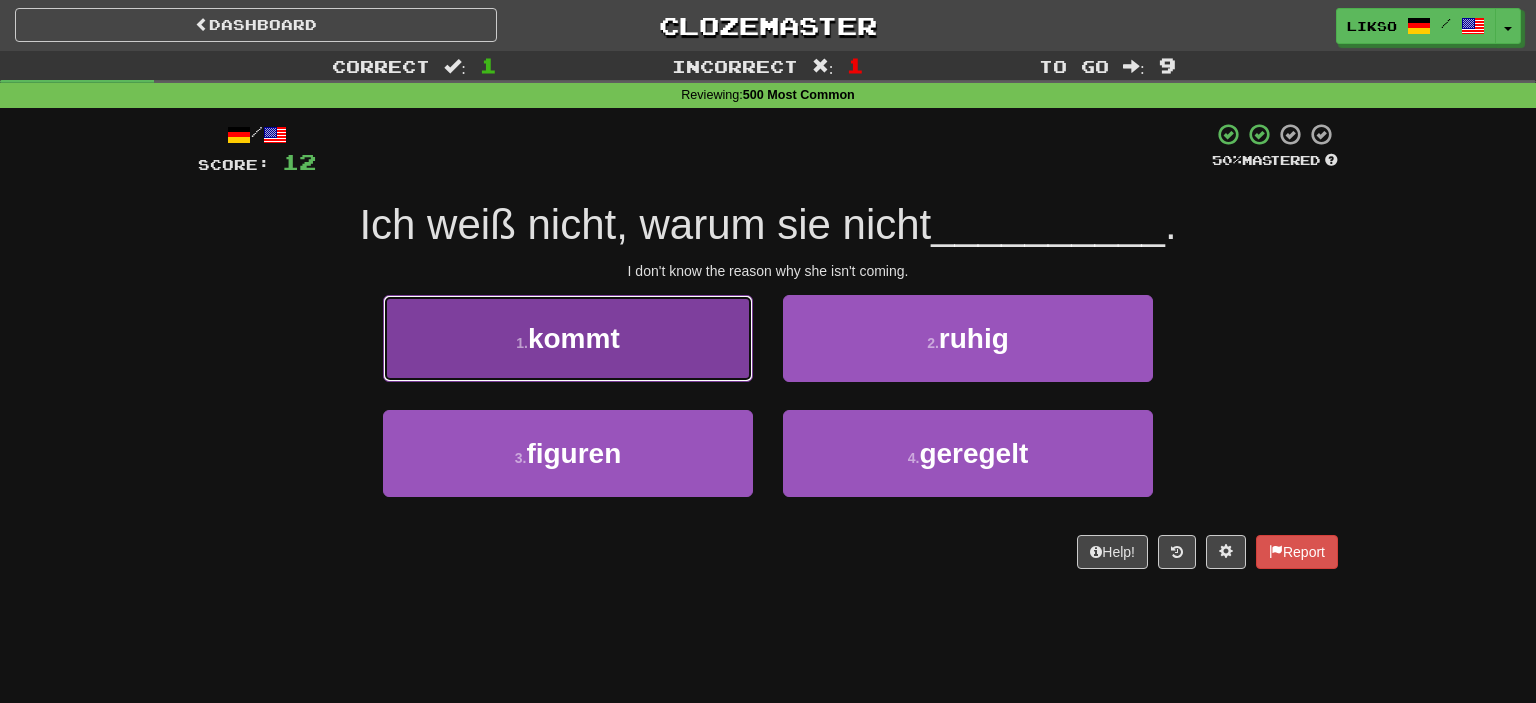 click on "1 .  kommt" at bounding box center [568, 338] 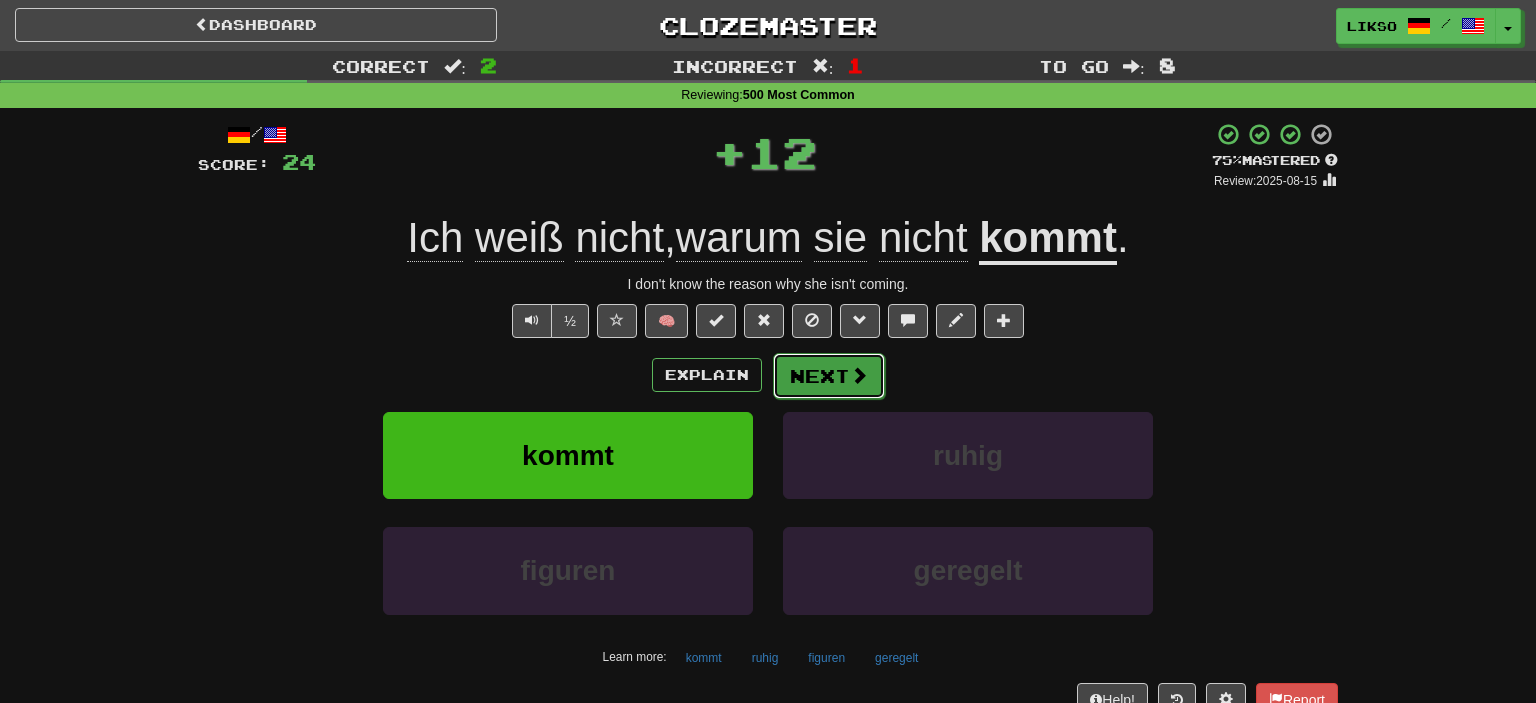 click at bounding box center (859, 375) 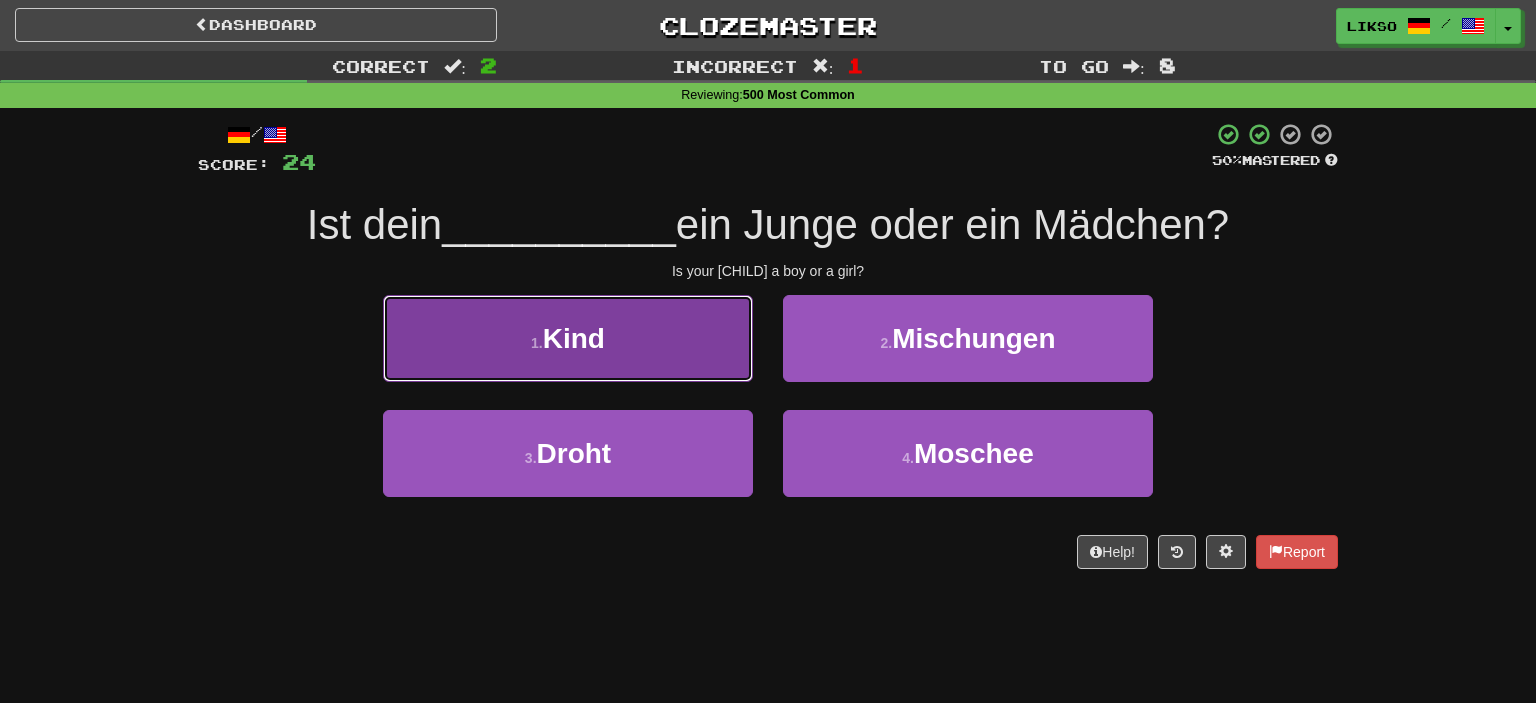 click on "1 .  Kind" at bounding box center [568, 338] 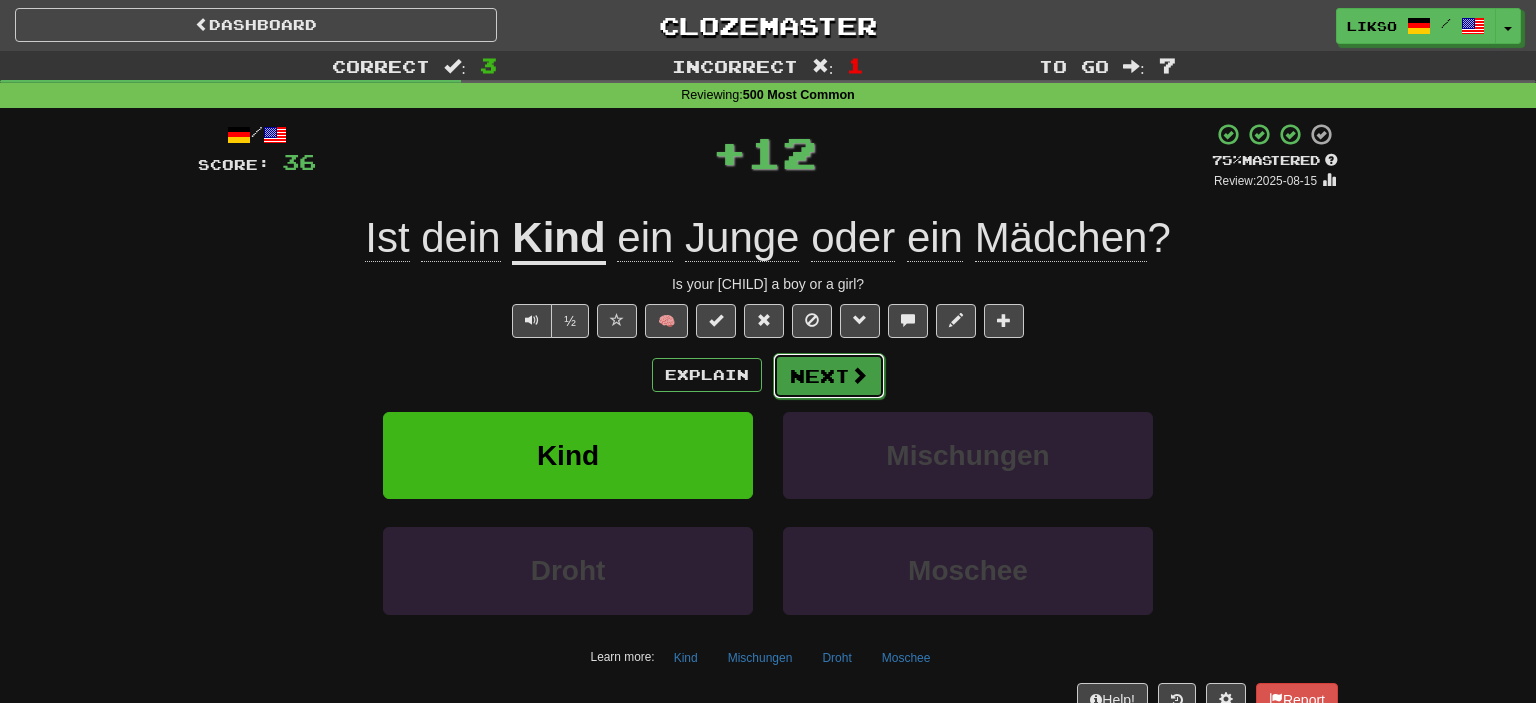 click on "Next" at bounding box center (829, 376) 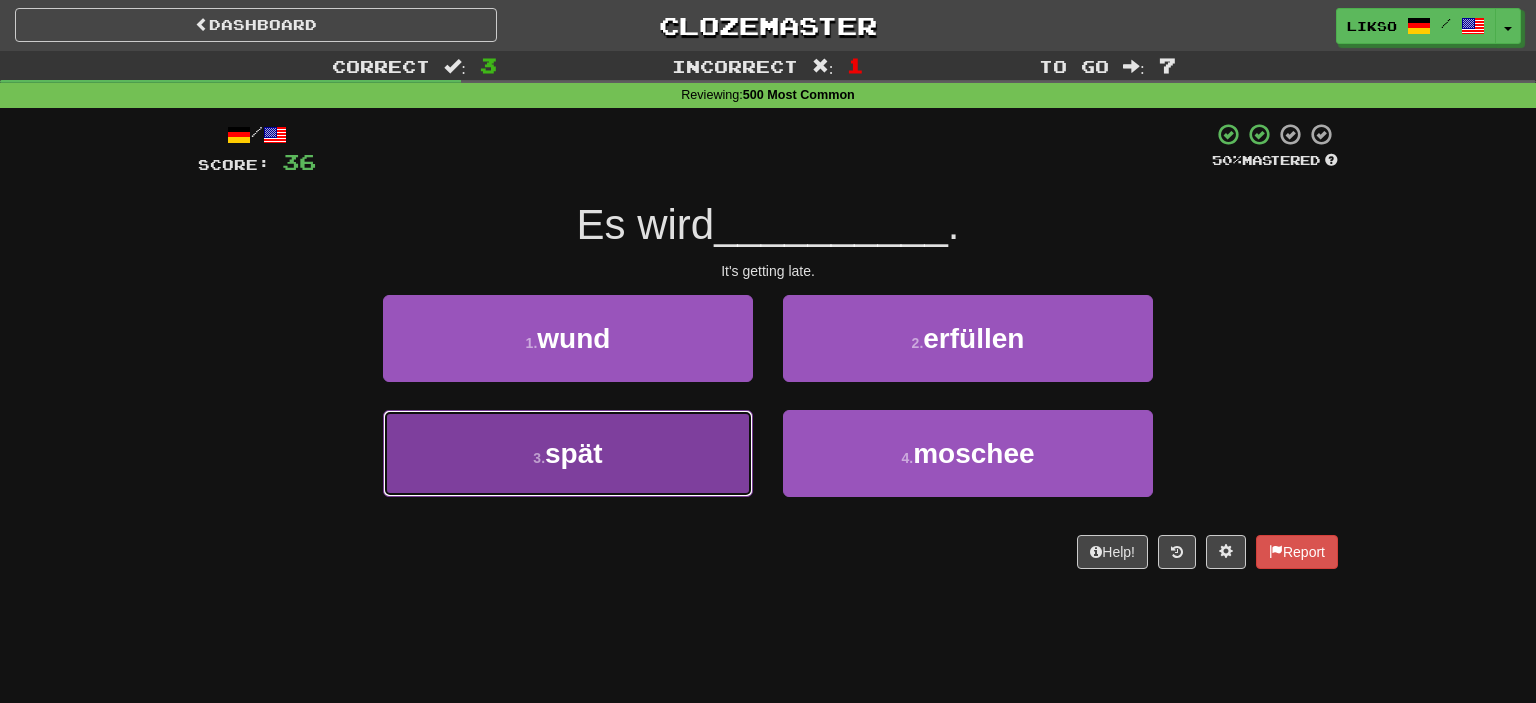 click on "3 .  spät" at bounding box center (568, 453) 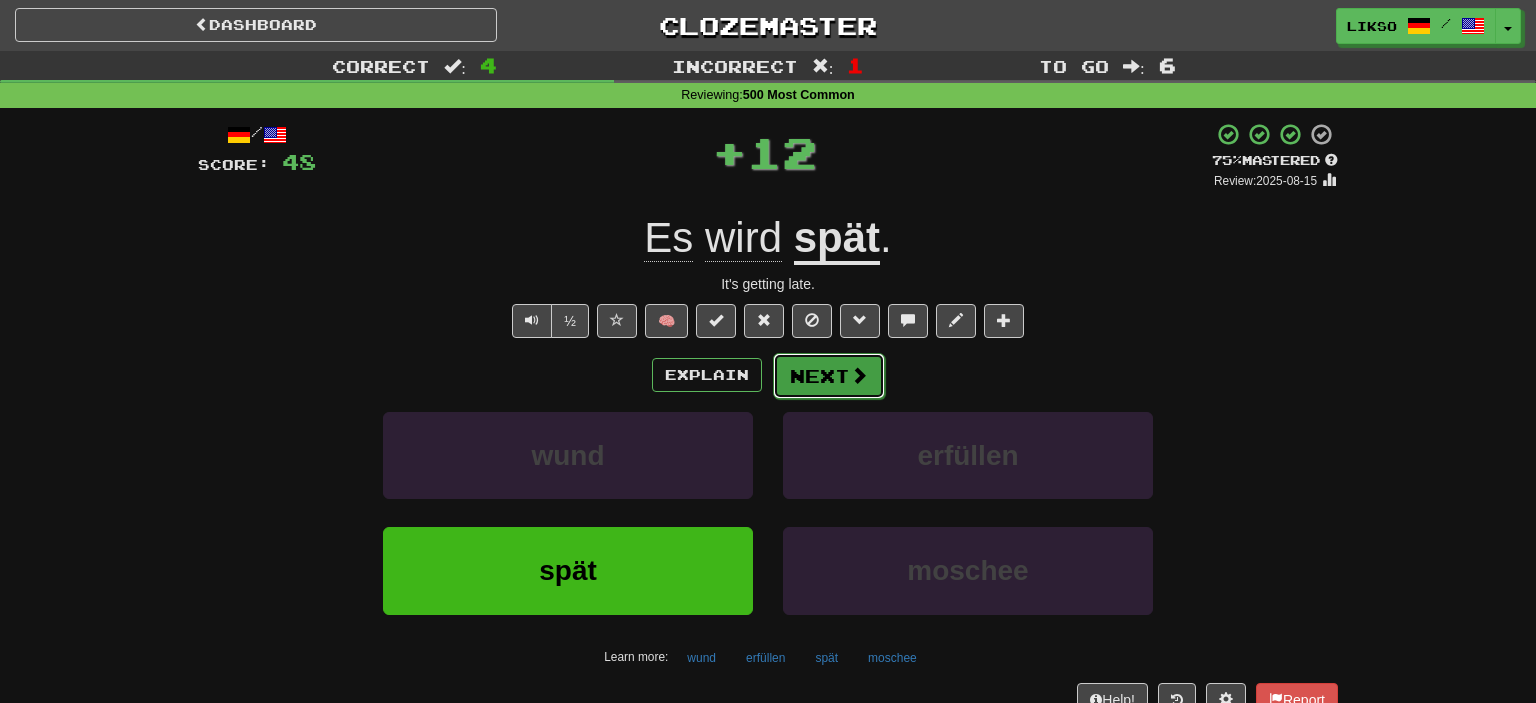 click at bounding box center (859, 375) 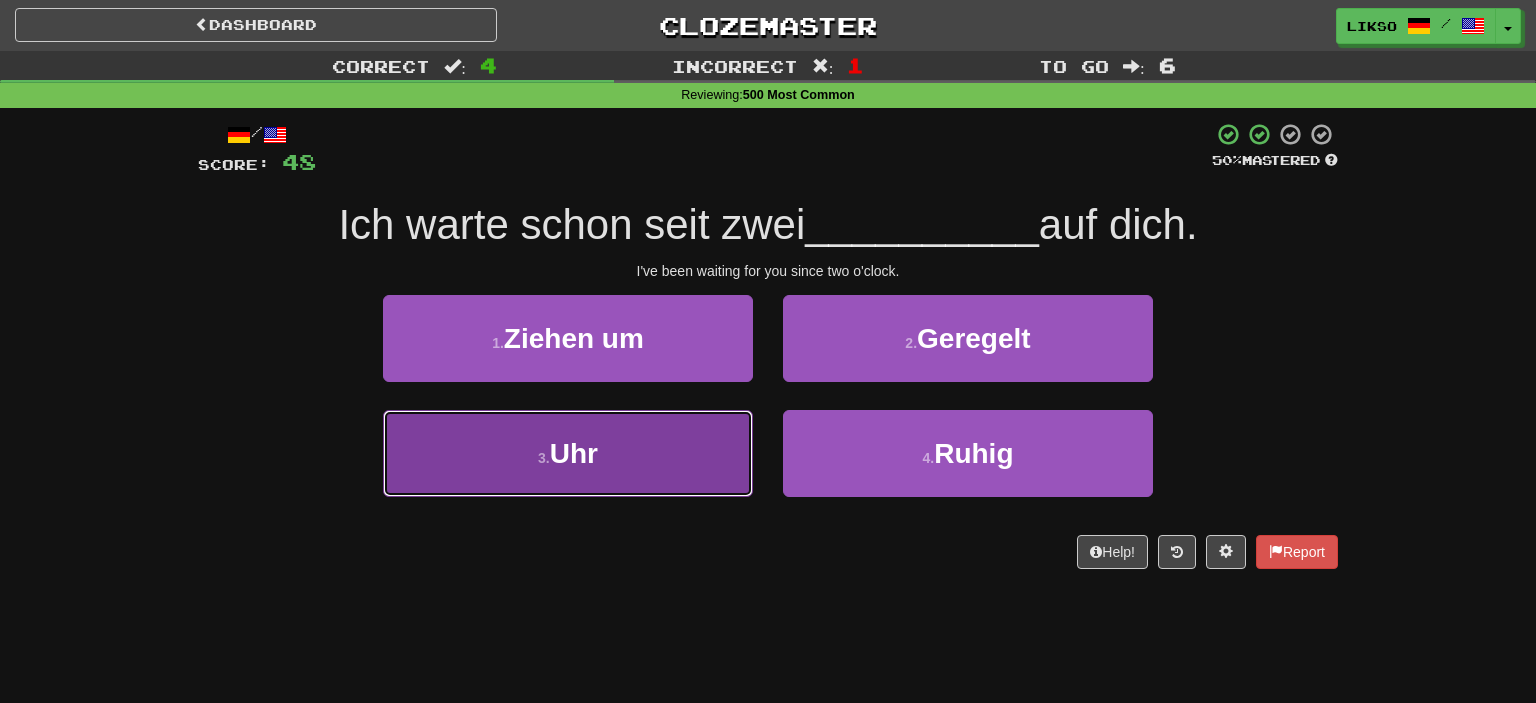 click on "3 .  Uhr" at bounding box center [568, 453] 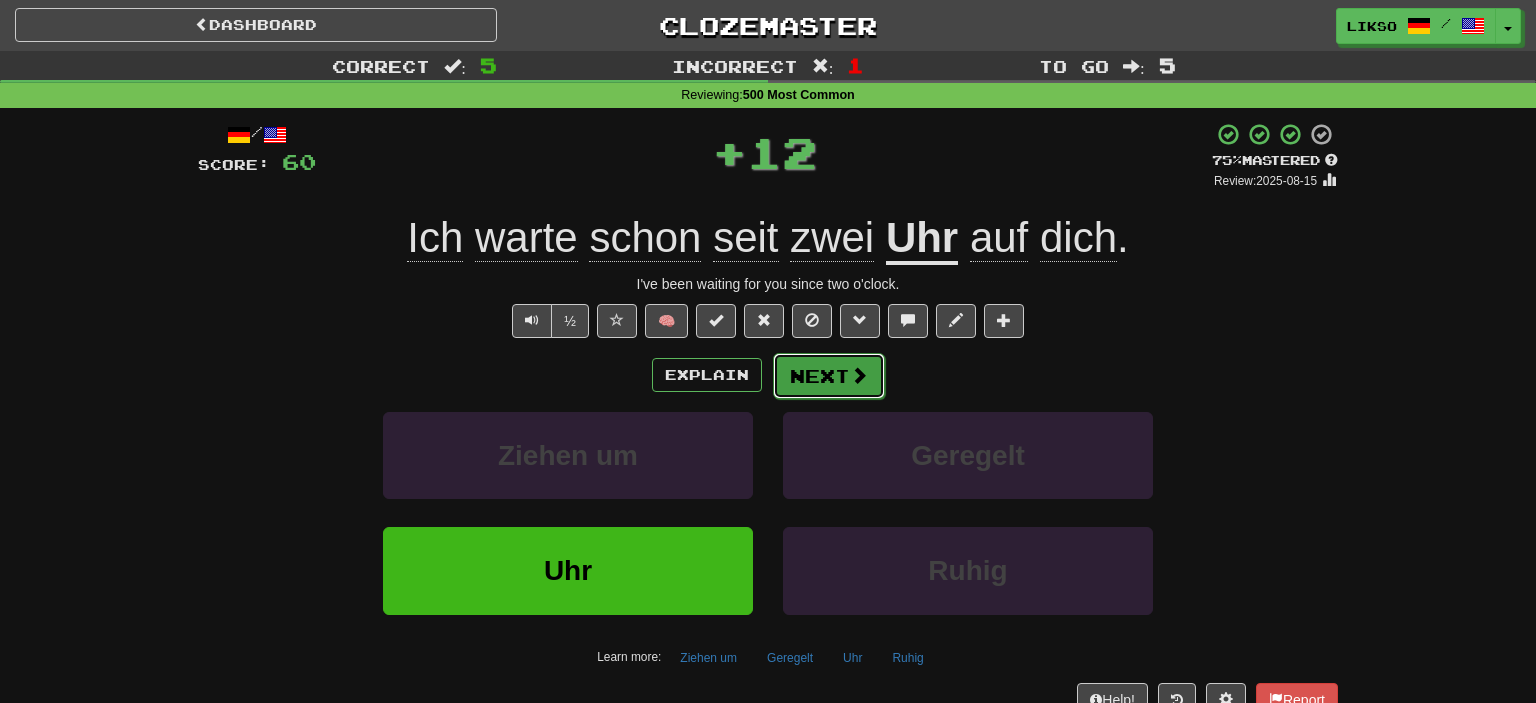 click on "Next" at bounding box center [829, 376] 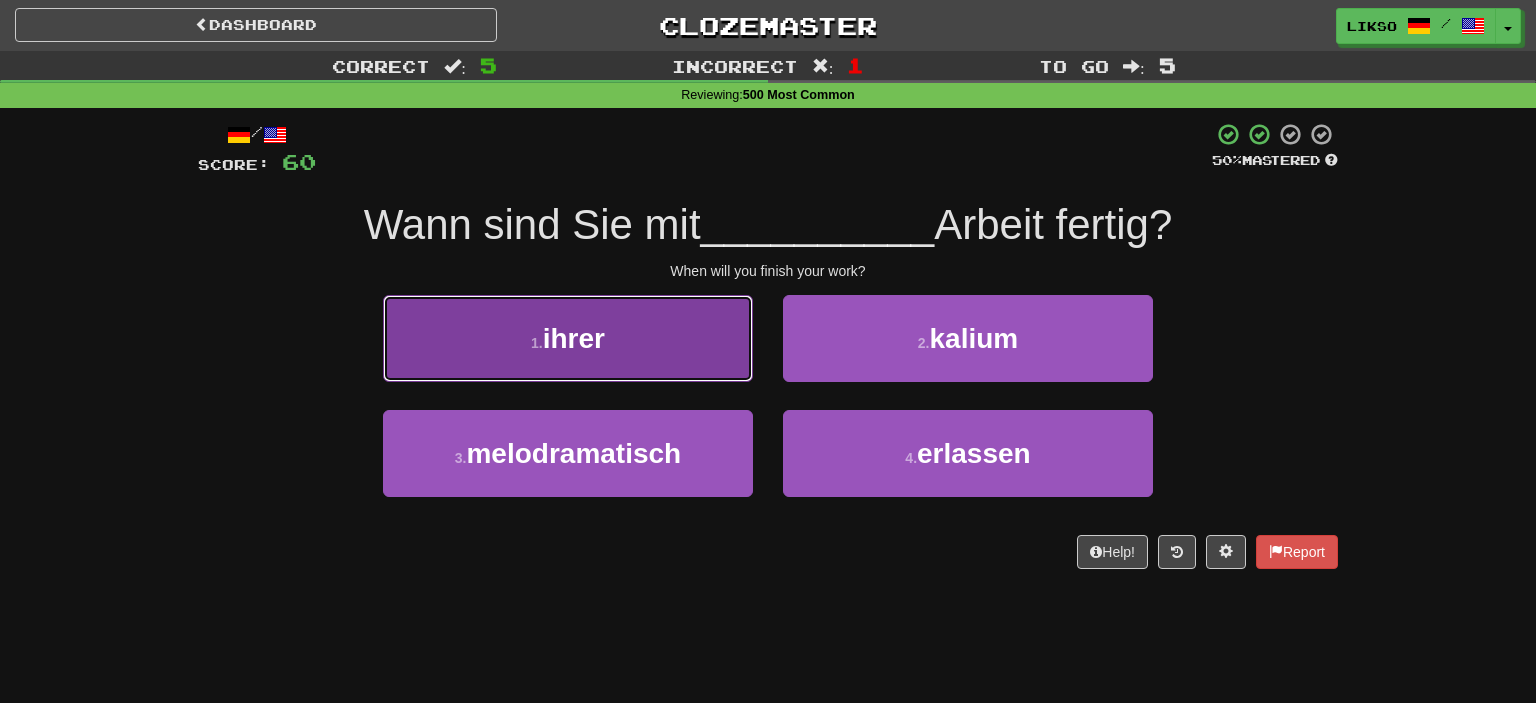 click on "1 .  ihrer" at bounding box center (568, 338) 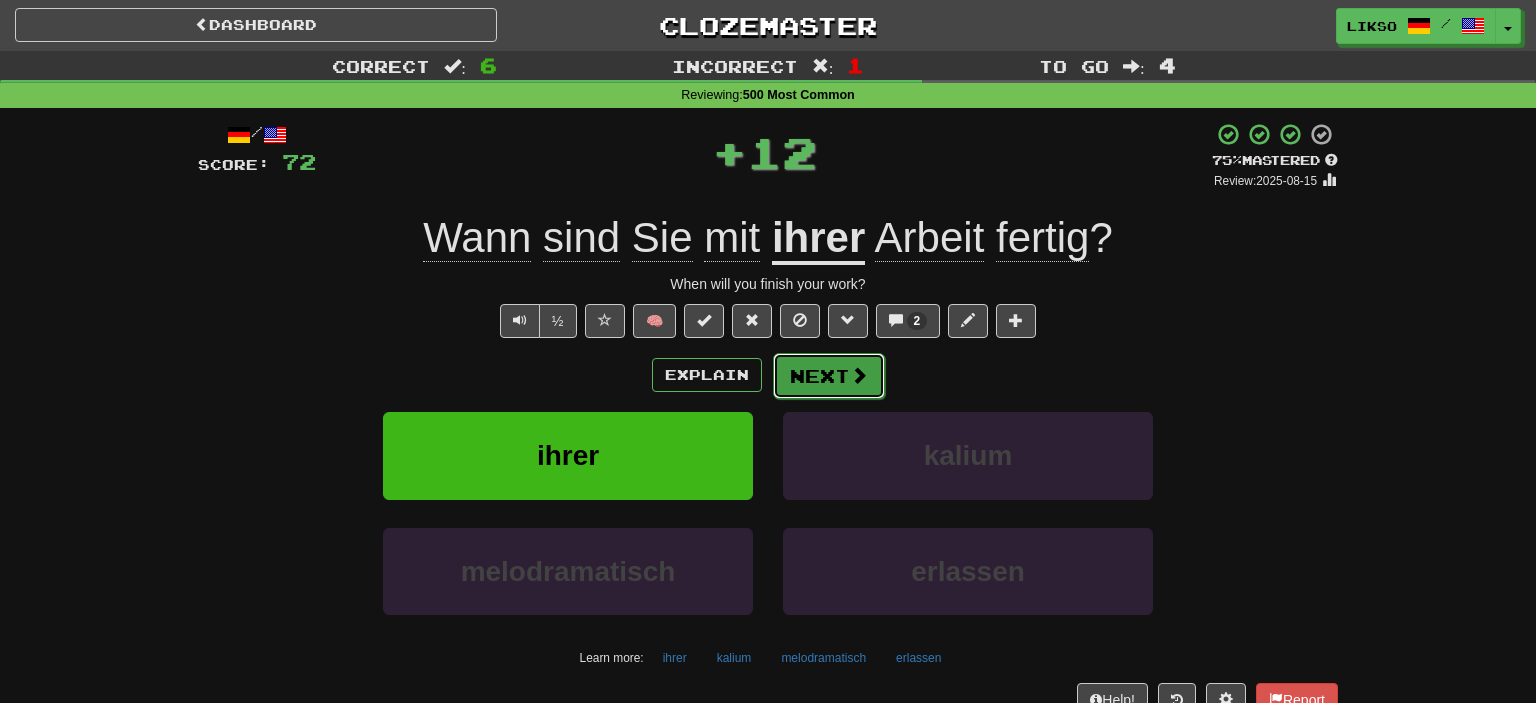 click on "Next" at bounding box center [829, 376] 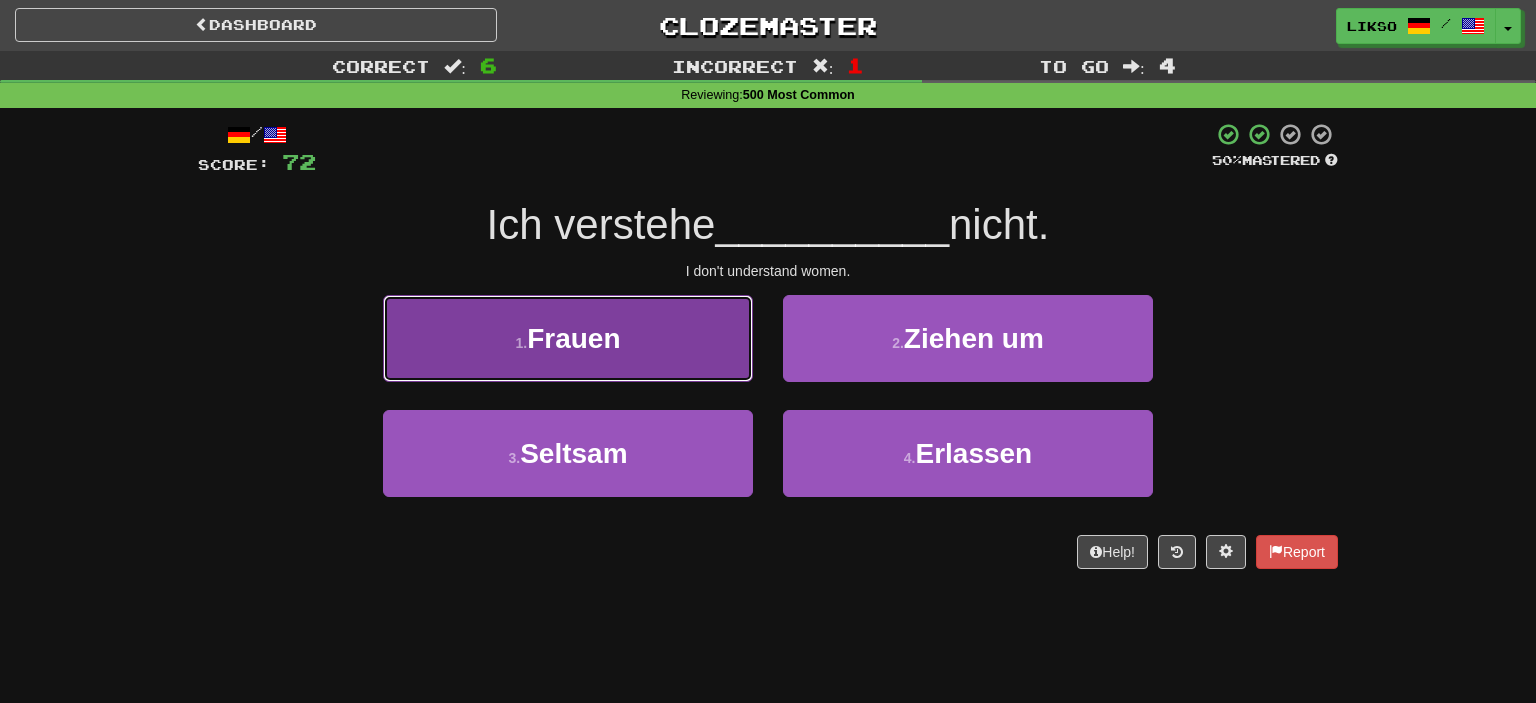 click on "1 .  Frauen" at bounding box center [568, 338] 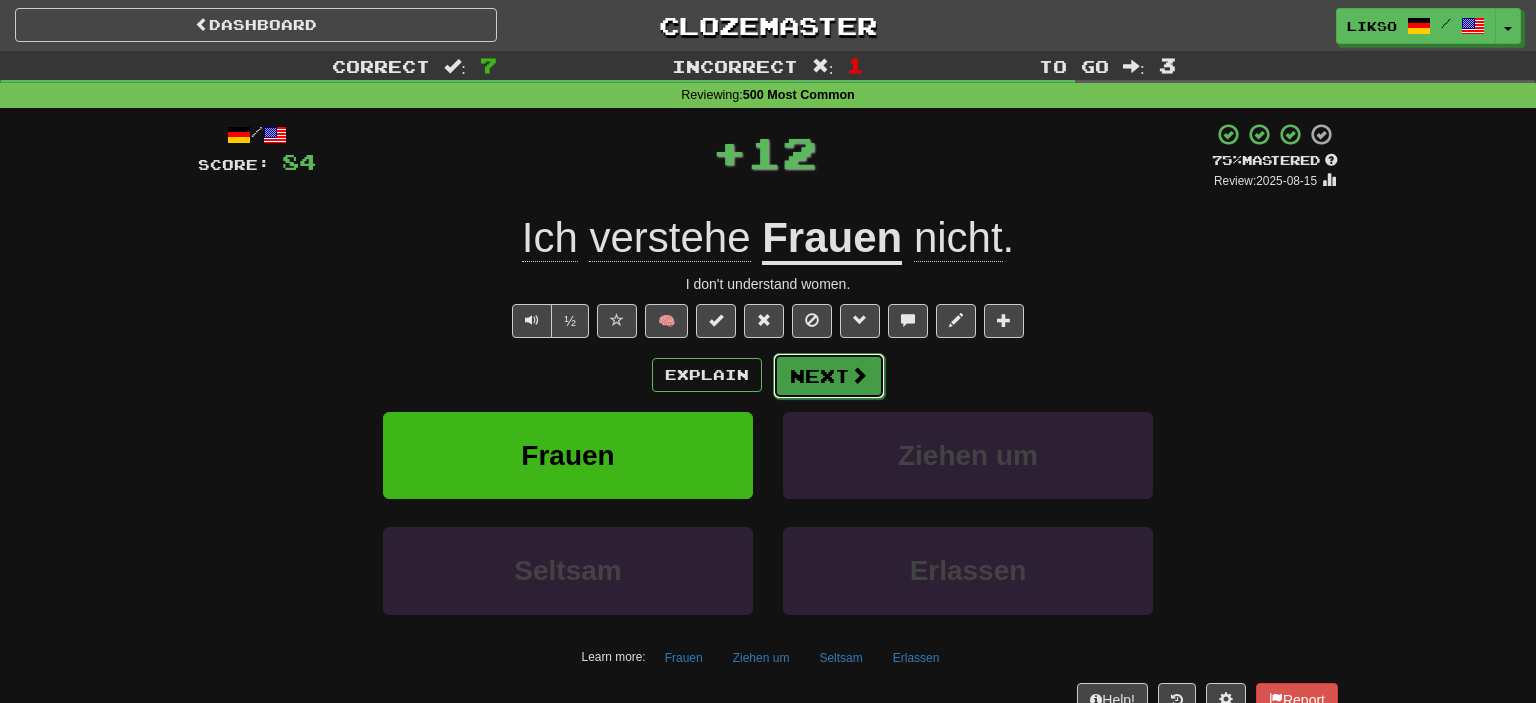 click on "Next" at bounding box center (829, 376) 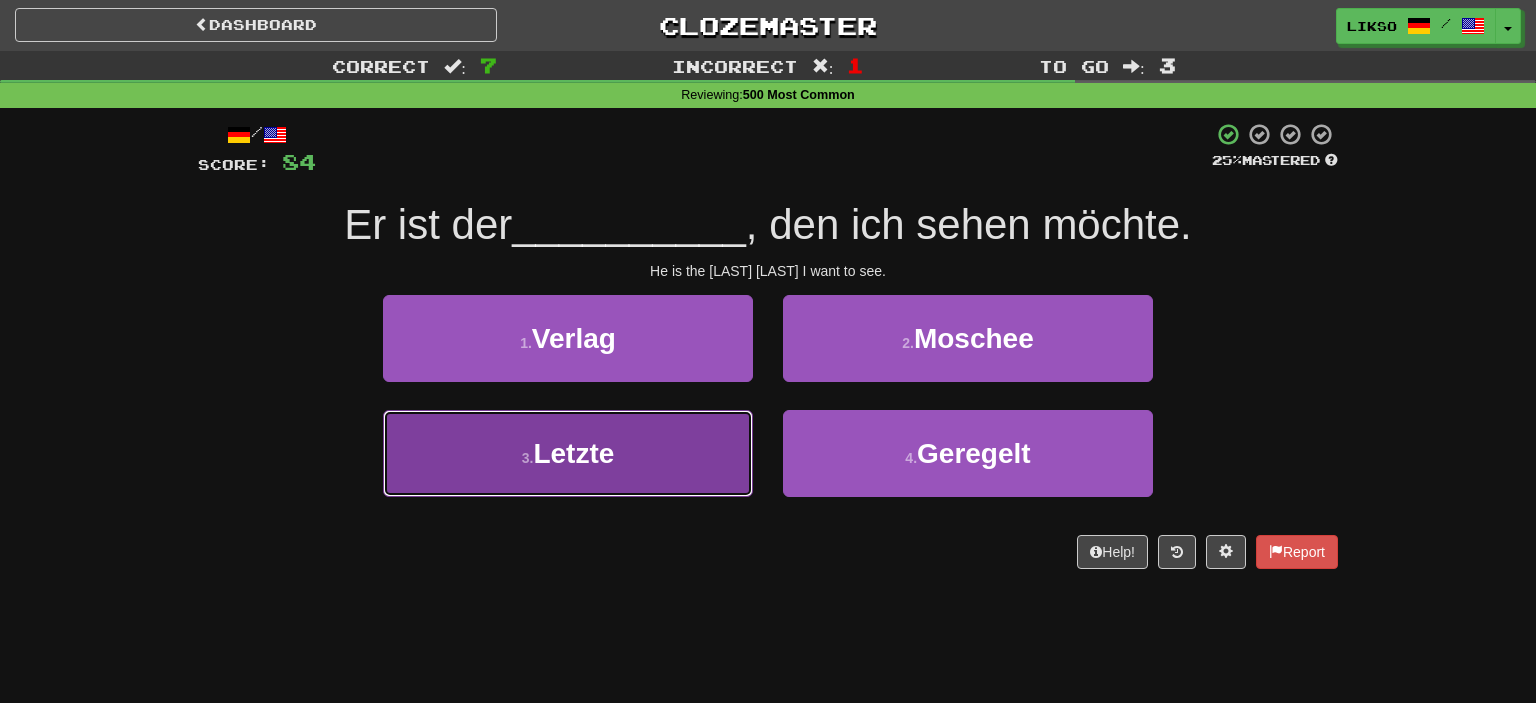 click on "3 .  Letzte" at bounding box center [568, 453] 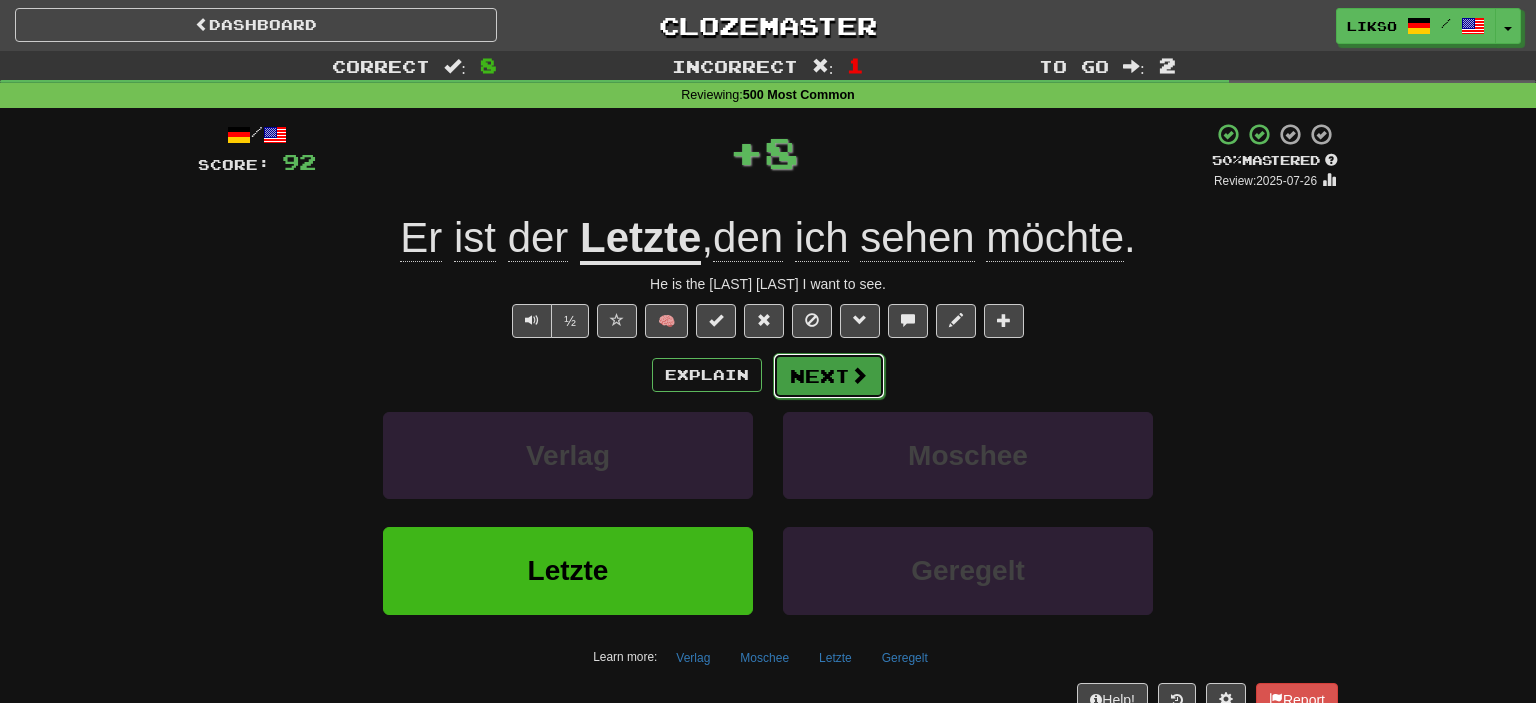 click on "Next" at bounding box center (829, 376) 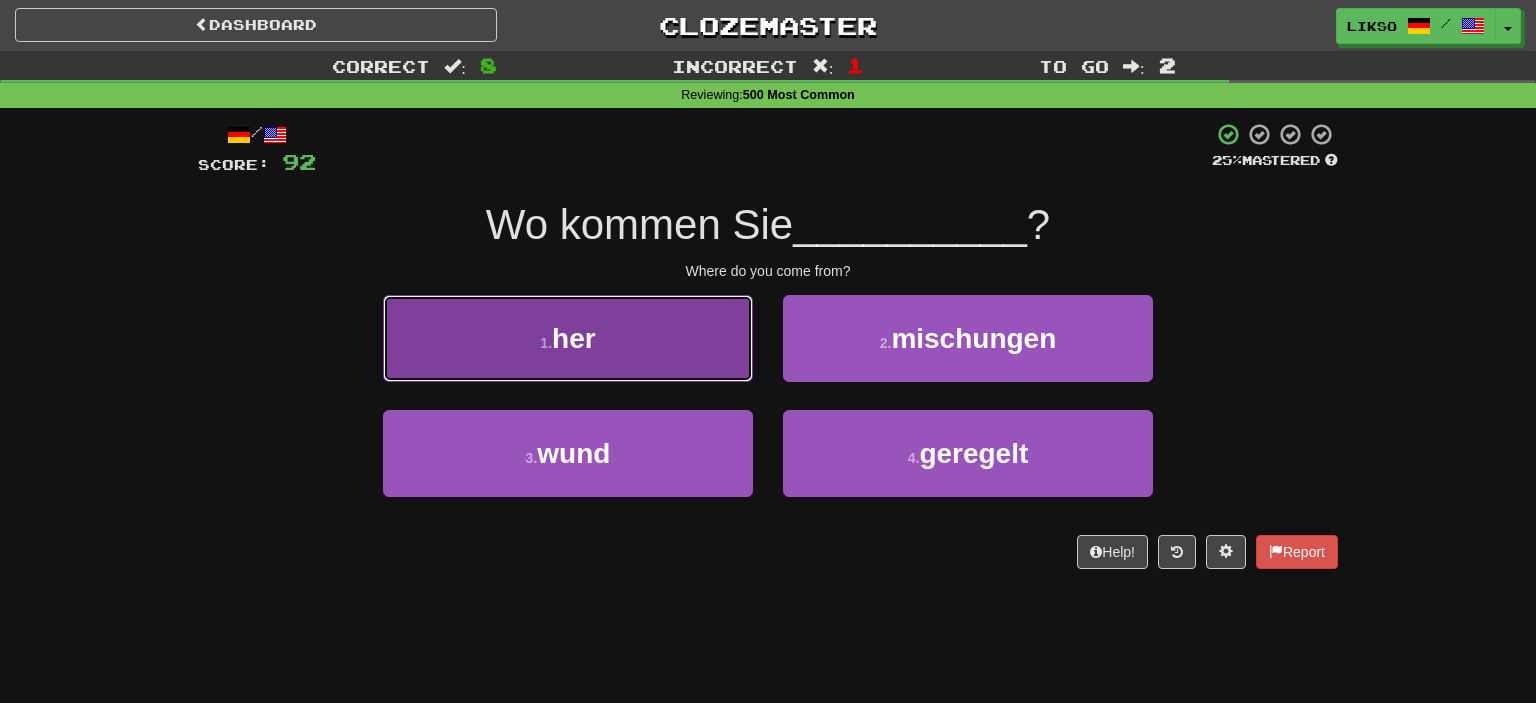 click on "1 .  her" at bounding box center [568, 338] 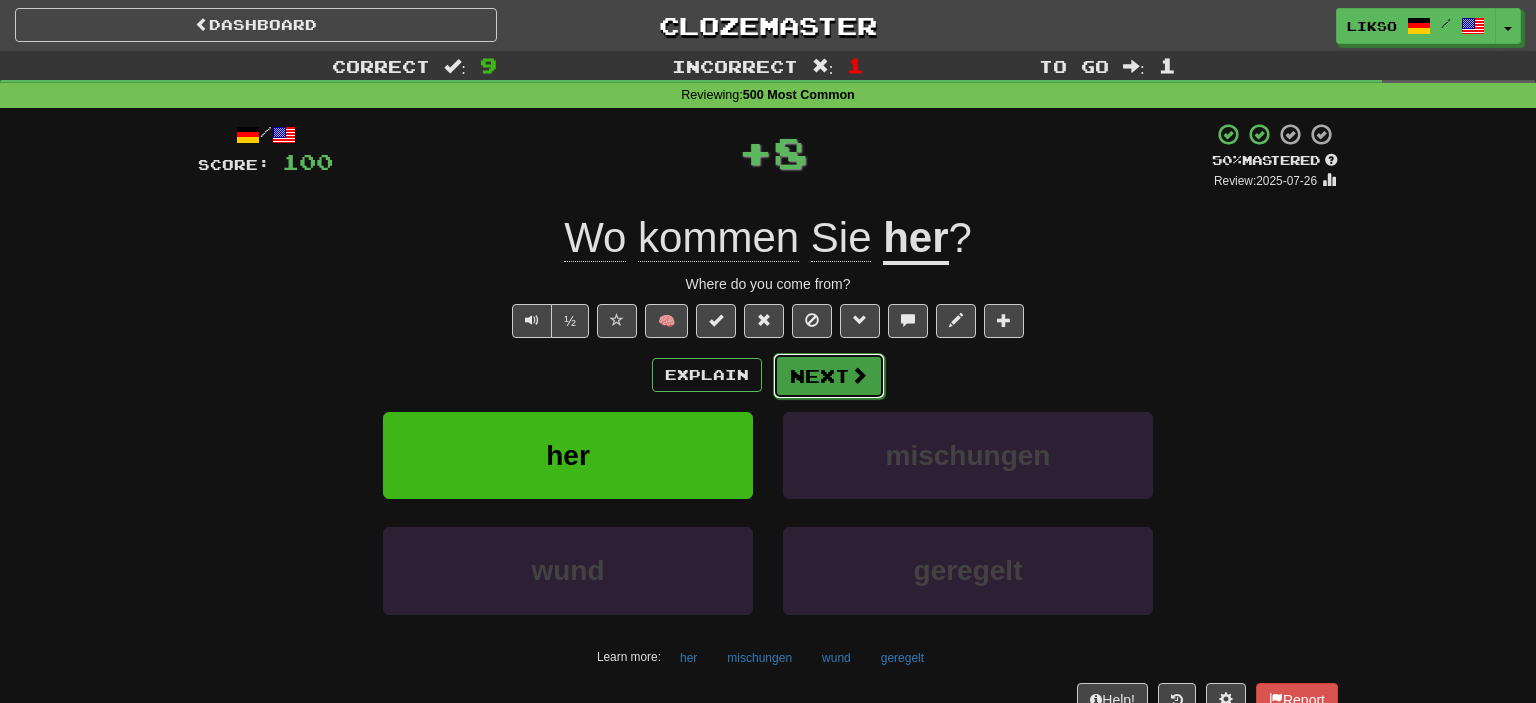click on "Next" at bounding box center [829, 376] 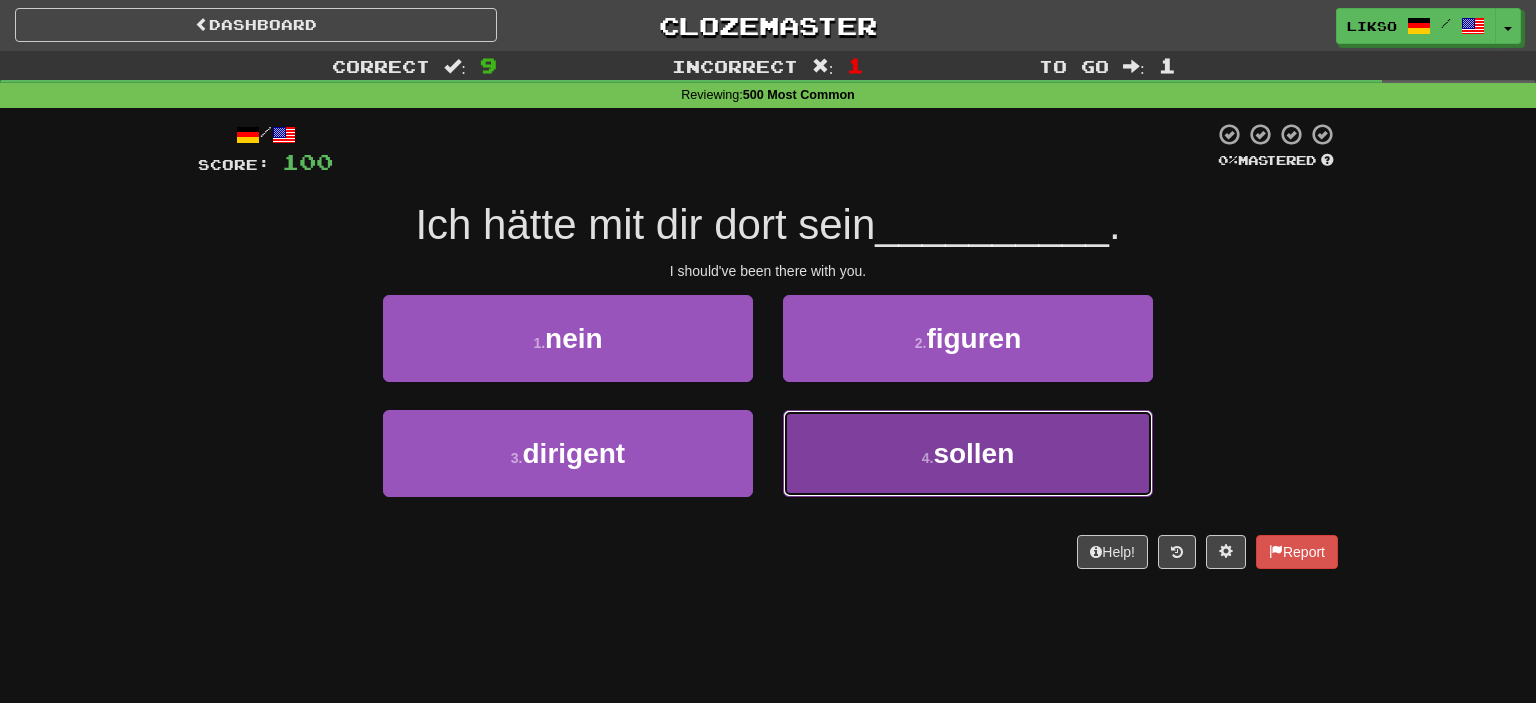 click on "4 .  sollen" at bounding box center (968, 453) 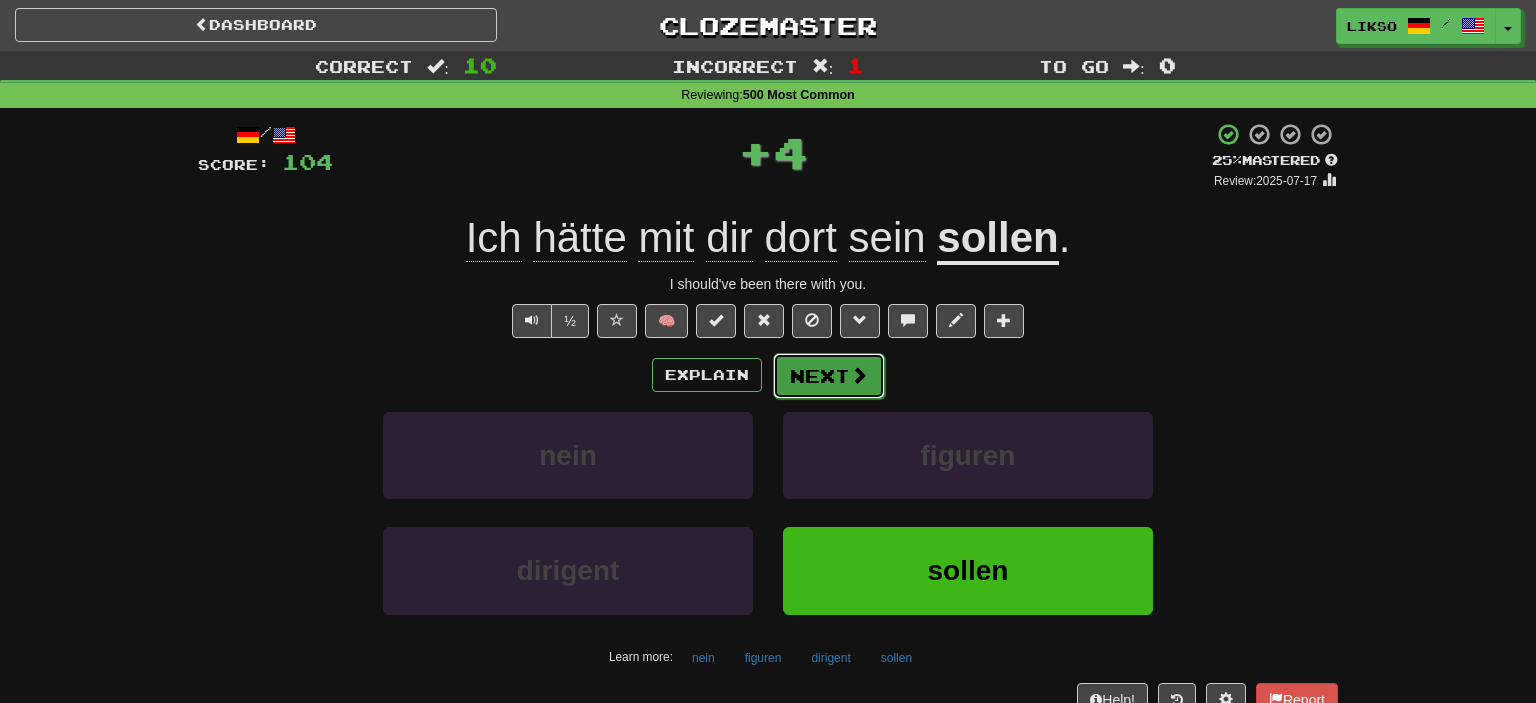 click on "Next" at bounding box center (829, 376) 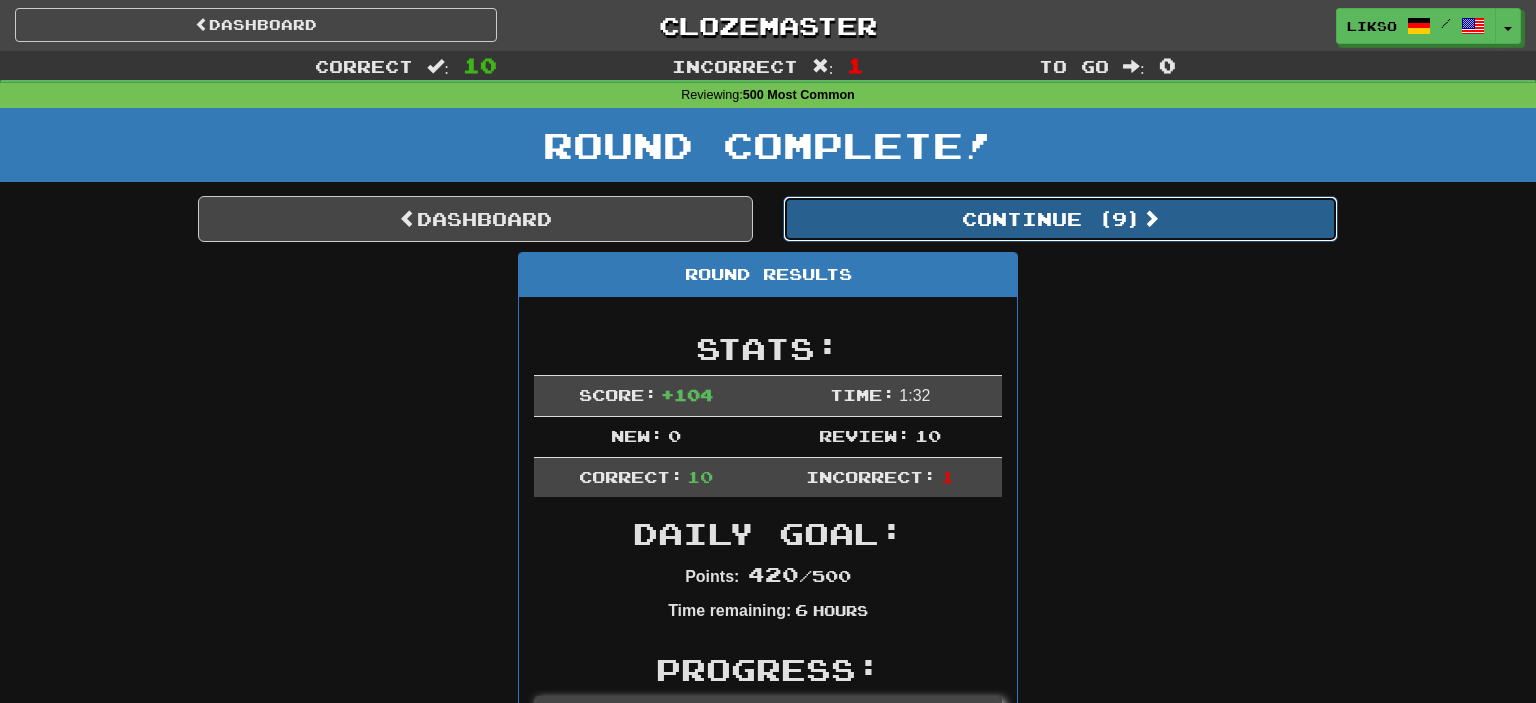 click on "Continue ( 9 )" at bounding box center [1060, 219] 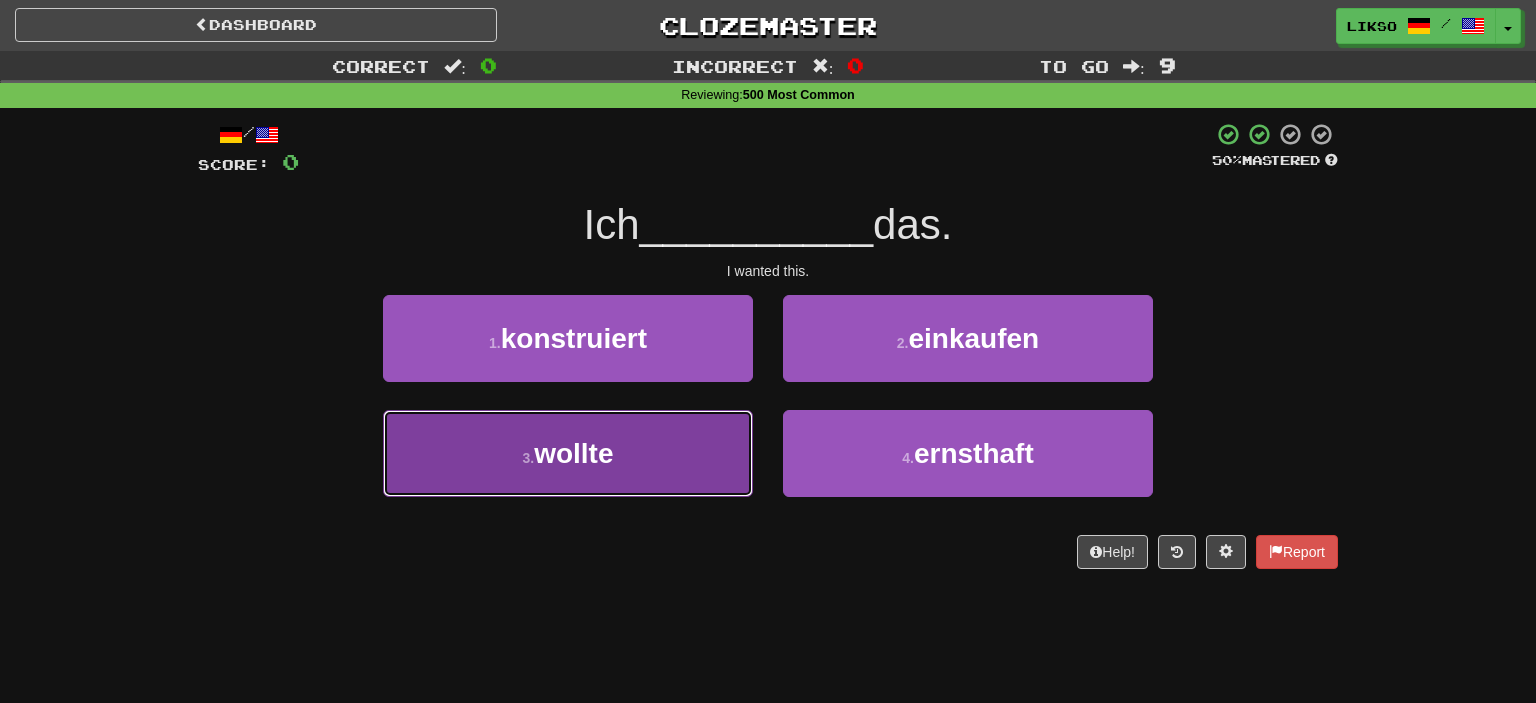 click on "3 .  wollte" at bounding box center [568, 453] 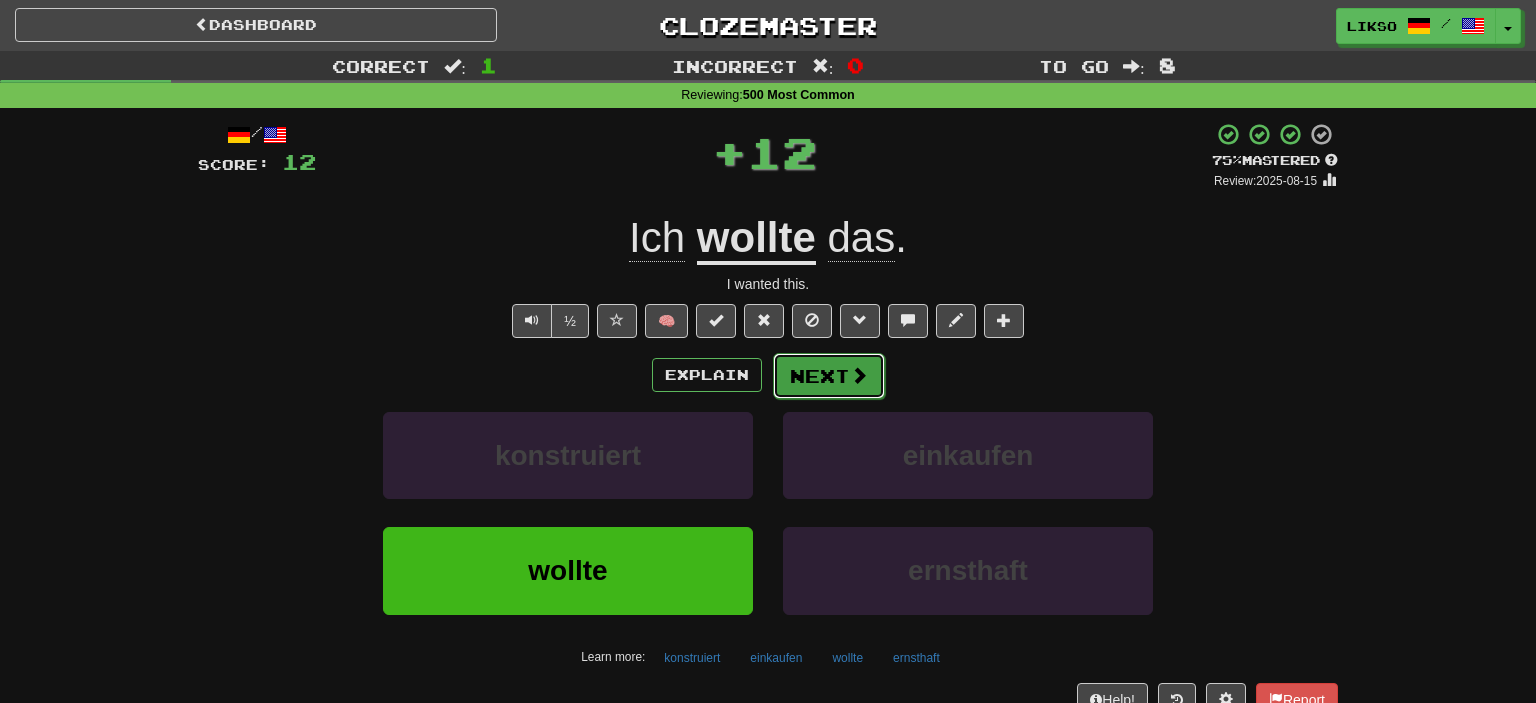 click on "Next" at bounding box center [829, 376] 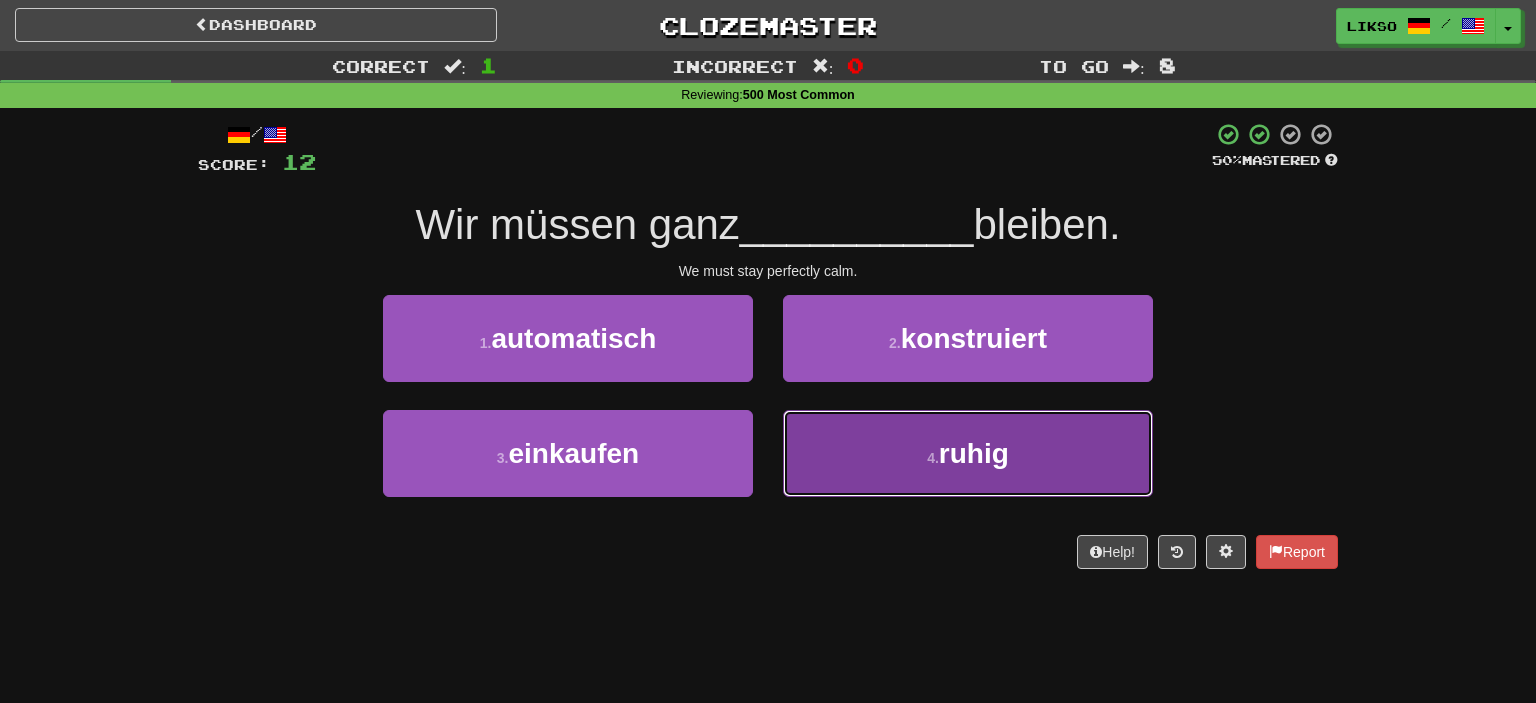 click on "4 .  ruhig" at bounding box center [968, 453] 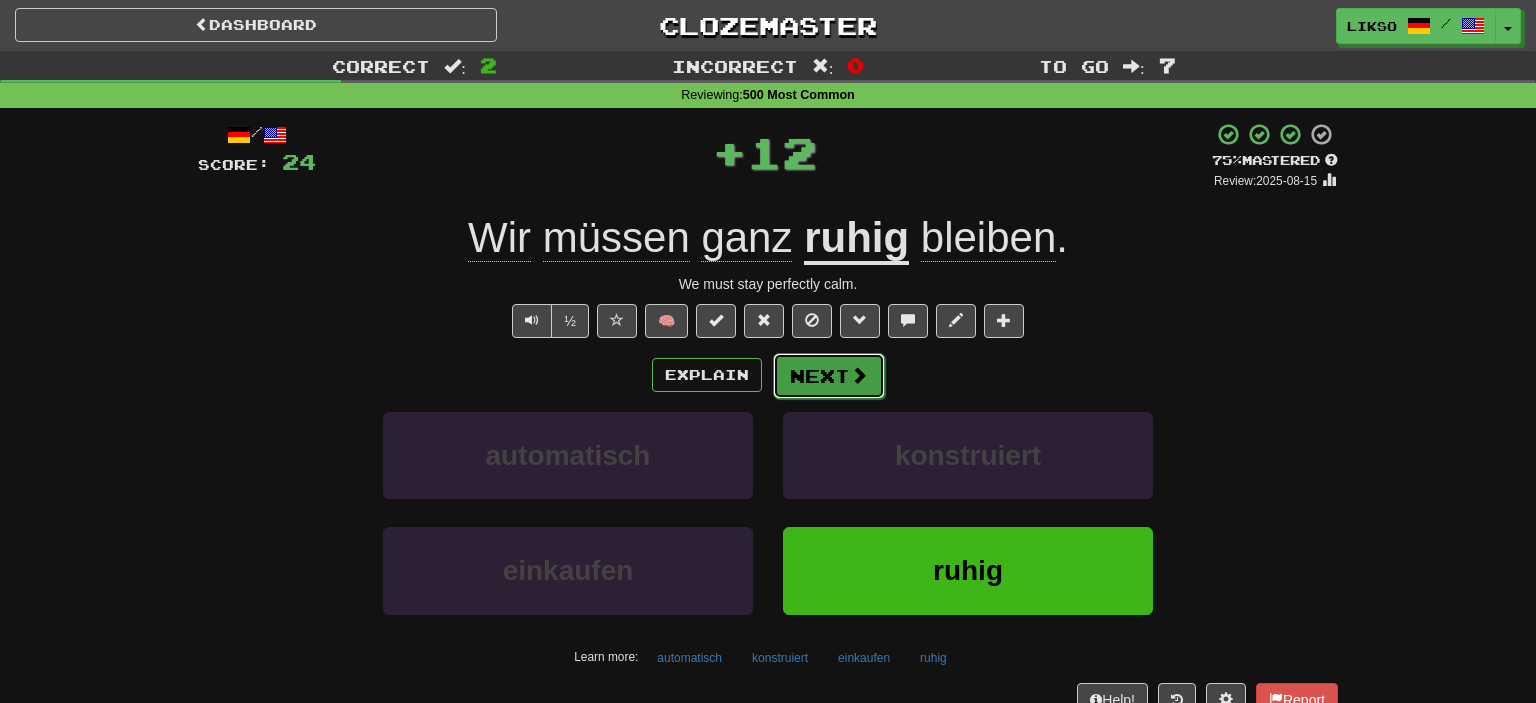click on "Next" at bounding box center (829, 376) 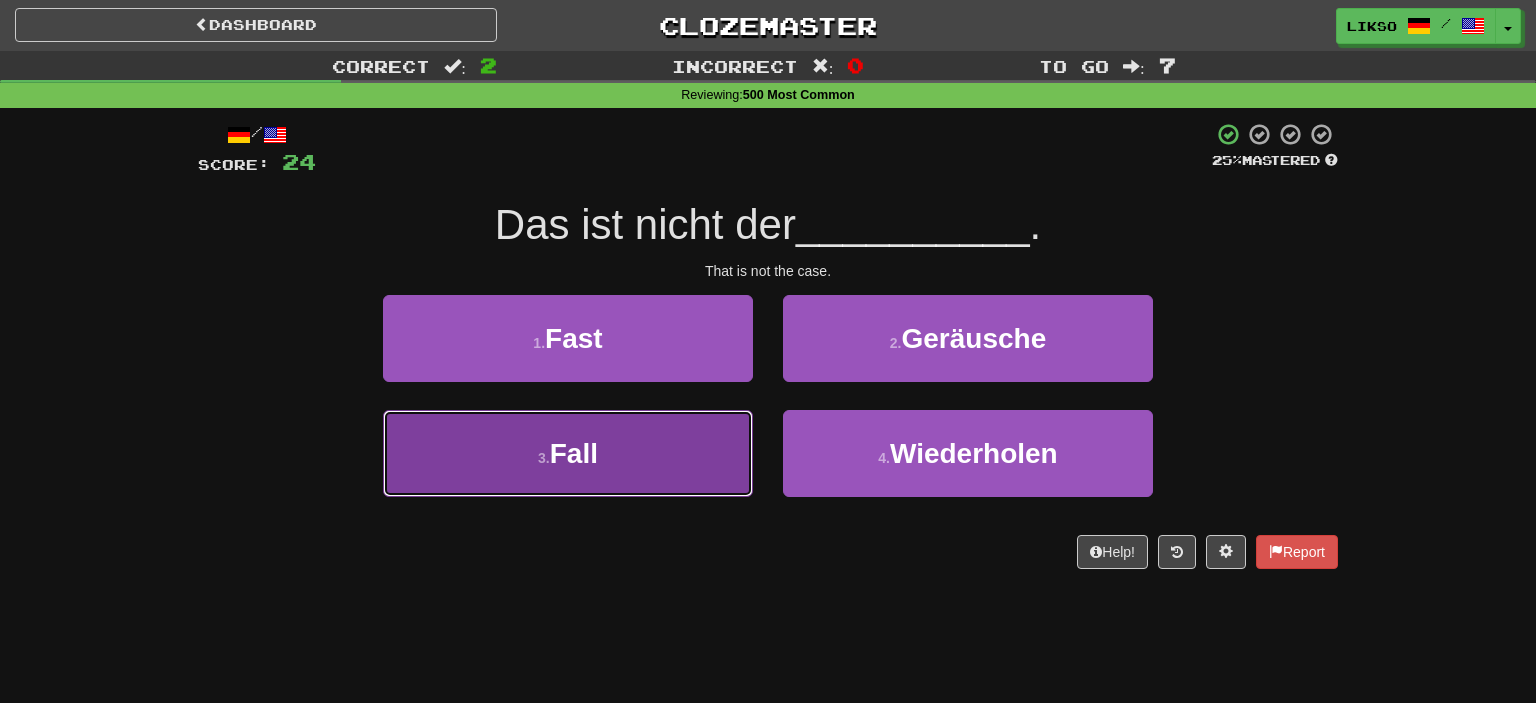 click on "3 .  Fall" at bounding box center [568, 453] 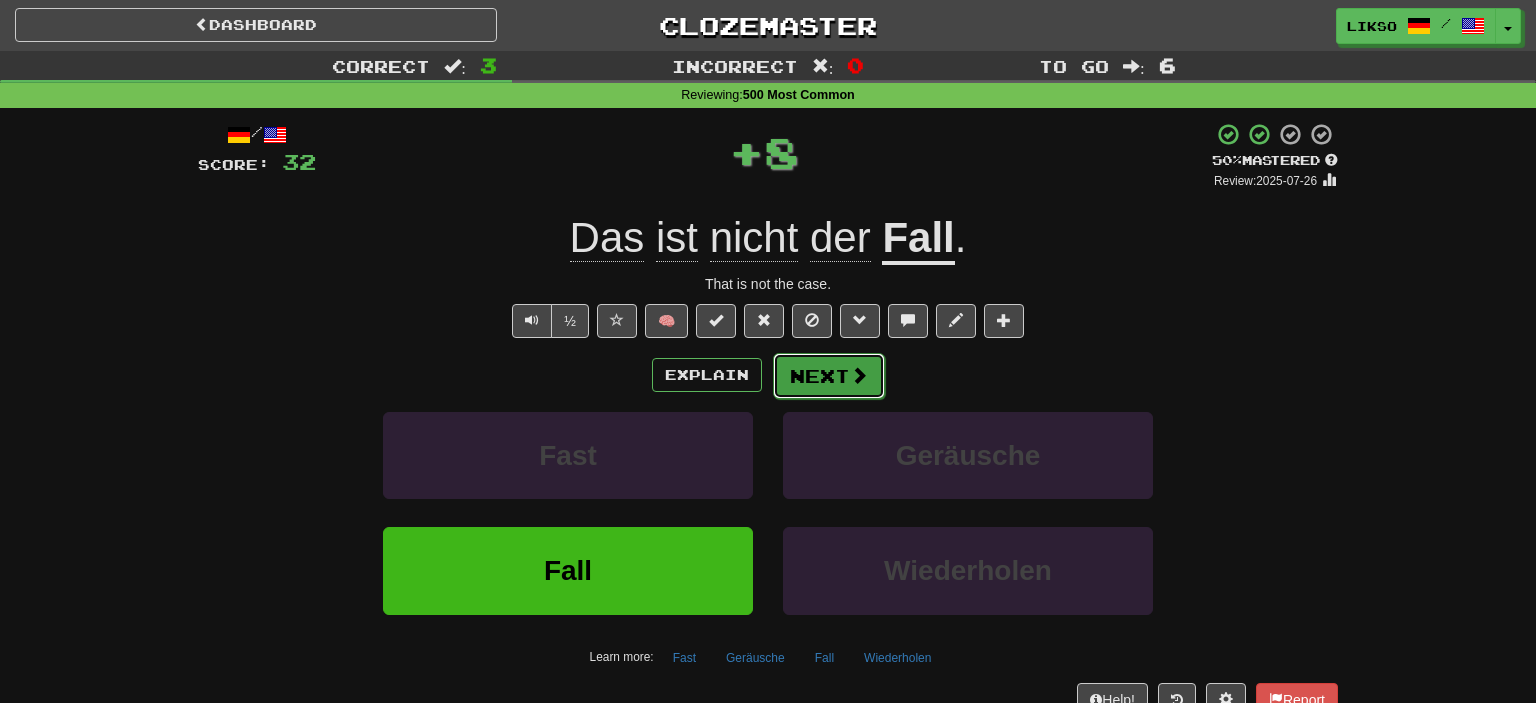 click on "Next" at bounding box center (829, 376) 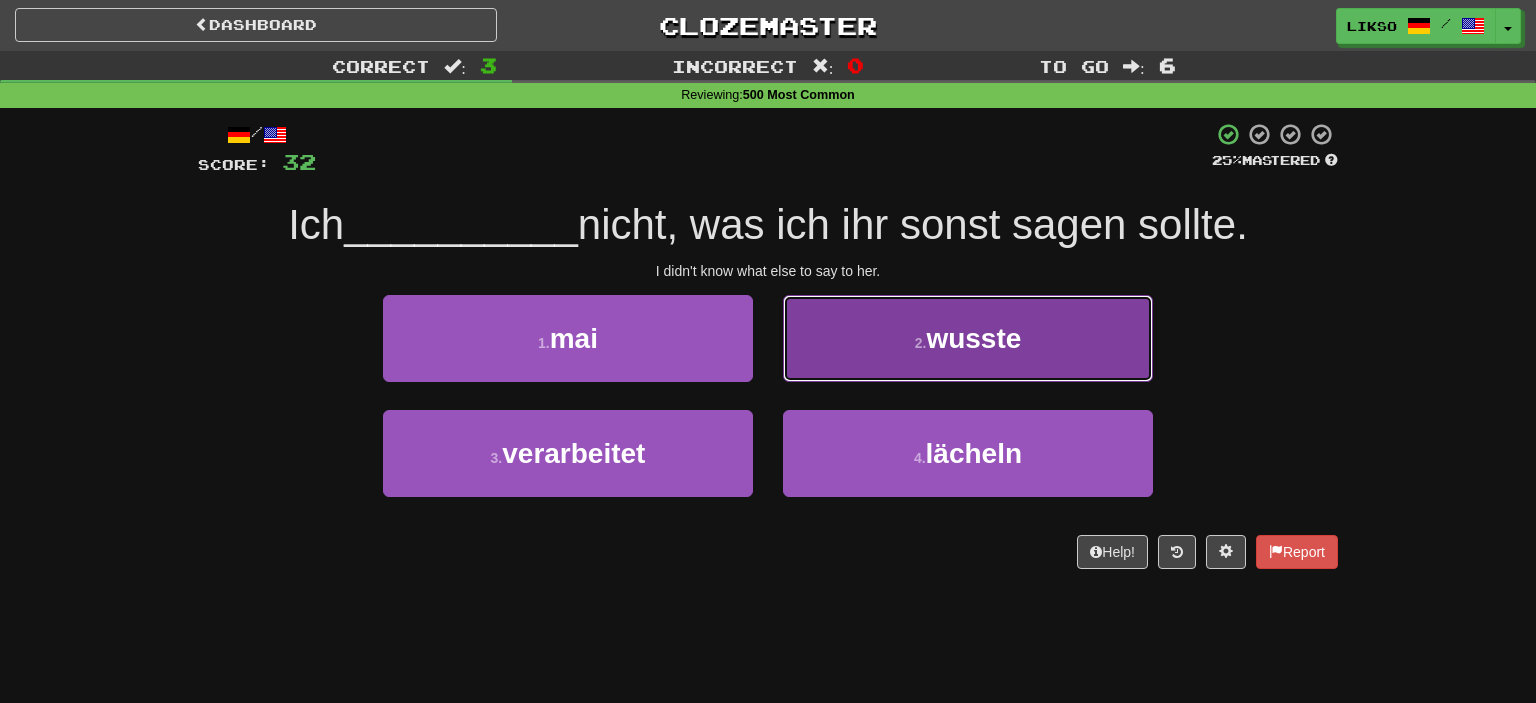 click on "2 .  wusste" at bounding box center [968, 338] 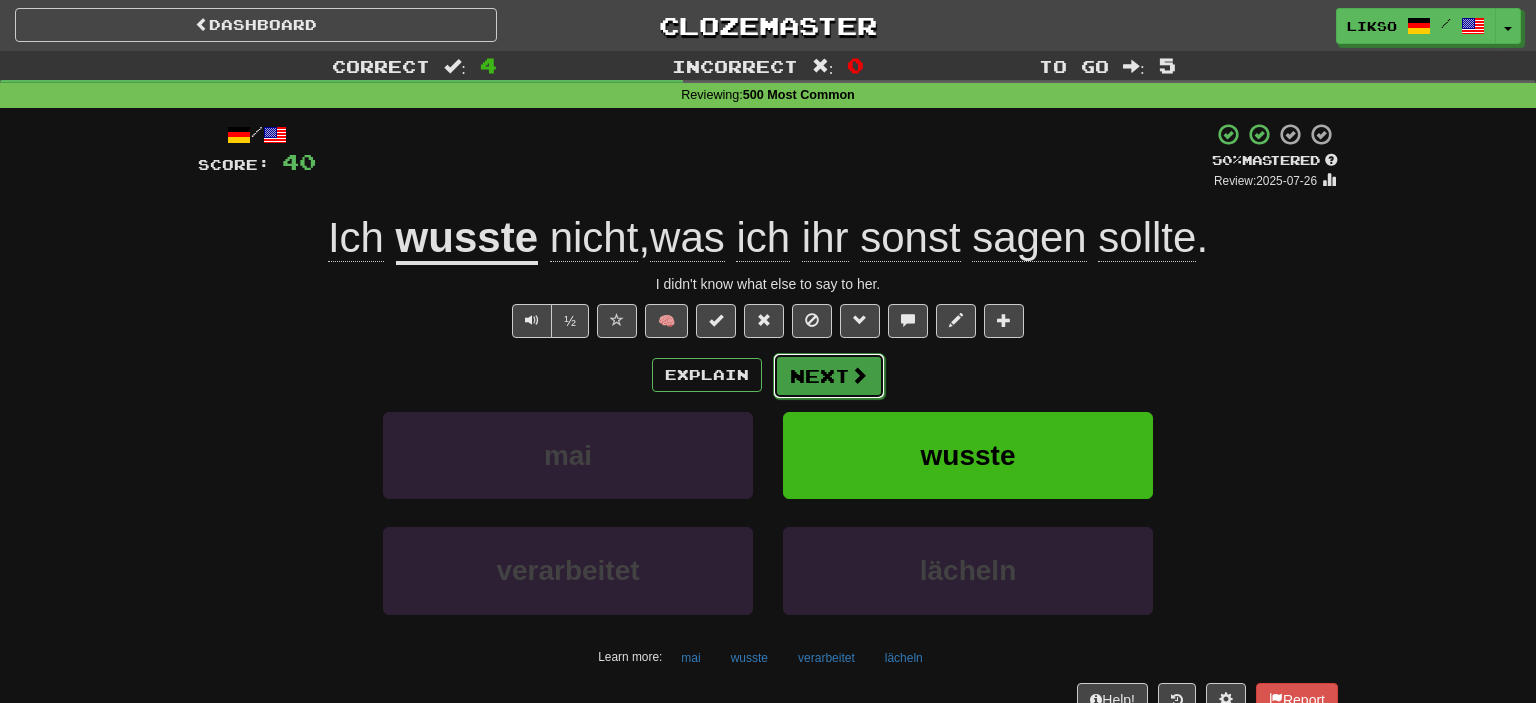 click on "Next" at bounding box center (829, 376) 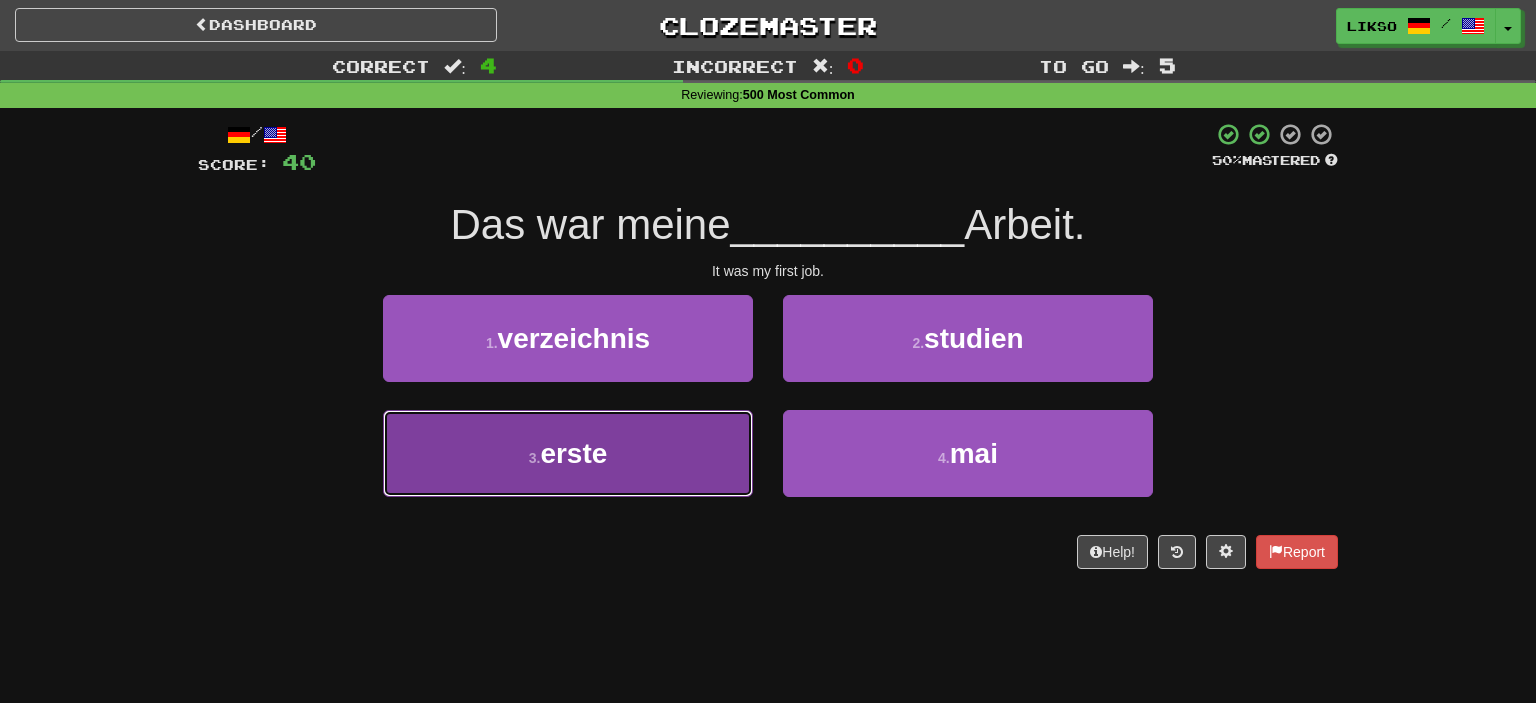 click on "3 .  erste" at bounding box center (568, 453) 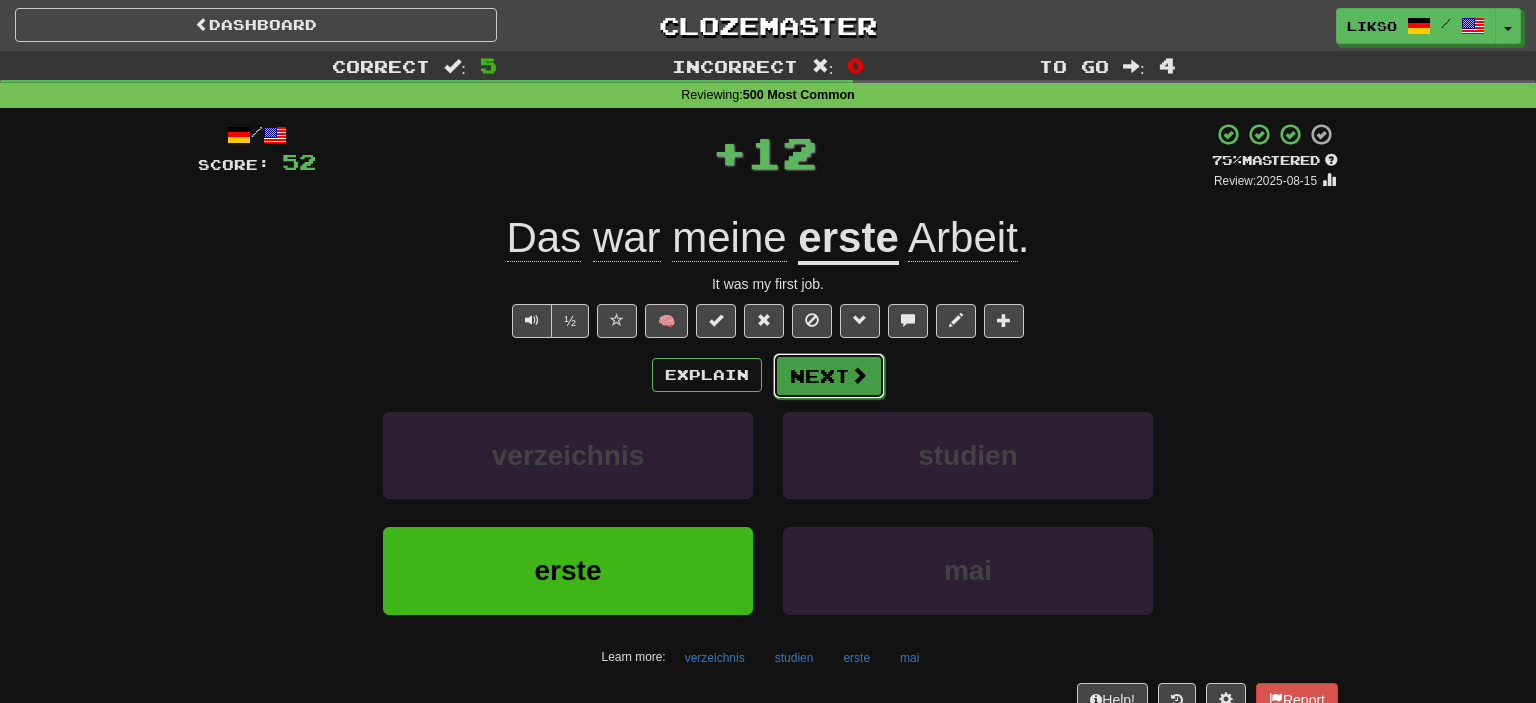click on "Next" at bounding box center (829, 376) 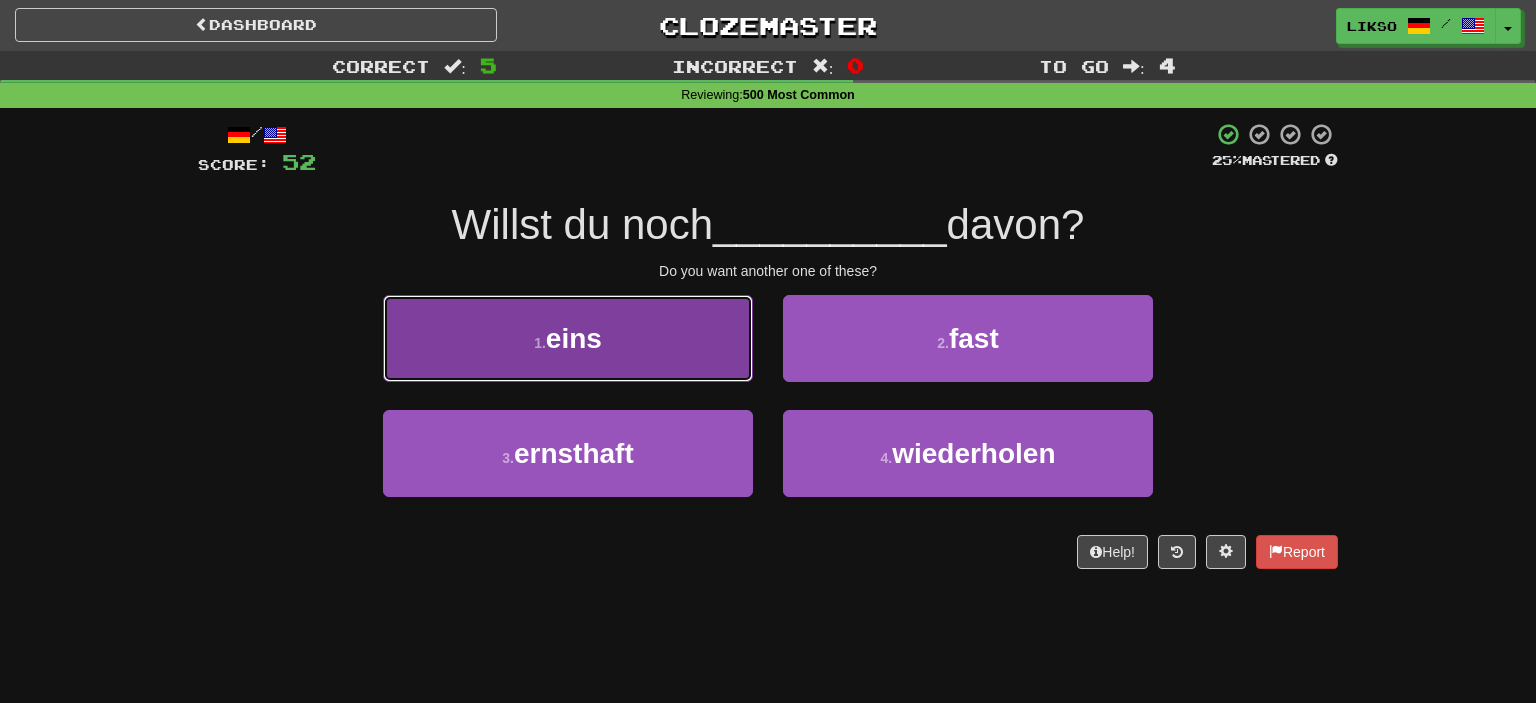 click on "1 .  eins" at bounding box center [568, 338] 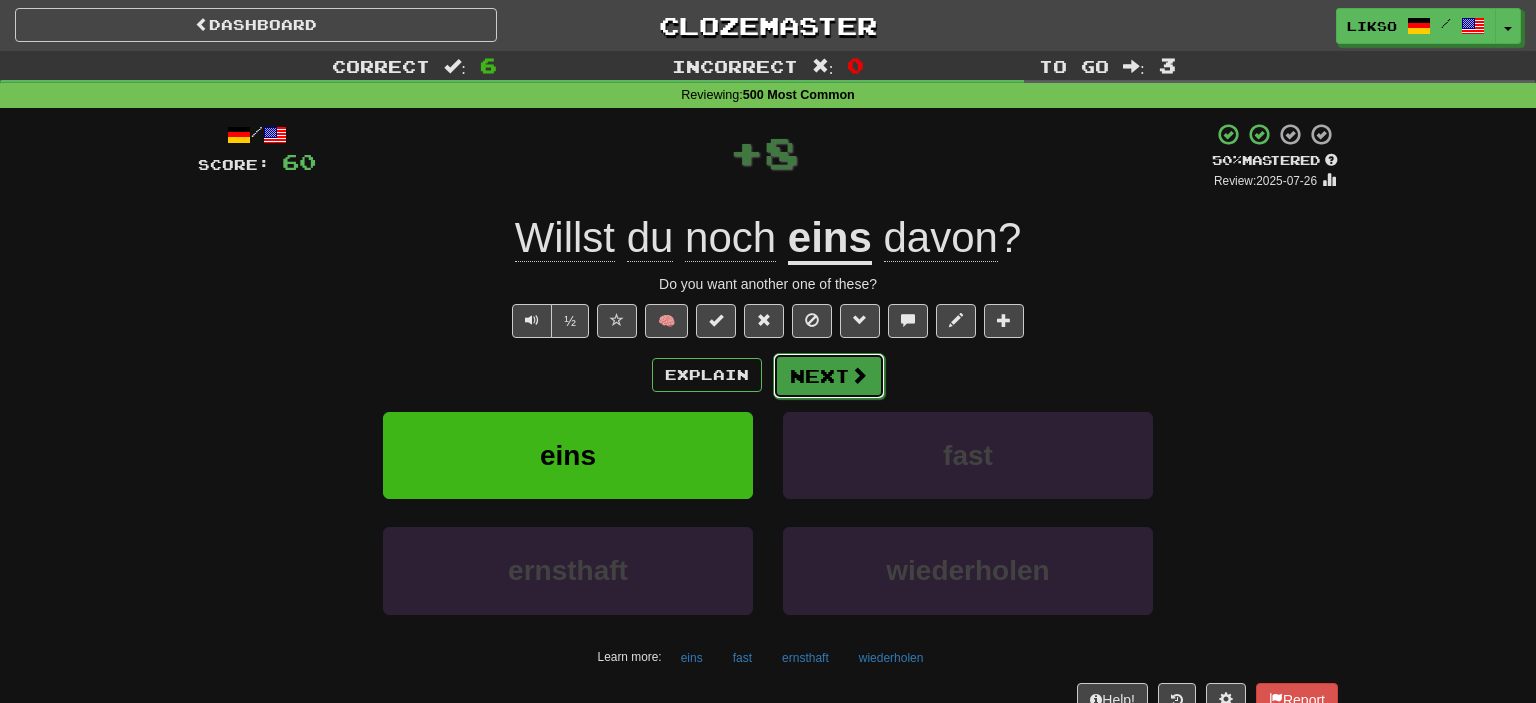 click at bounding box center [859, 375] 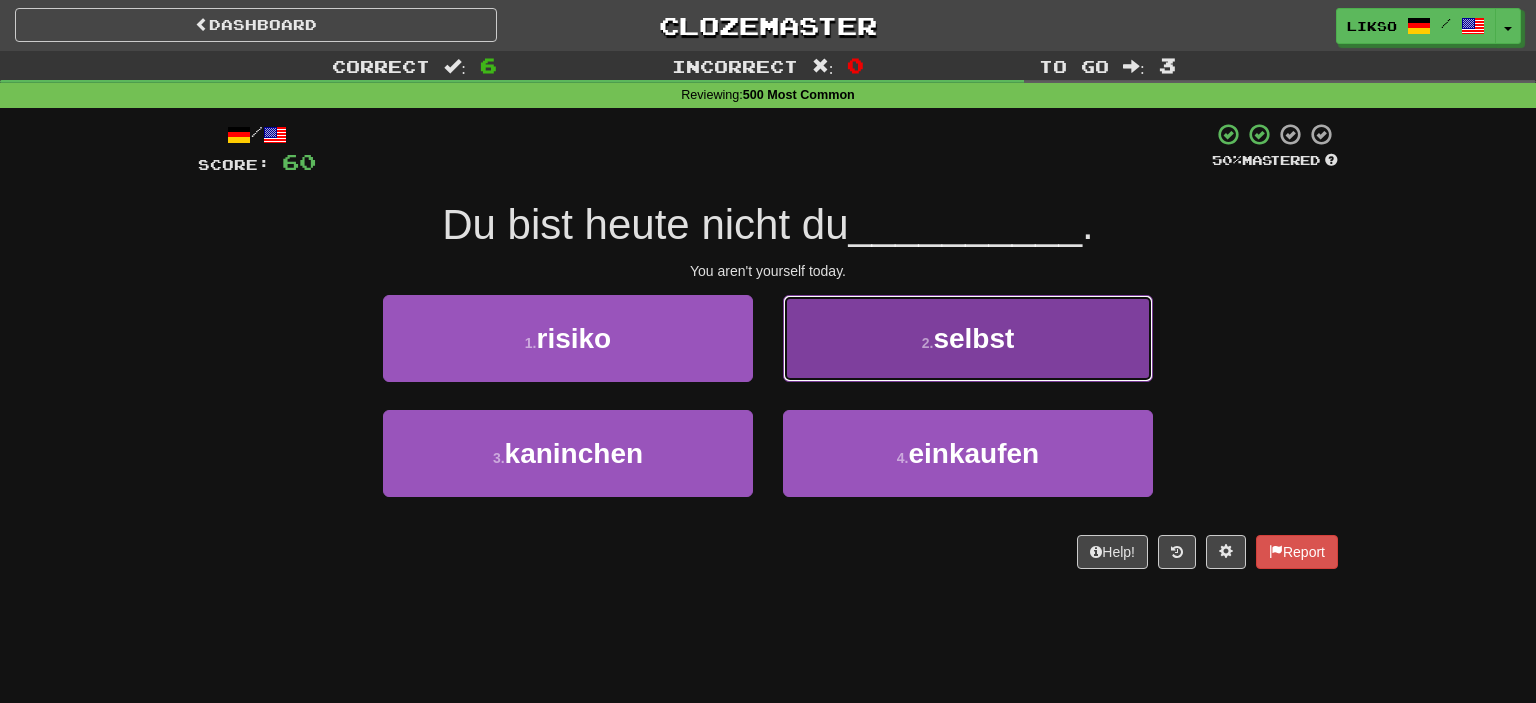 click on "2 .  selbst" at bounding box center (968, 338) 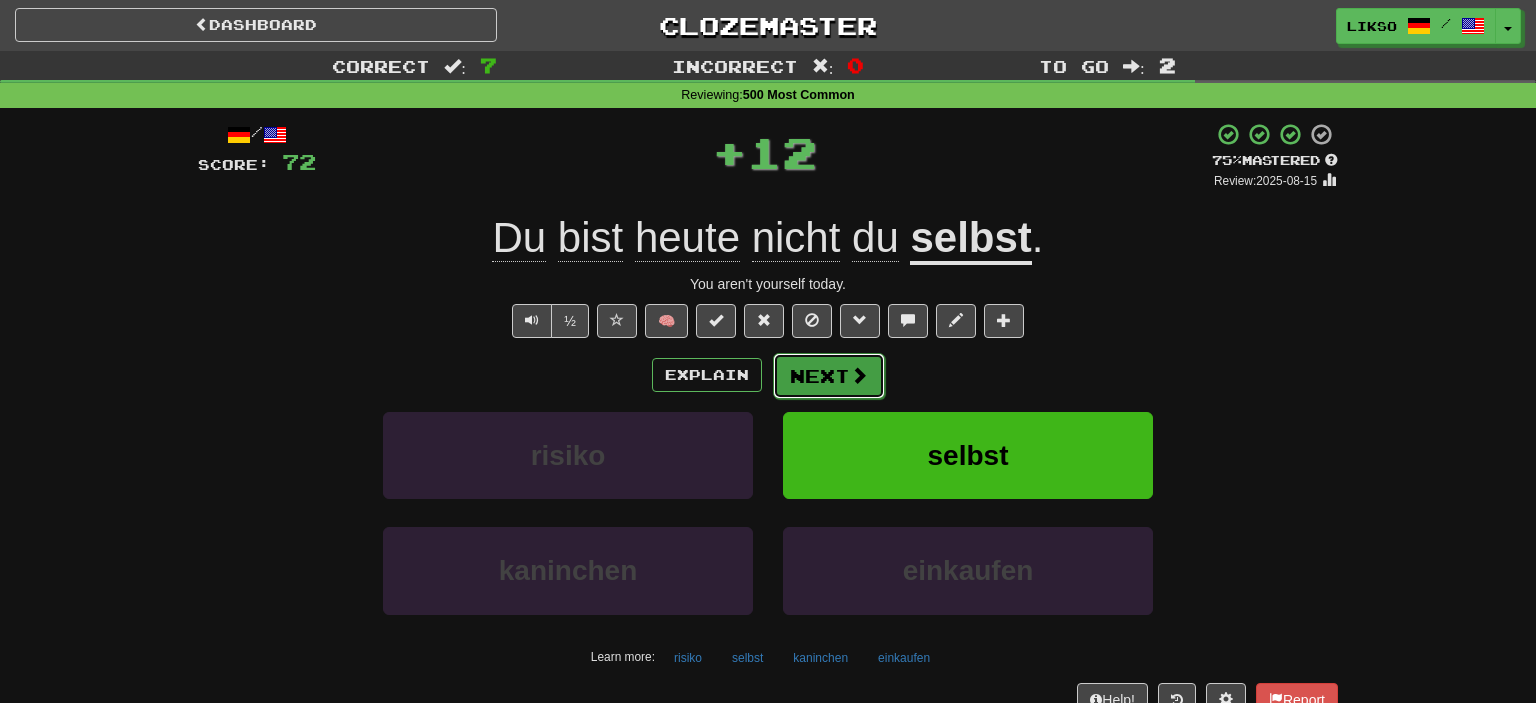 click on "Next" at bounding box center [829, 376] 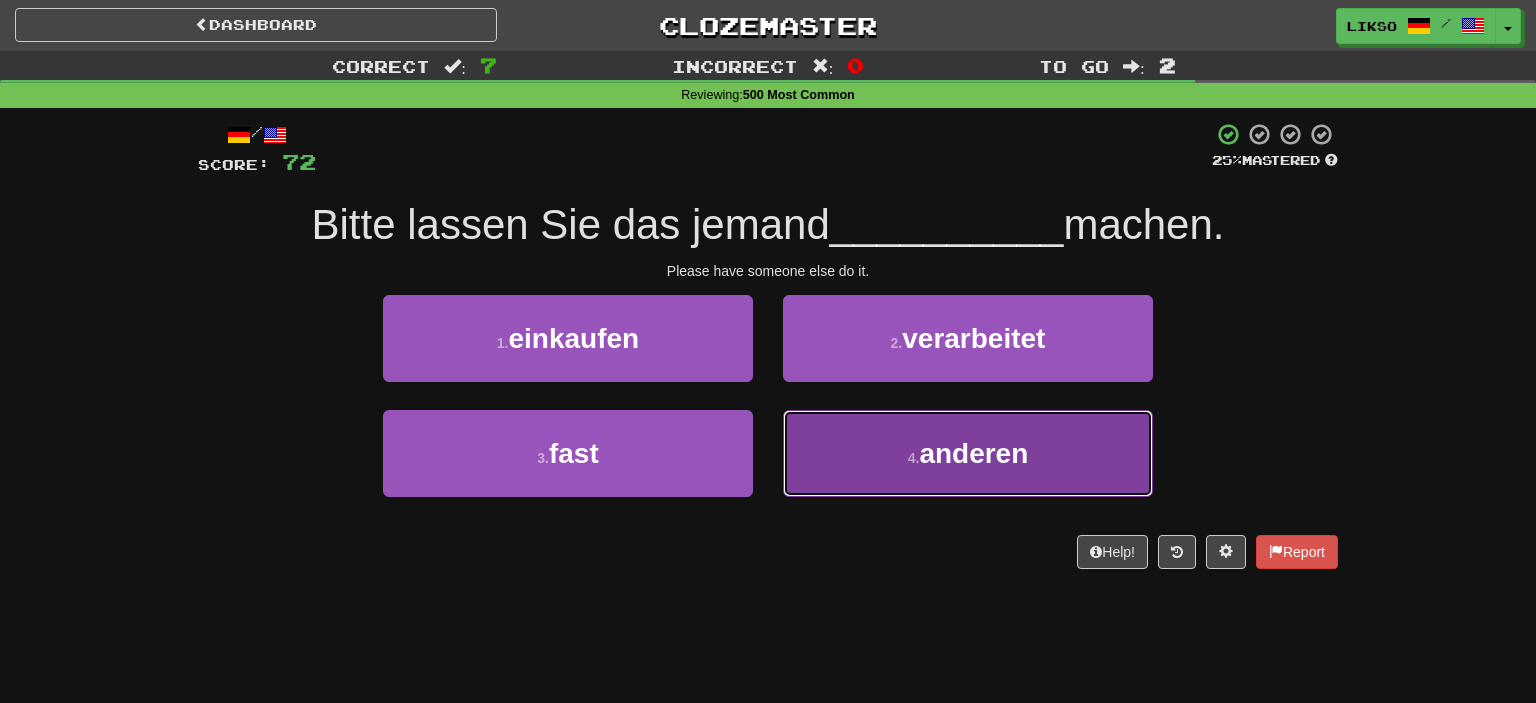 click on "4 ." at bounding box center [914, 458] 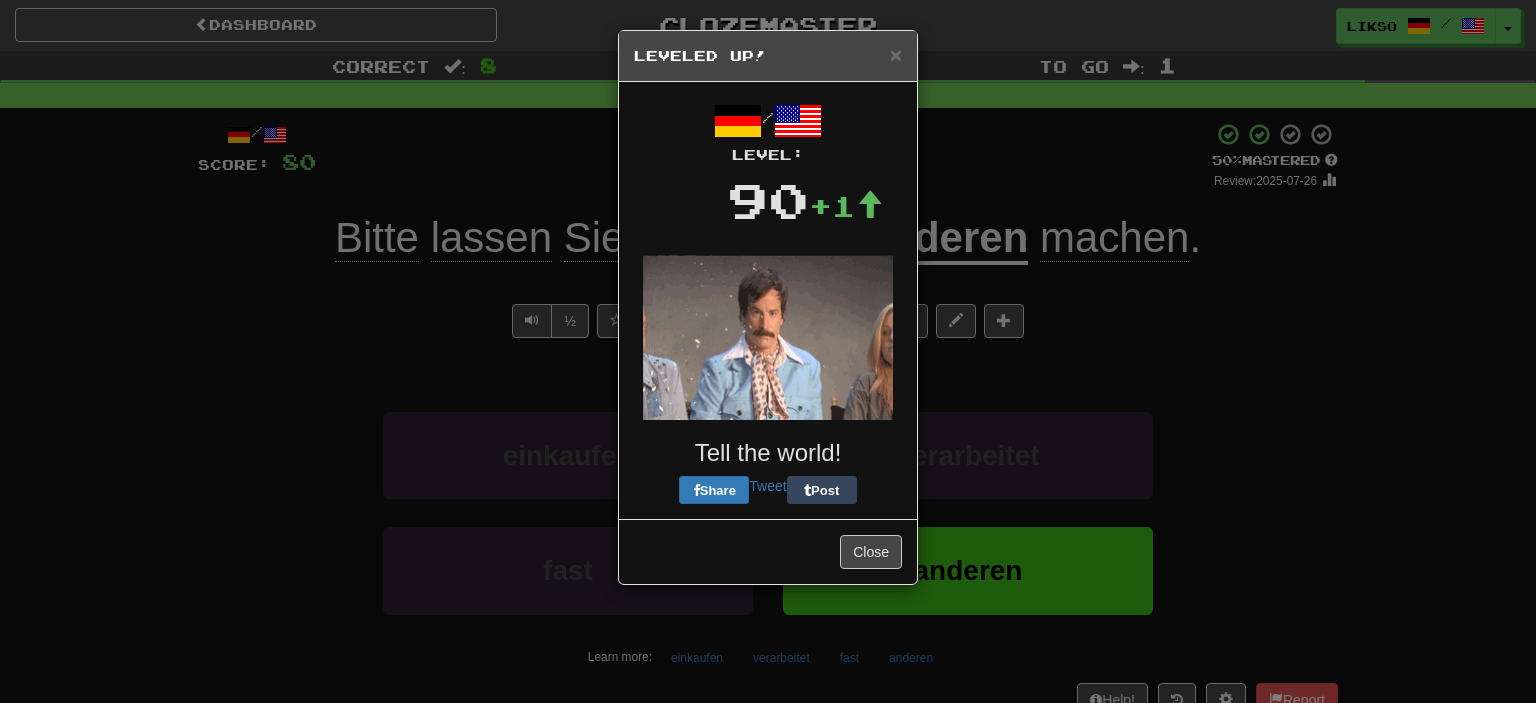 click on "/  Level: 90 +1 Tell the world!  Share Tweet  Post" at bounding box center [768, 300] 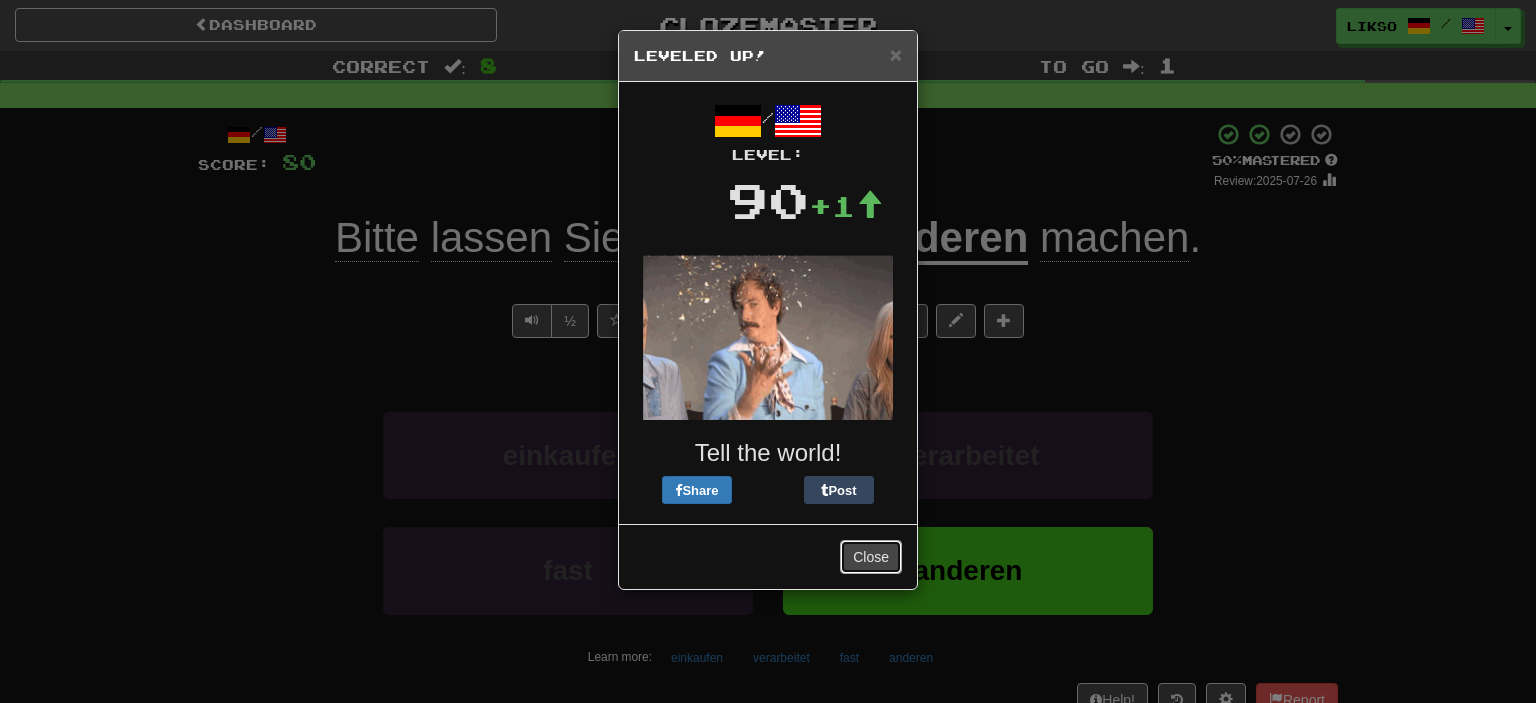 click on "Close" at bounding box center (871, 557) 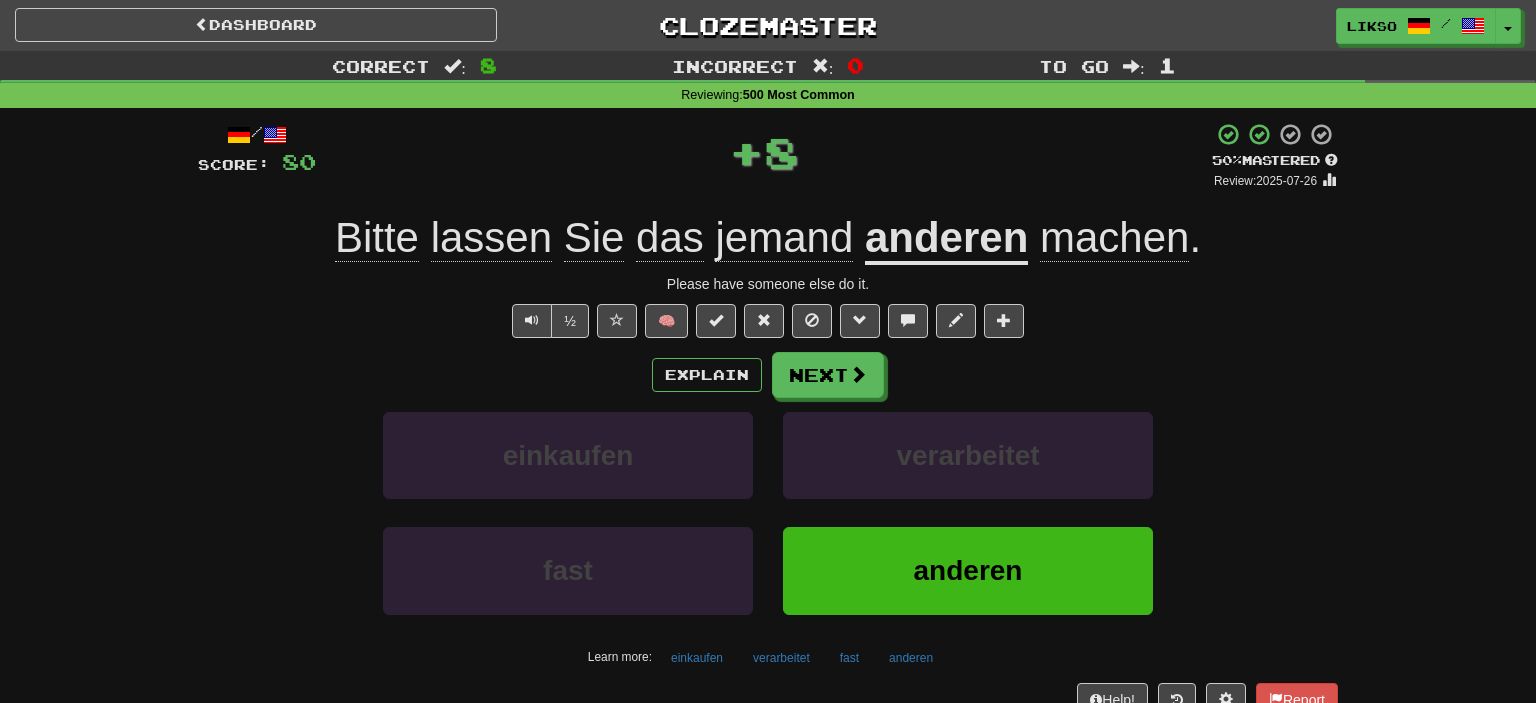 click on "Explain Next" at bounding box center [768, 375] 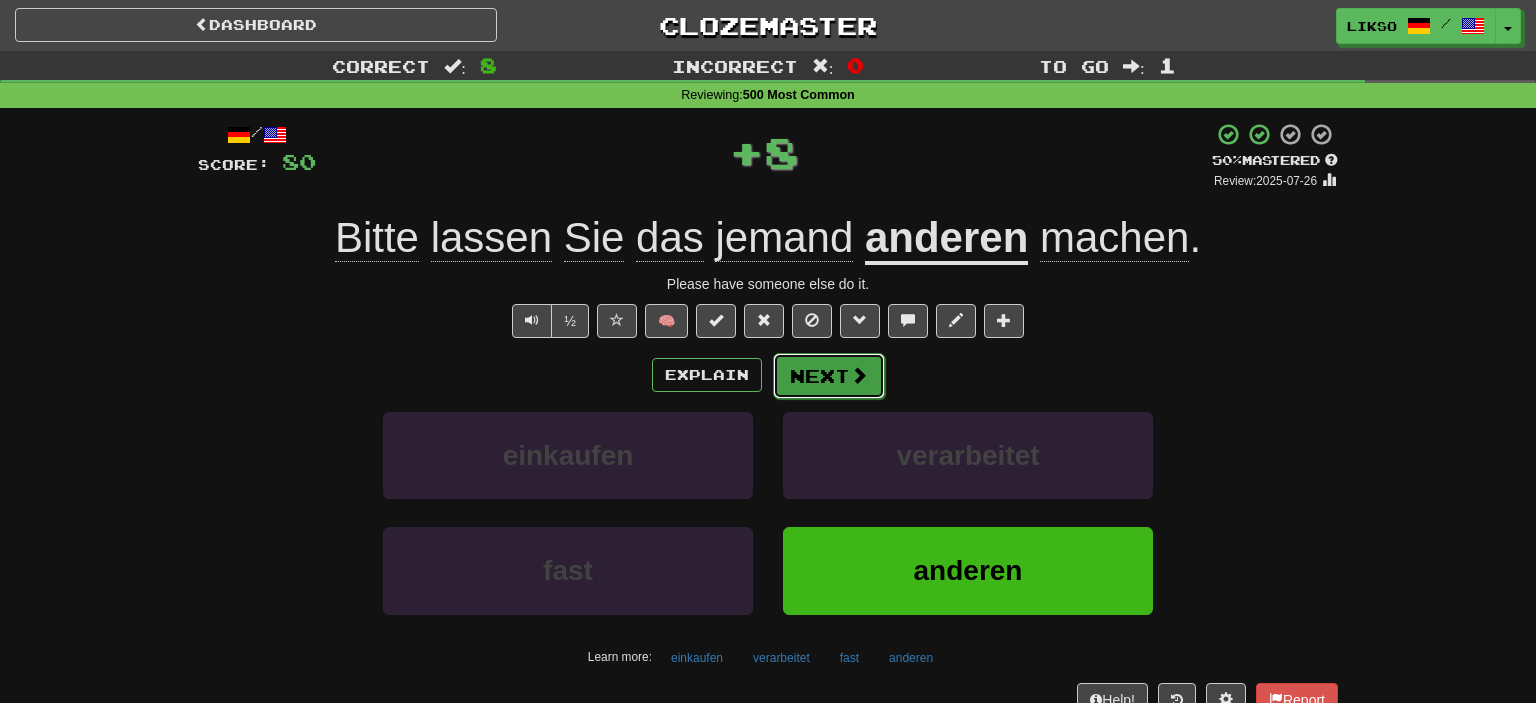 click on "Next" at bounding box center [829, 376] 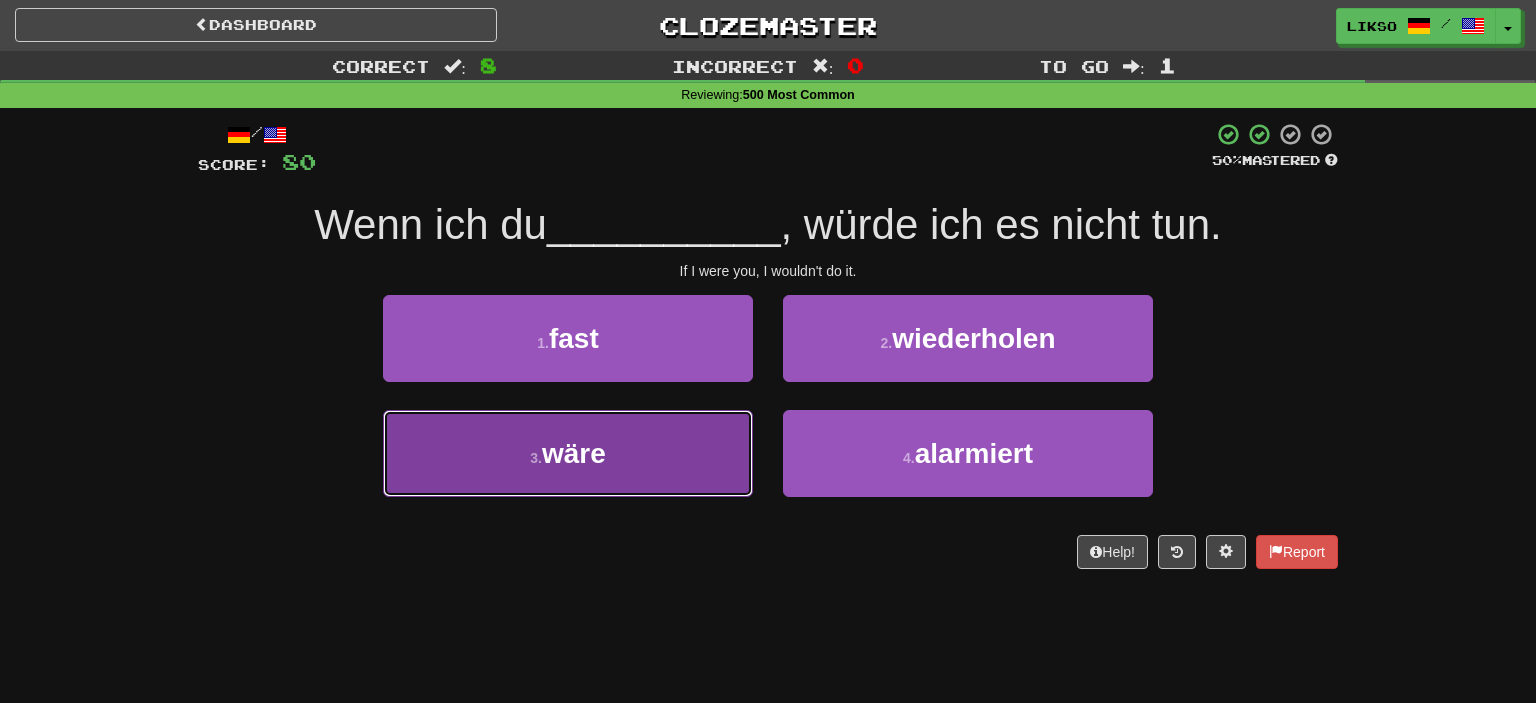 click on "3 .  wäre" at bounding box center [568, 453] 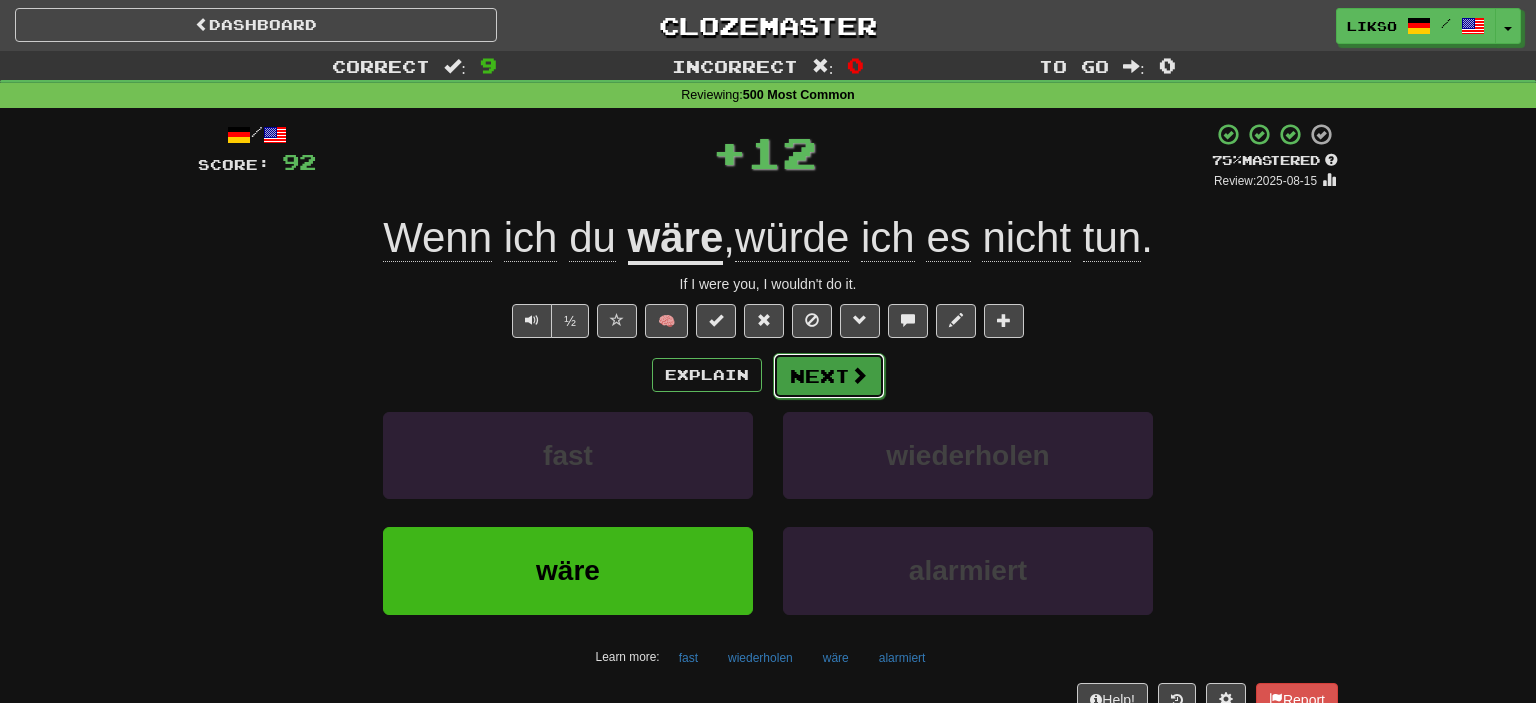 click on "Next" at bounding box center [829, 376] 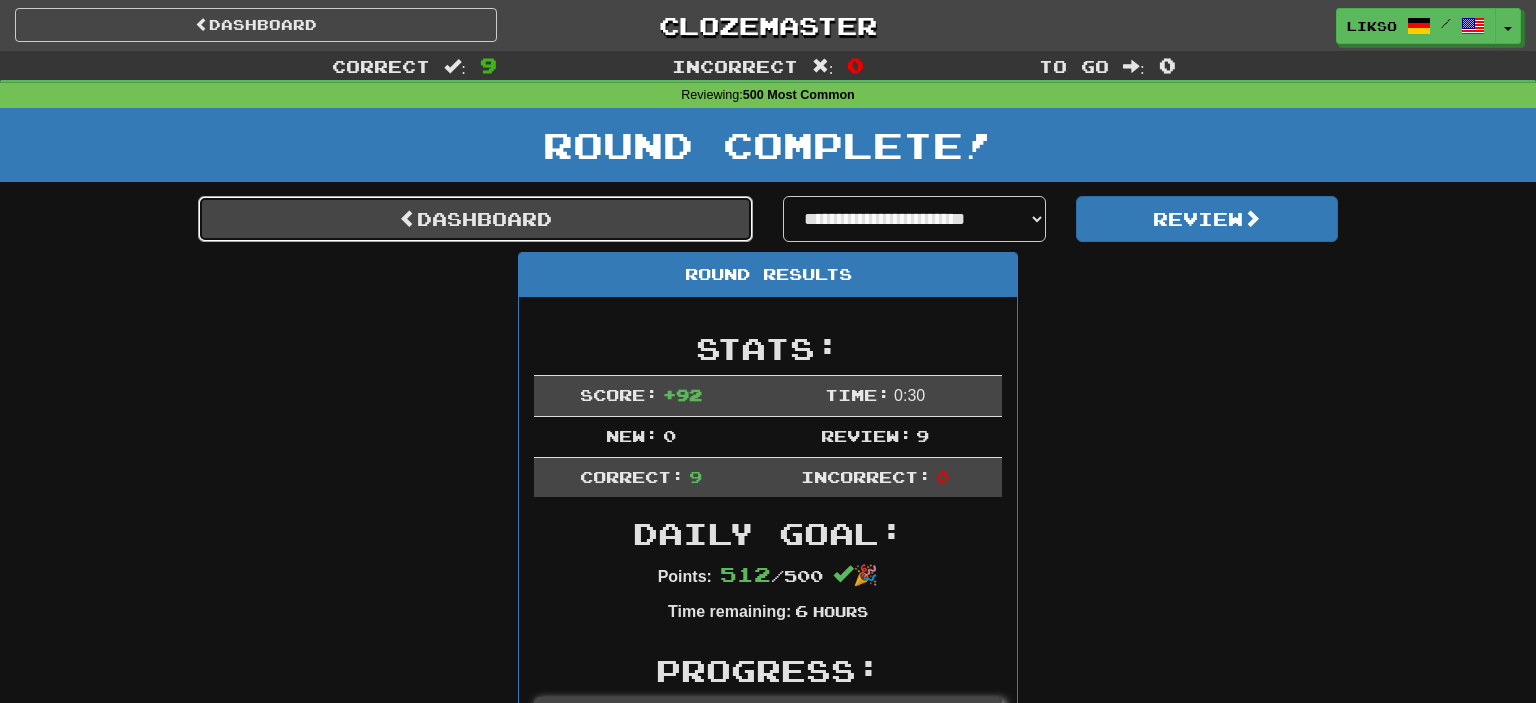 click on "Dashboard" at bounding box center (475, 219) 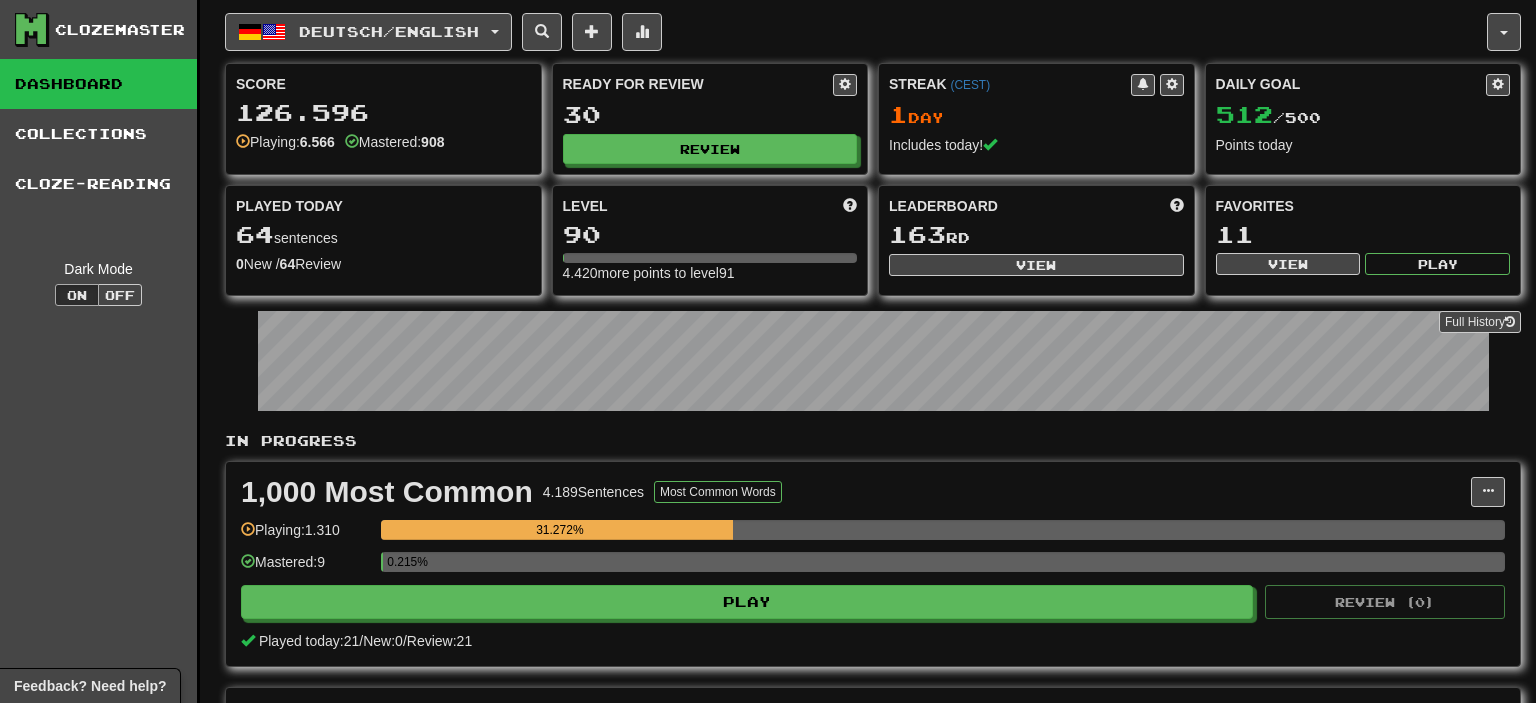 scroll, scrollTop: 0, scrollLeft: 0, axis: both 